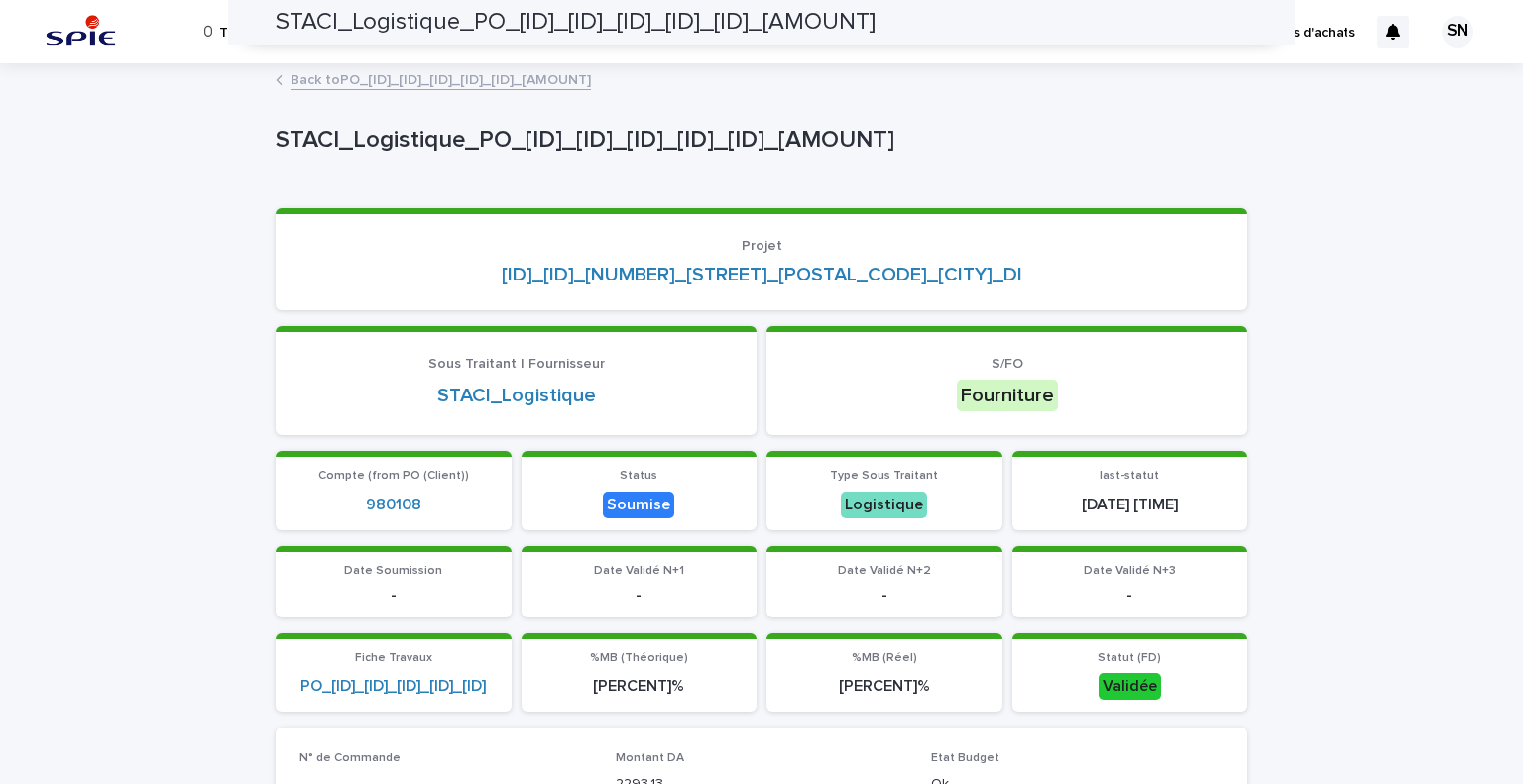 scroll, scrollTop: 0, scrollLeft: 0, axis: both 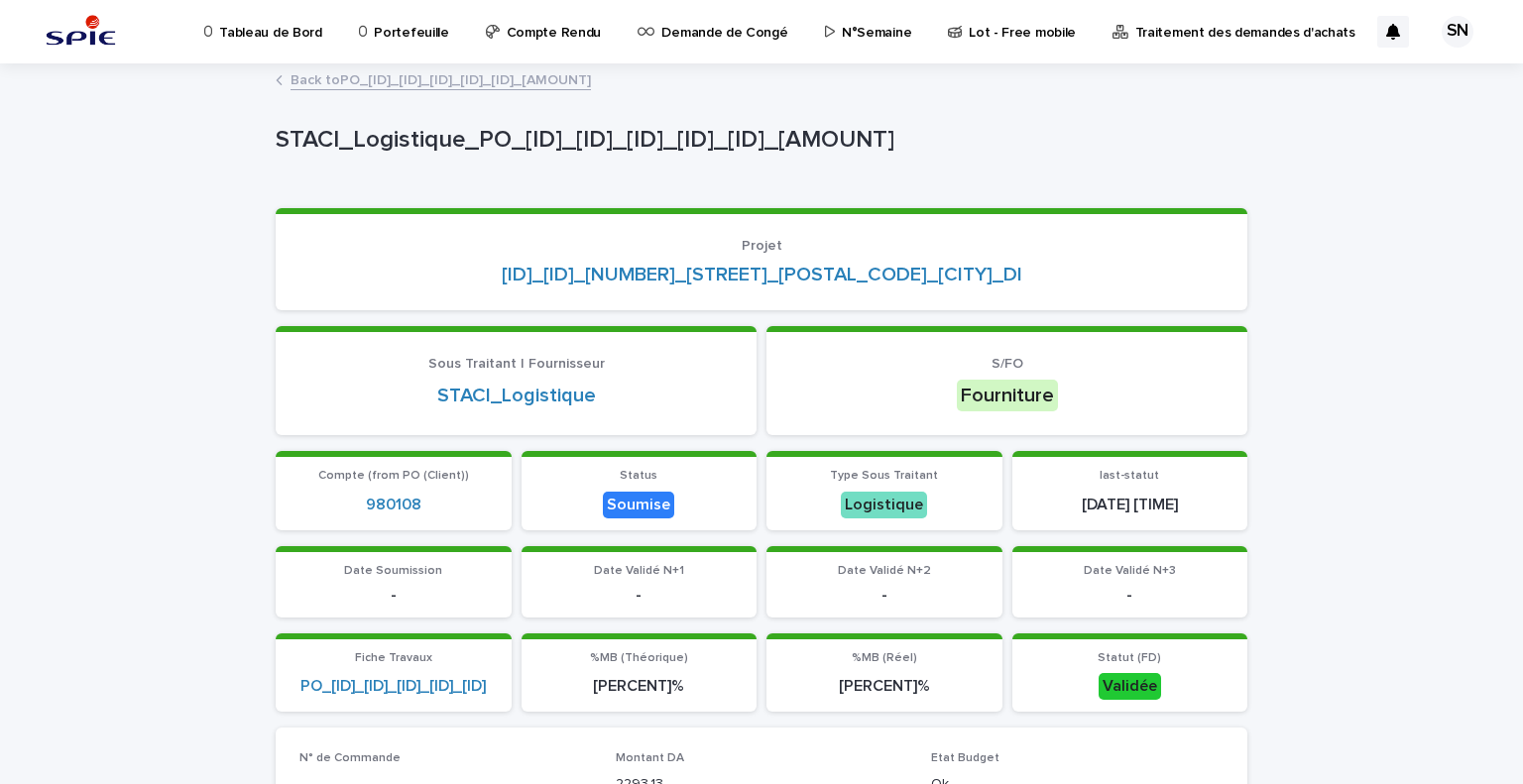 click on "Back to  PO_[ID]_[ID]_[ID]_[ID]_[ID]_[AMOUNT]" at bounding box center (440, 78) 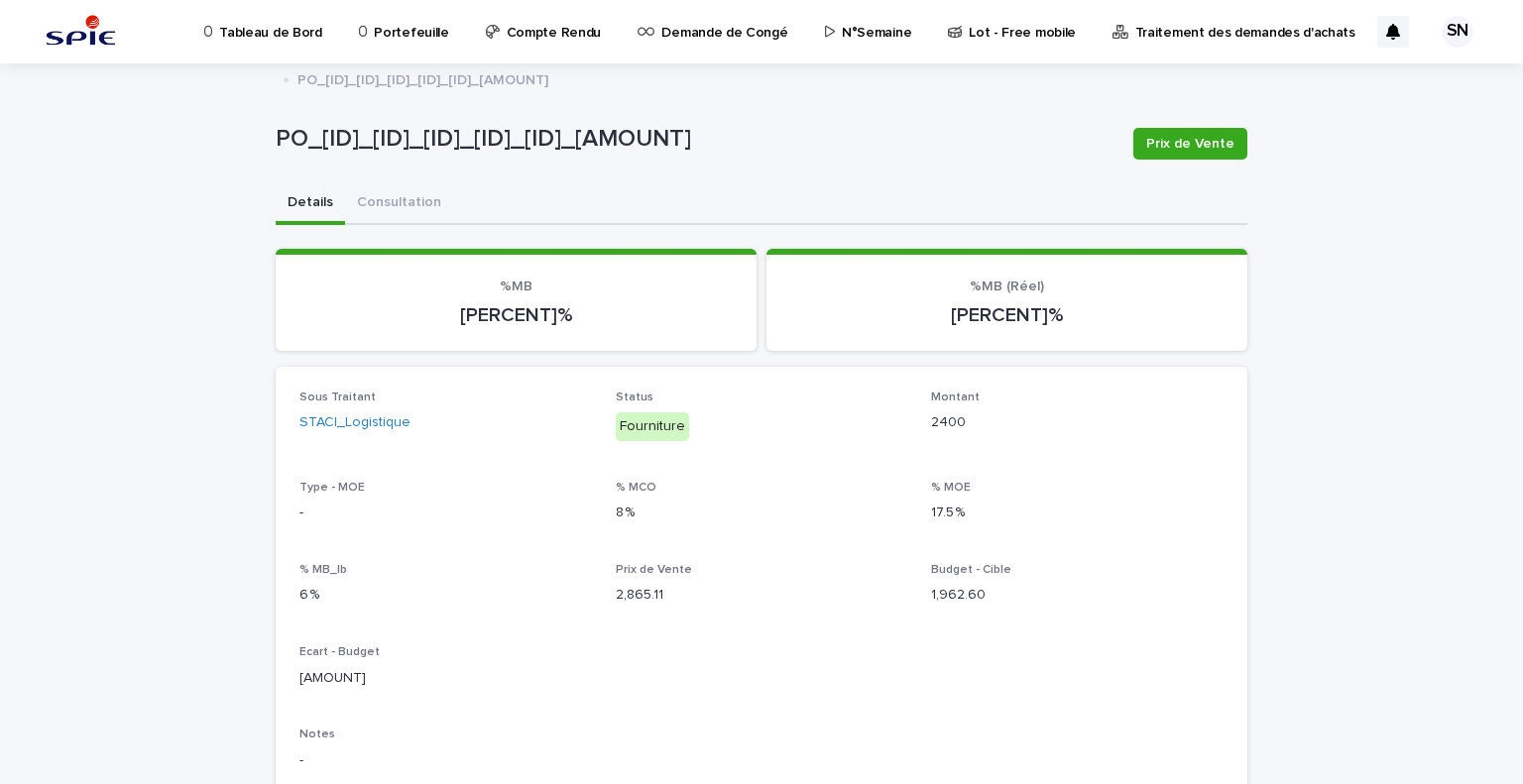 scroll, scrollTop: 595, scrollLeft: 0, axis: vertical 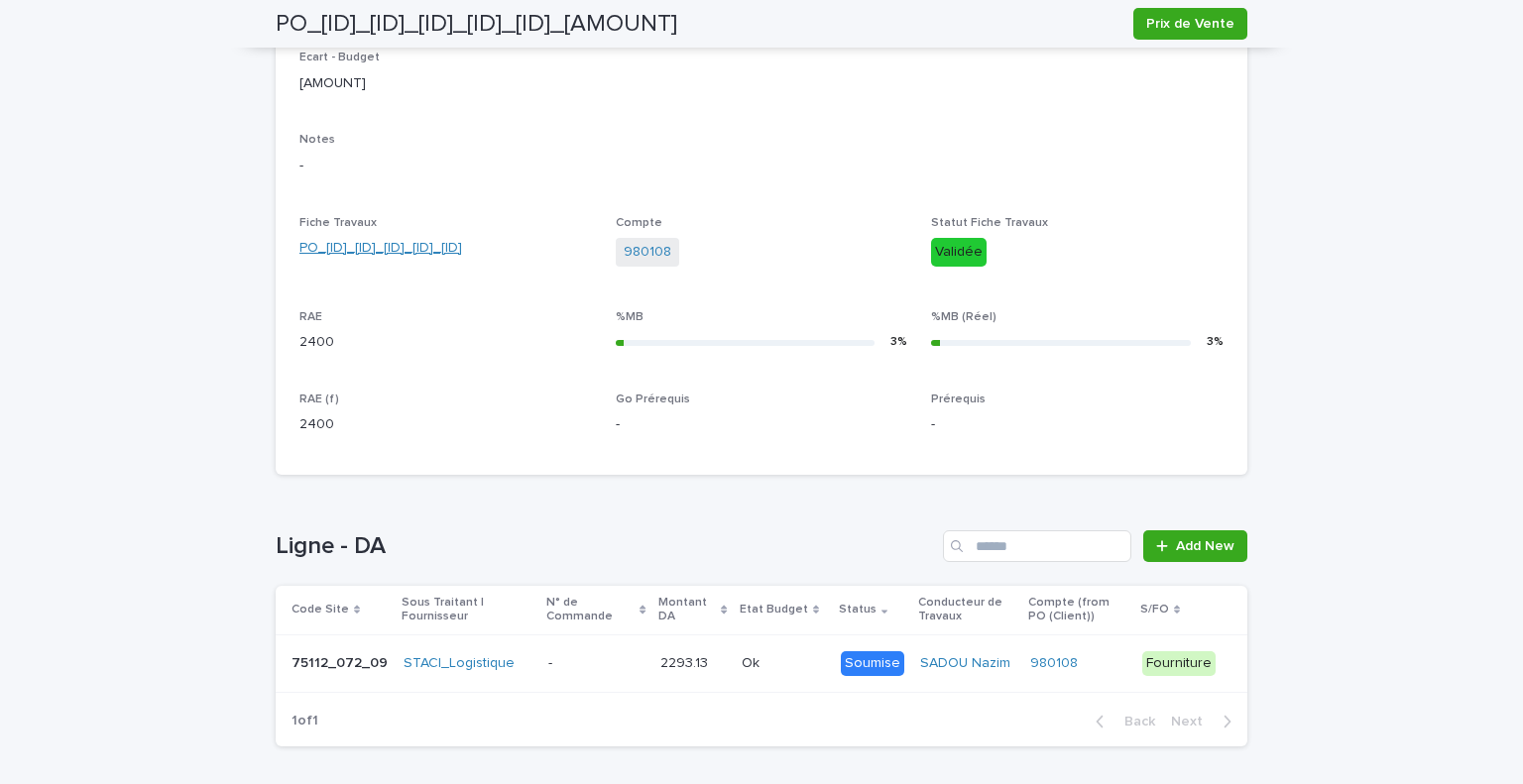 click on "PO_[ID]_[ID]_[ID]_[ID]_[ID]" at bounding box center (381, 248) 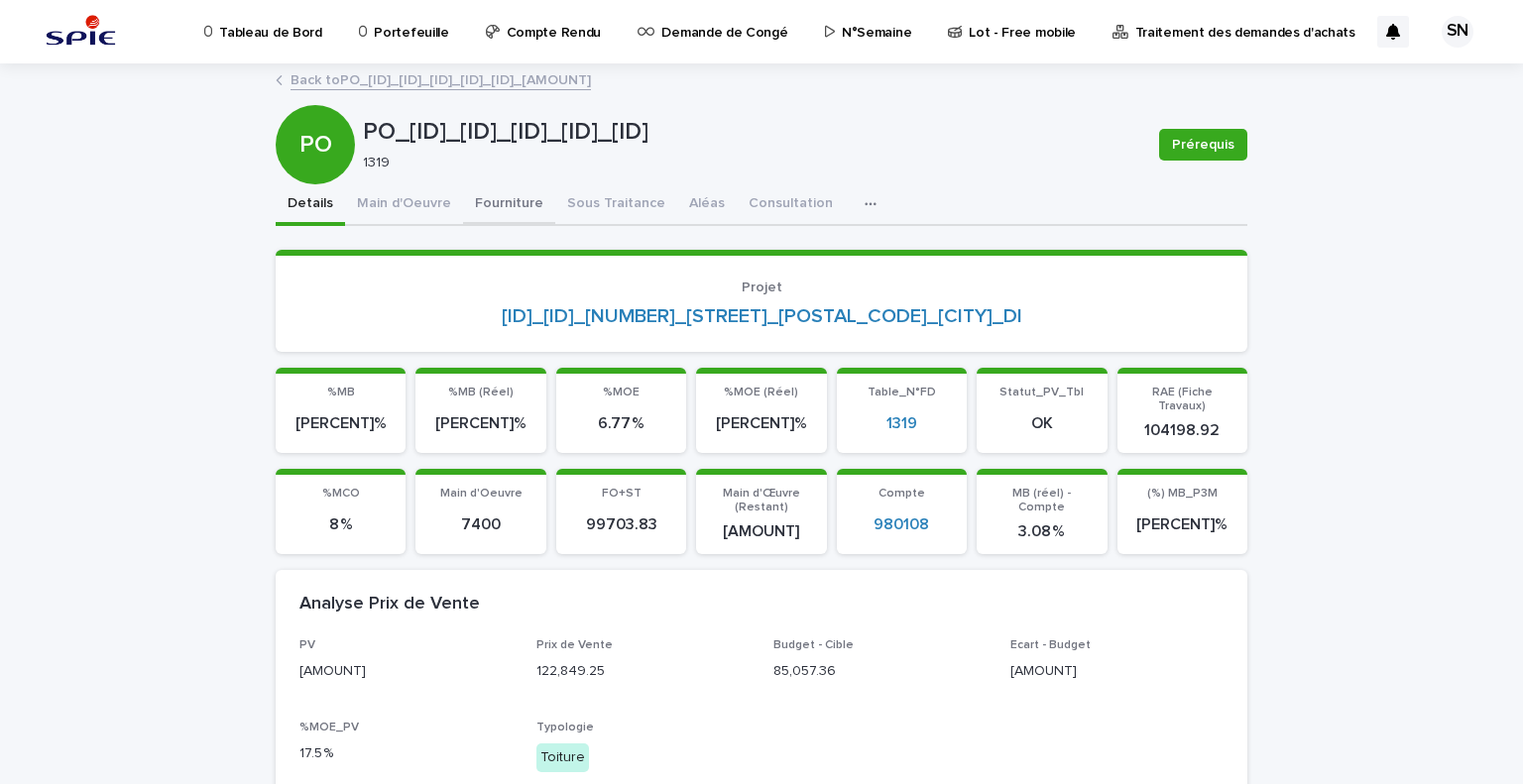 click on "Fourniture" at bounding box center (509, 205) 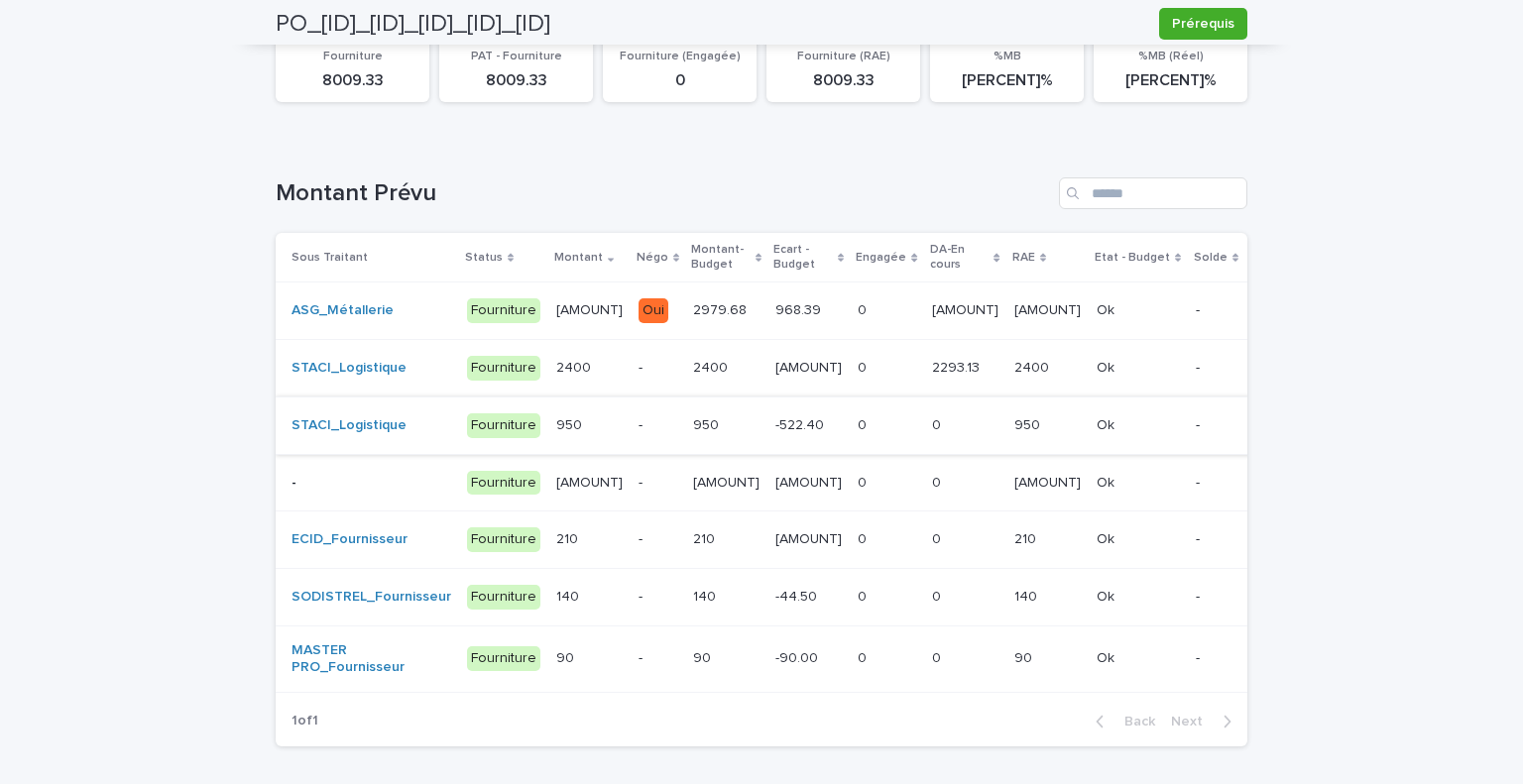 scroll, scrollTop: 99, scrollLeft: 0, axis: vertical 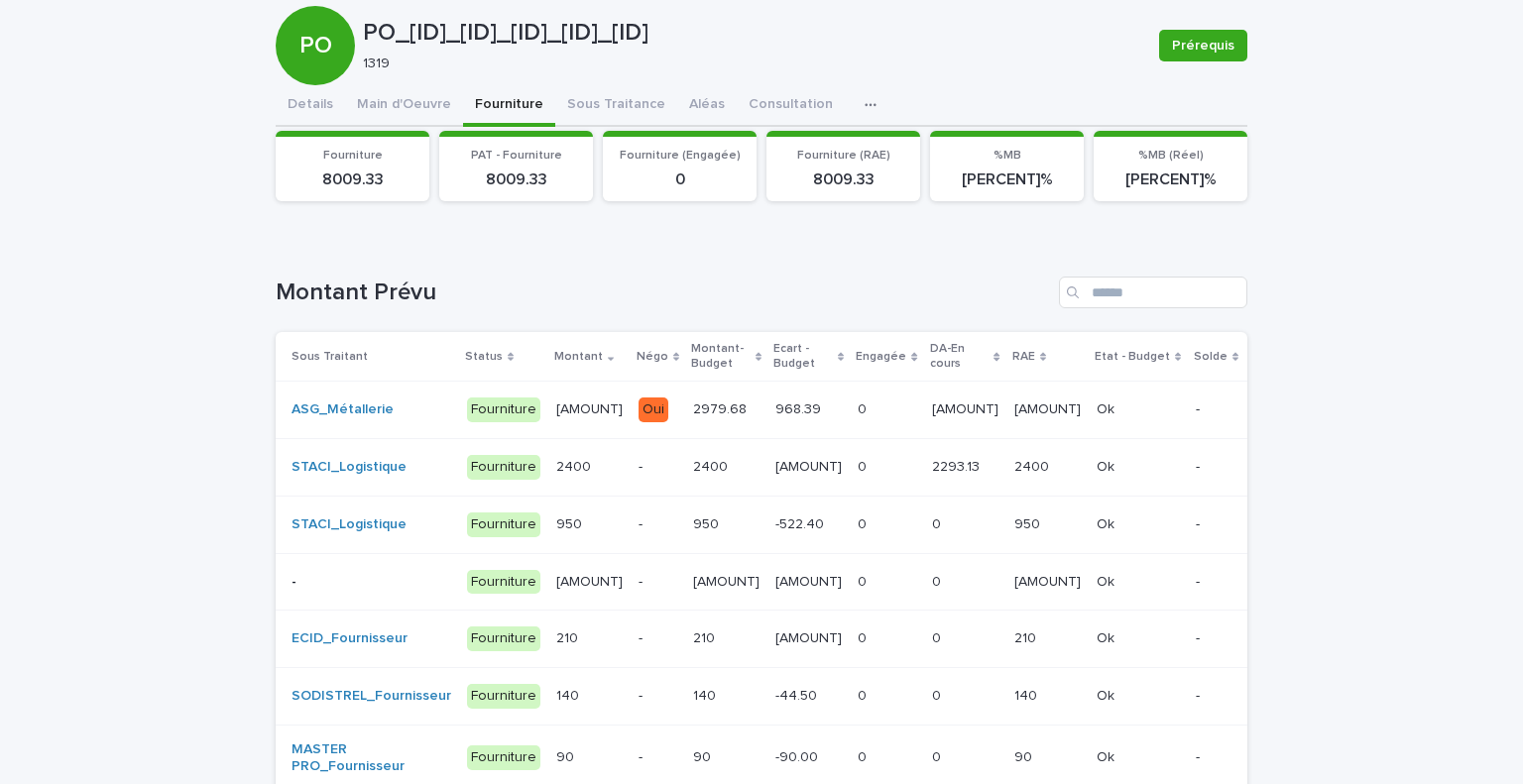 click on "-" at bounding box center (371, 582) 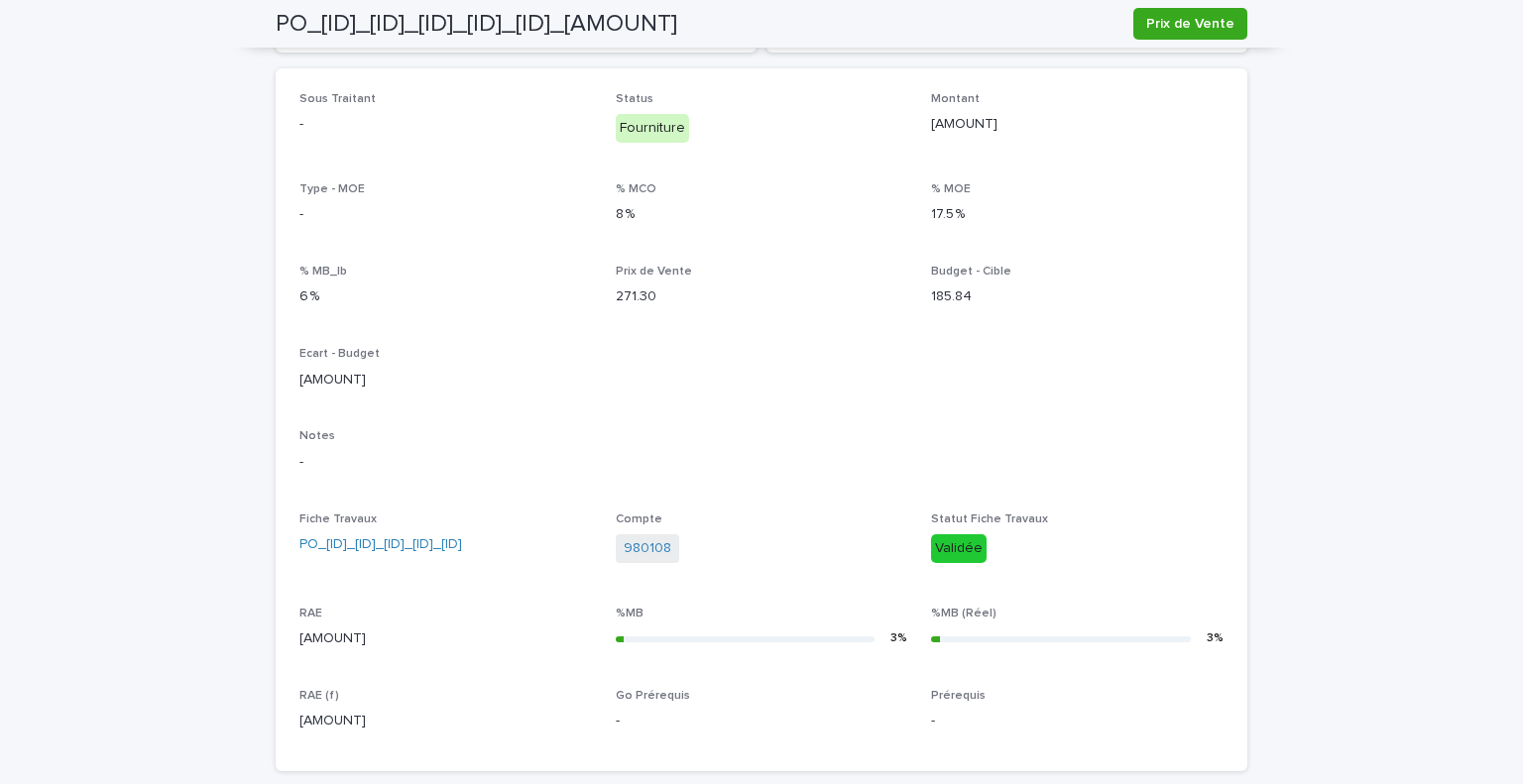 scroll, scrollTop: 0, scrollLeft: 0, axis: both 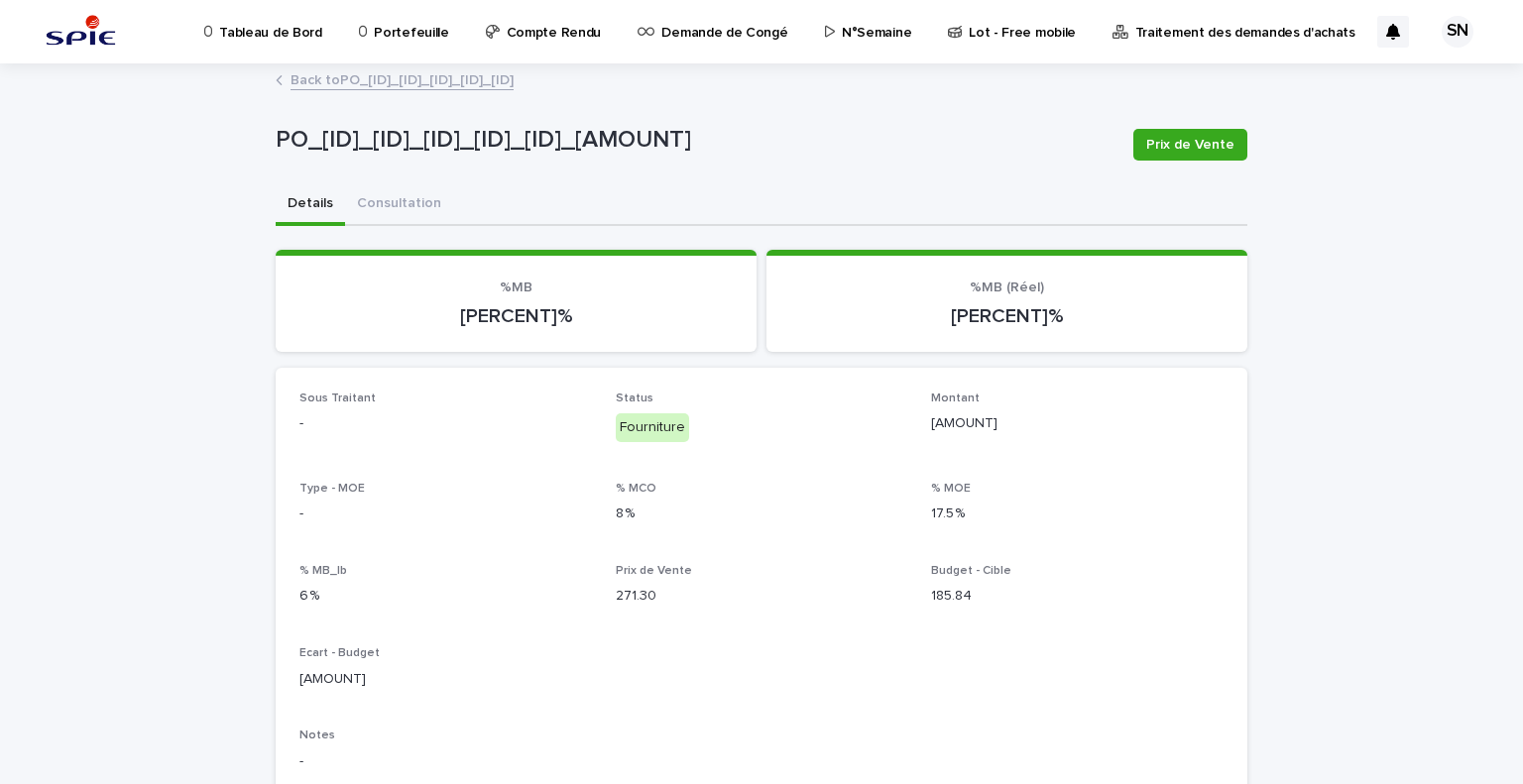 click on "Back to  PO_[ID]_[ID]_[ID]_[ID]_[ID]" at bounding box center (402, 78) 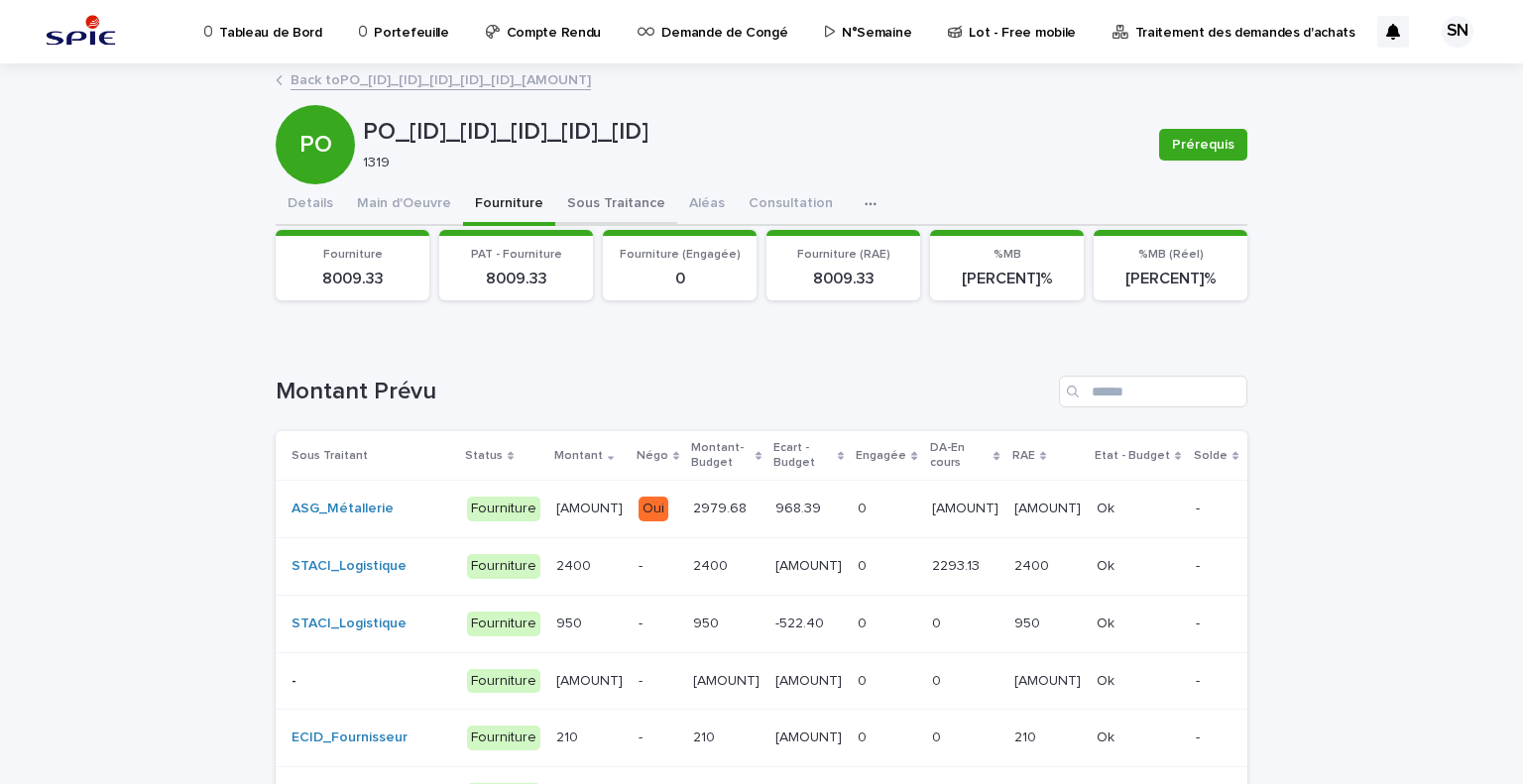 click on "Sous Traitance" at bounding box center (616, 205) 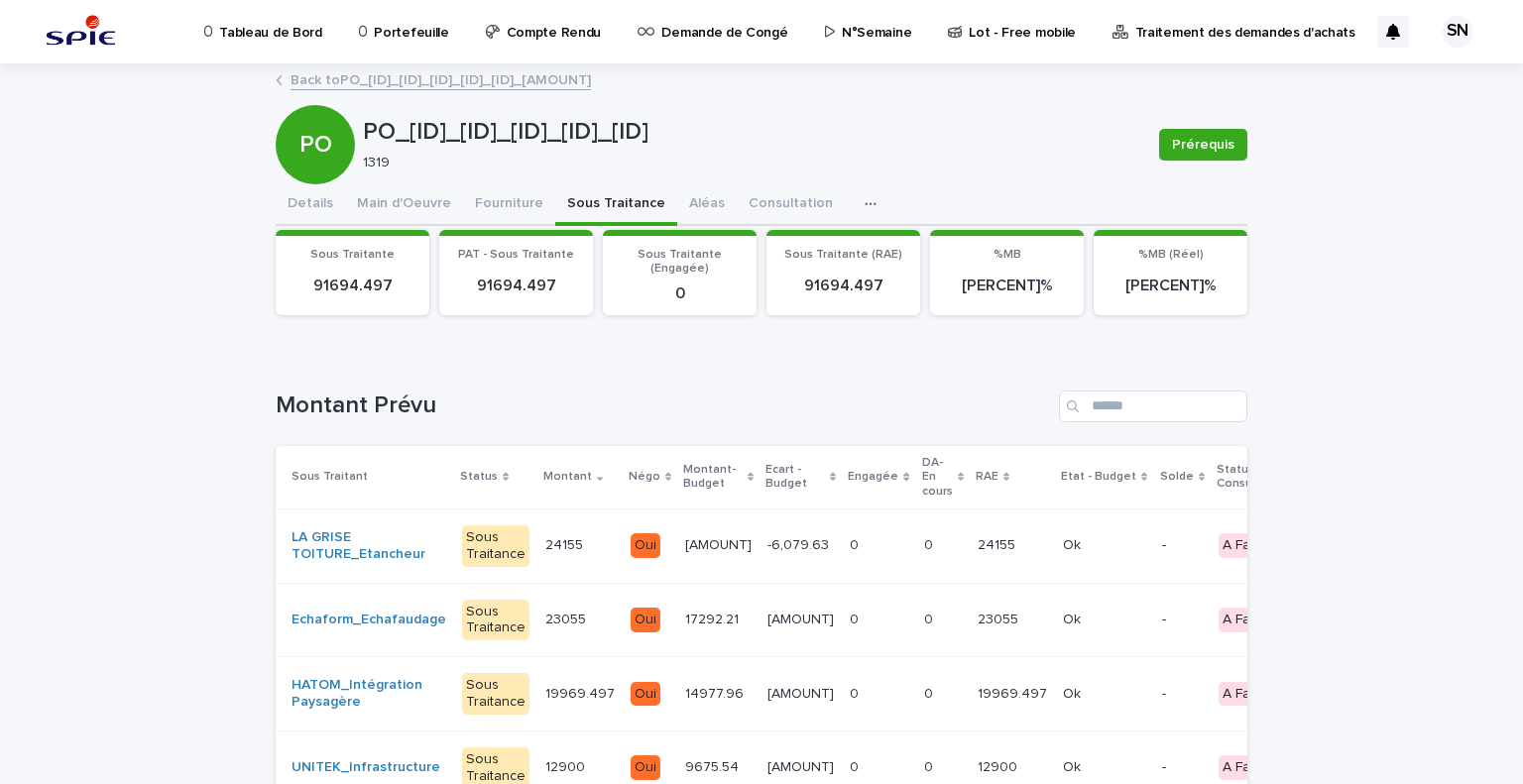 scroll, scrollTop: 99, scrollLeft: 0, axis: vertical 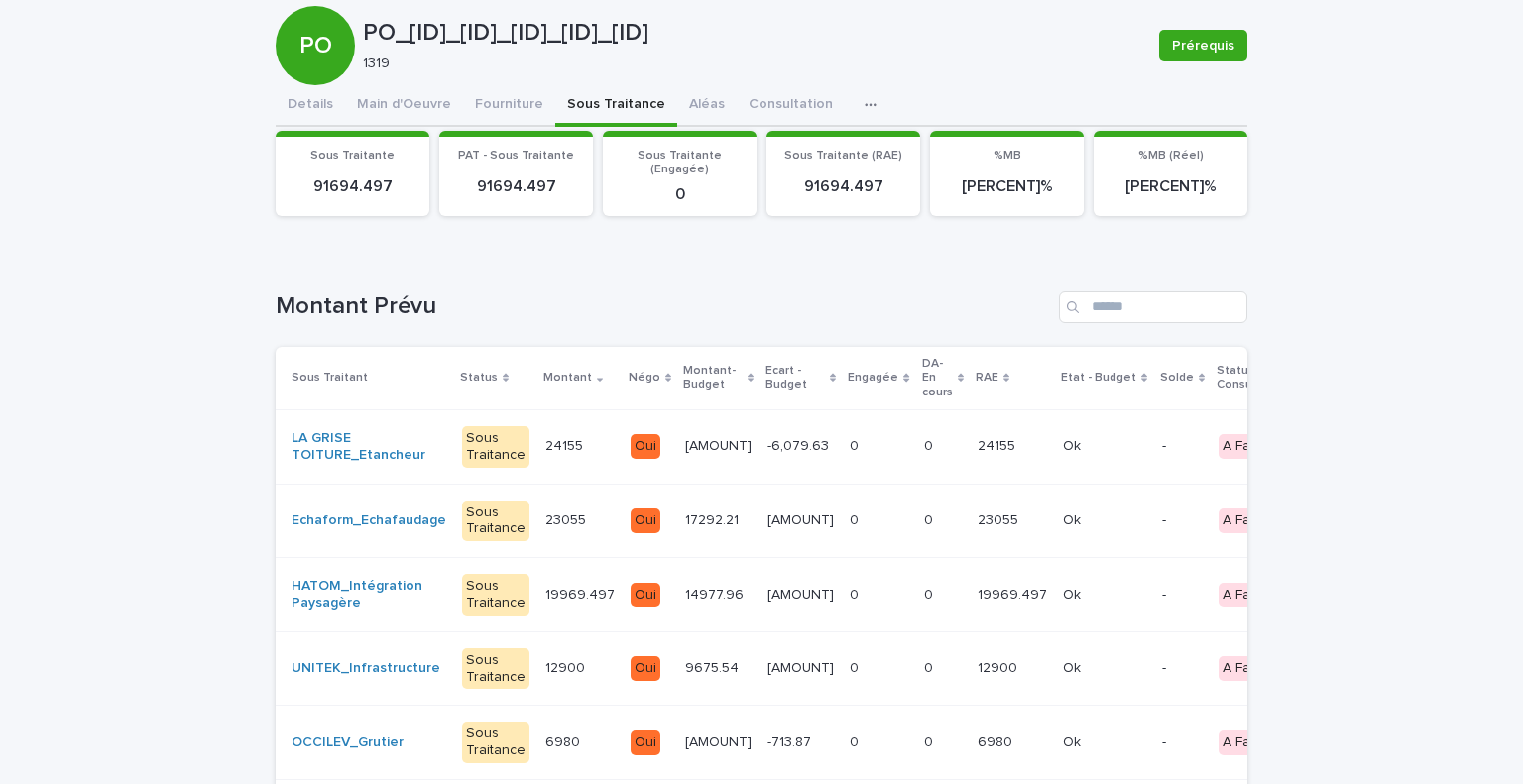 click at bounding box center [879, 595] 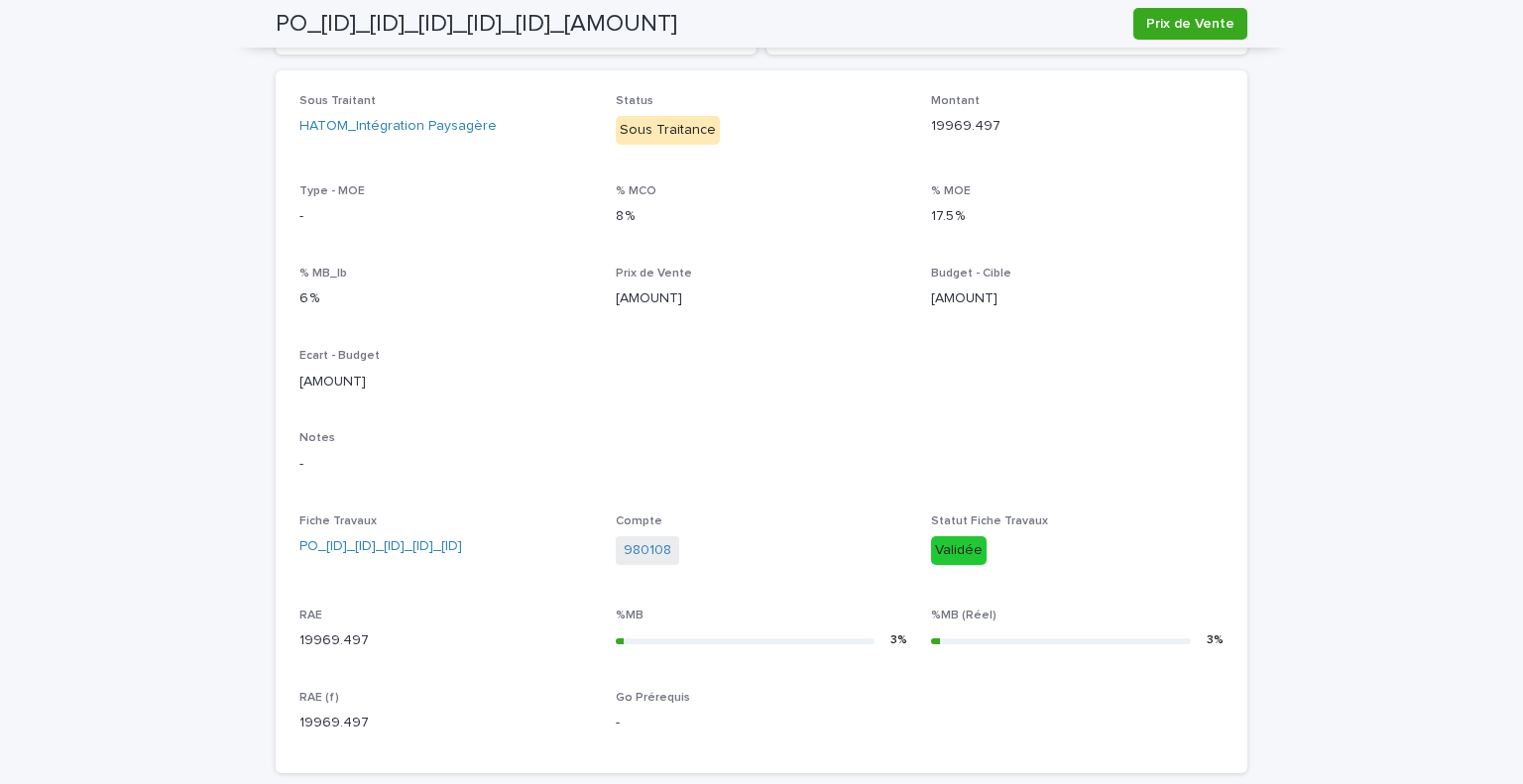 scroll, scrollTop: 99, scrollLeft: 0, axis: vertical 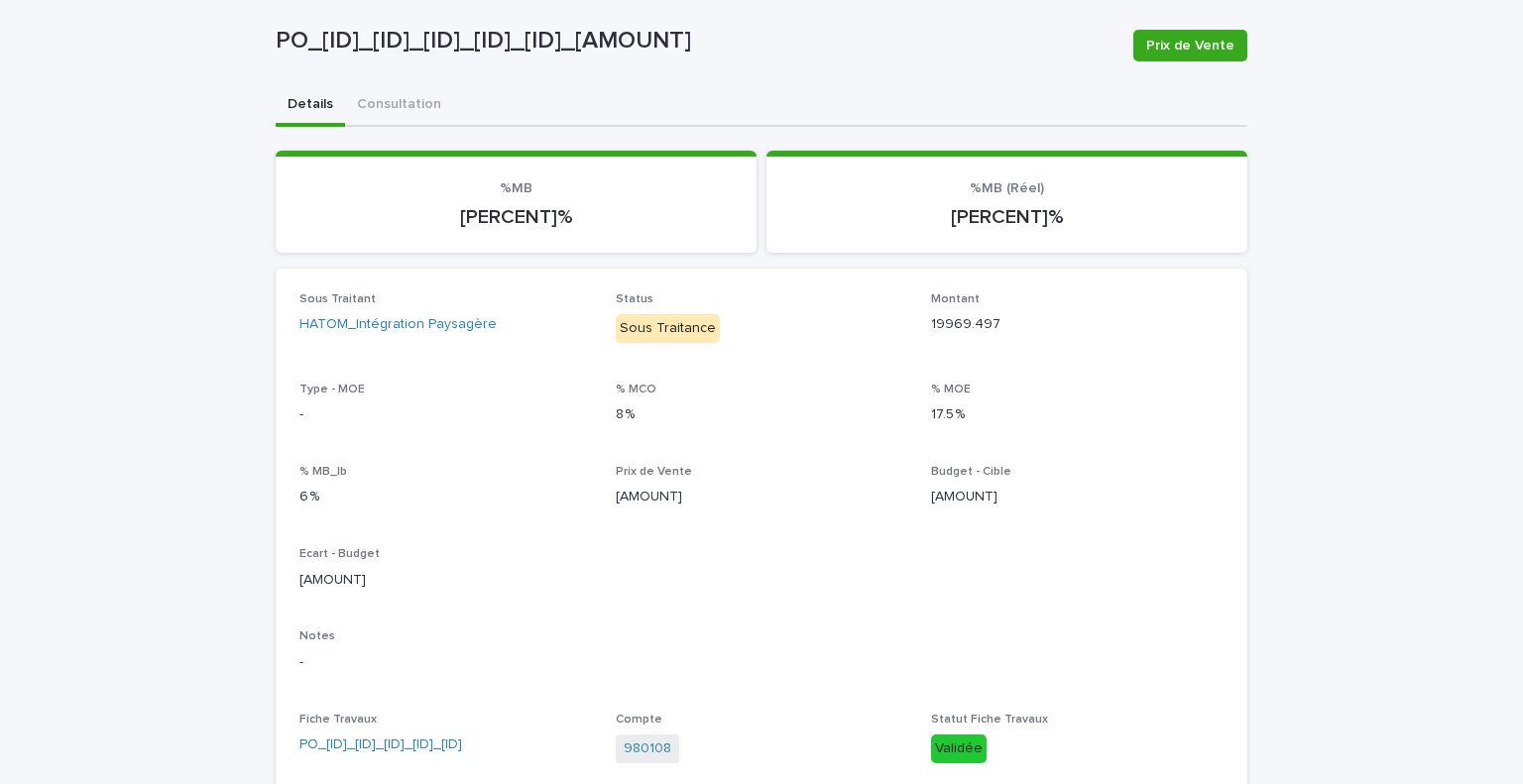click on "Loading... Saving… %MB 3.07 % %MB (Réel) 3.15 %" at bounding box center (762, 209) 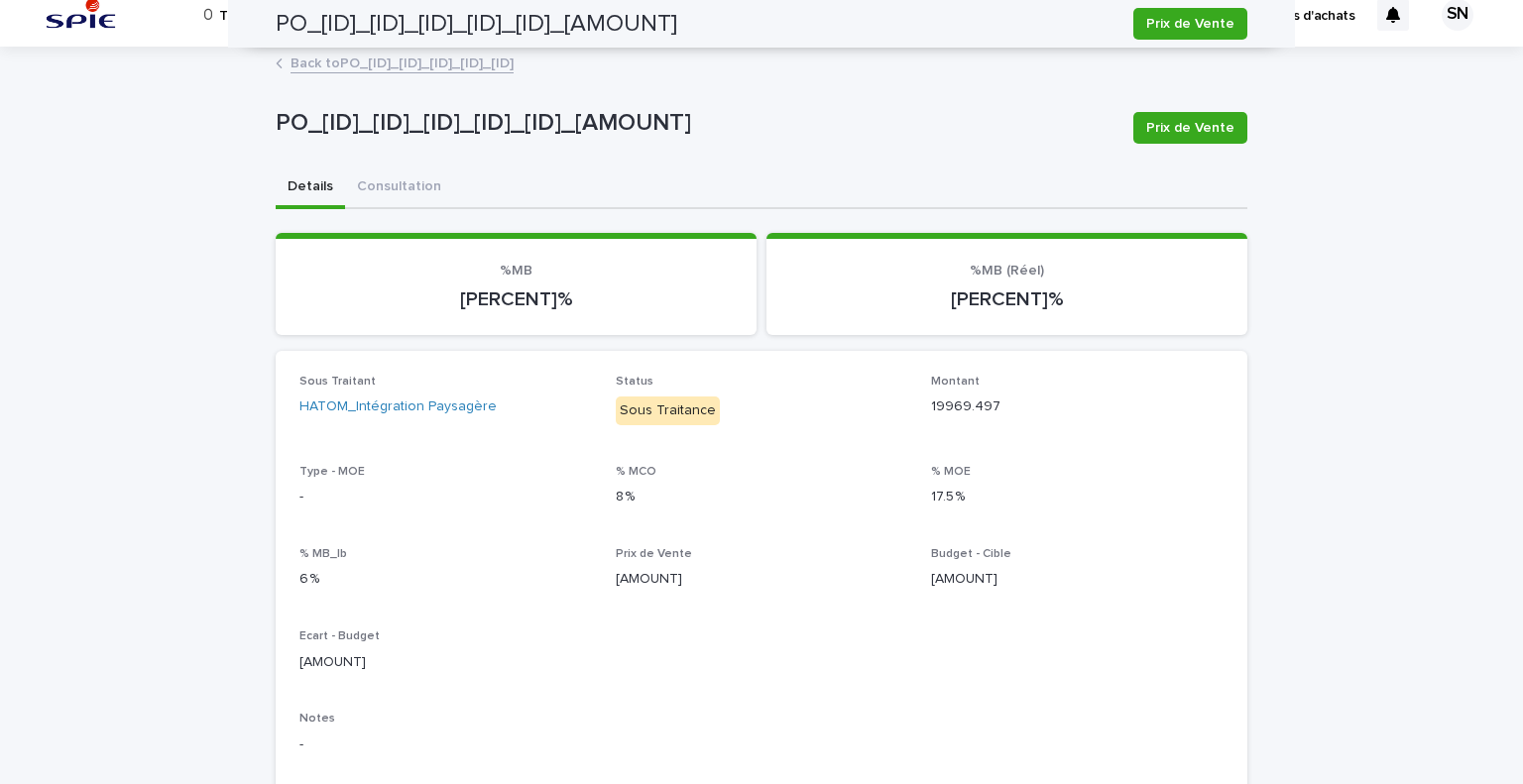 scroll, scrollTop: 0, scrollLeft: 0, axis: both 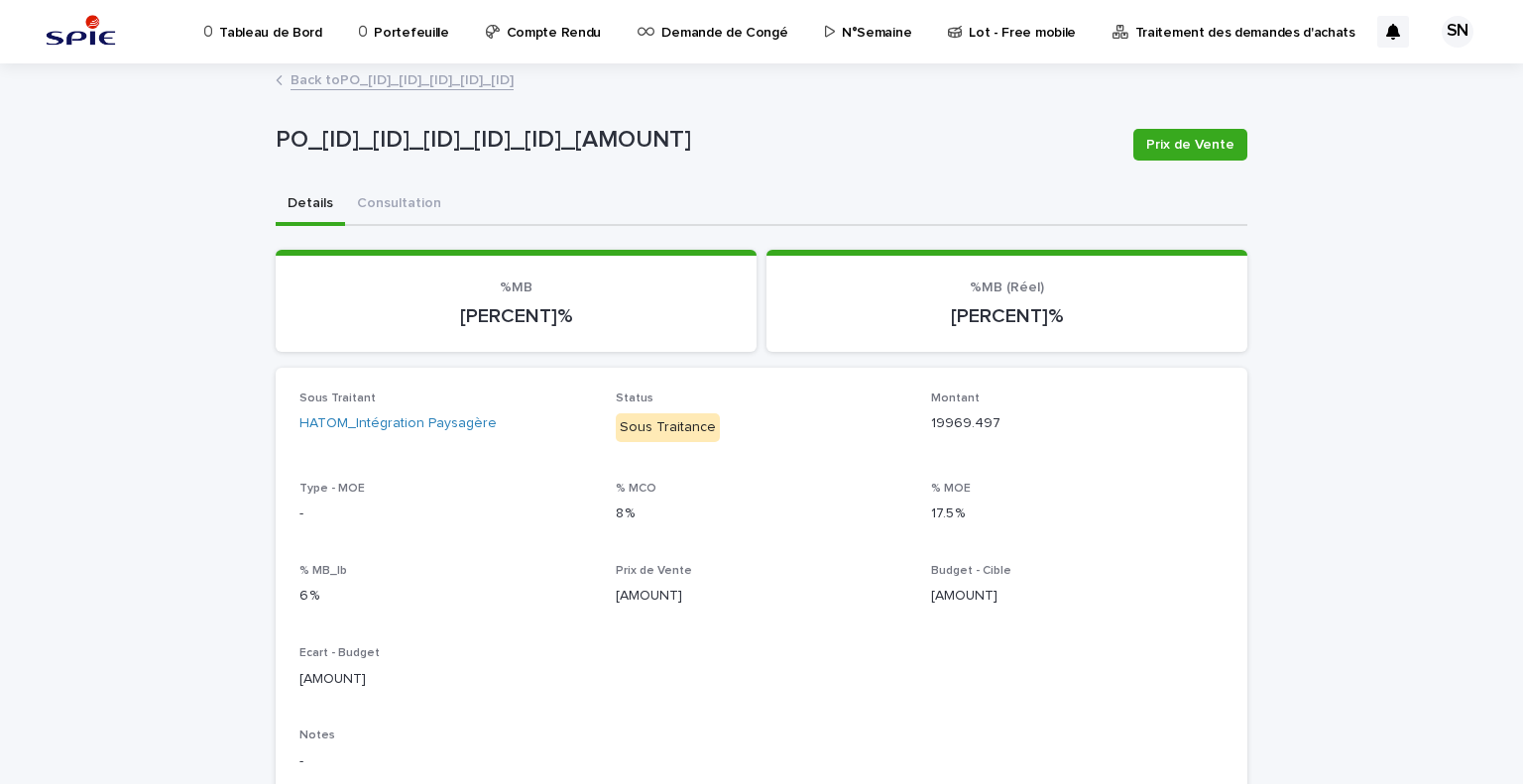 click on "Back to  PO_[ID]_[ID]_[ID]_[ID]_[ID]" at bounding box center [402, 78] 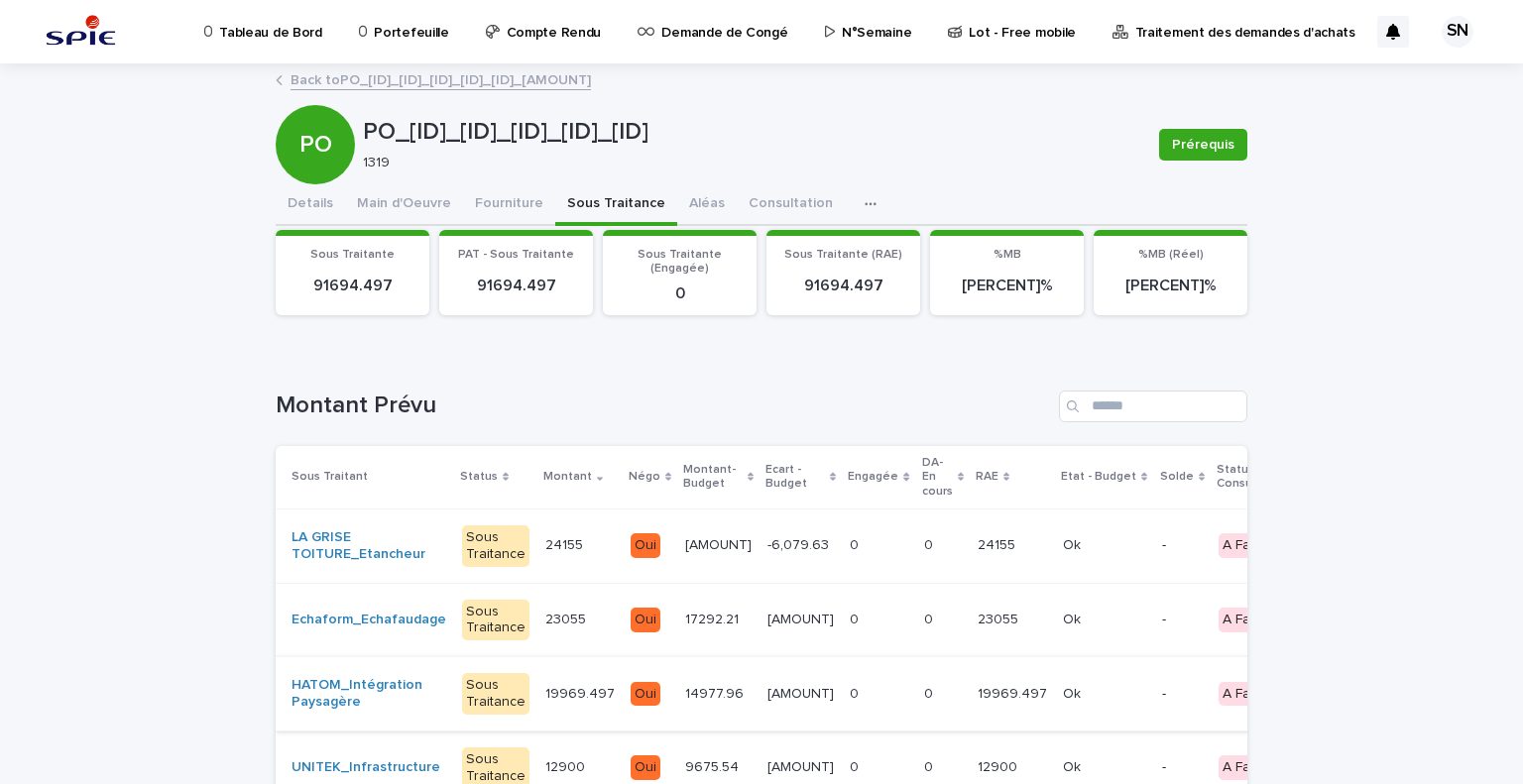 scroll, scrollTop: 396, scrollLeft: 0, axis: vertical 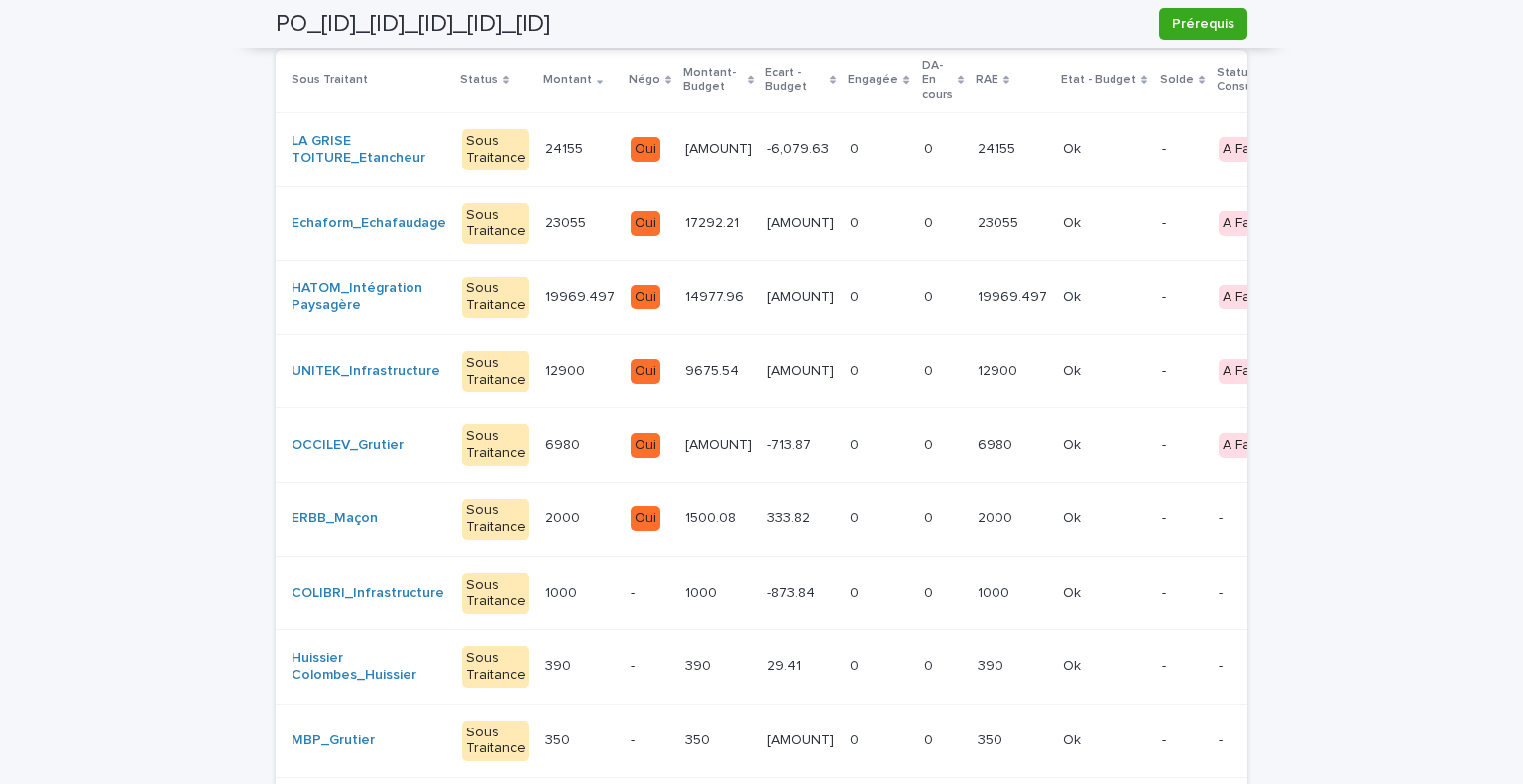 click at bounding box center (879, 223) 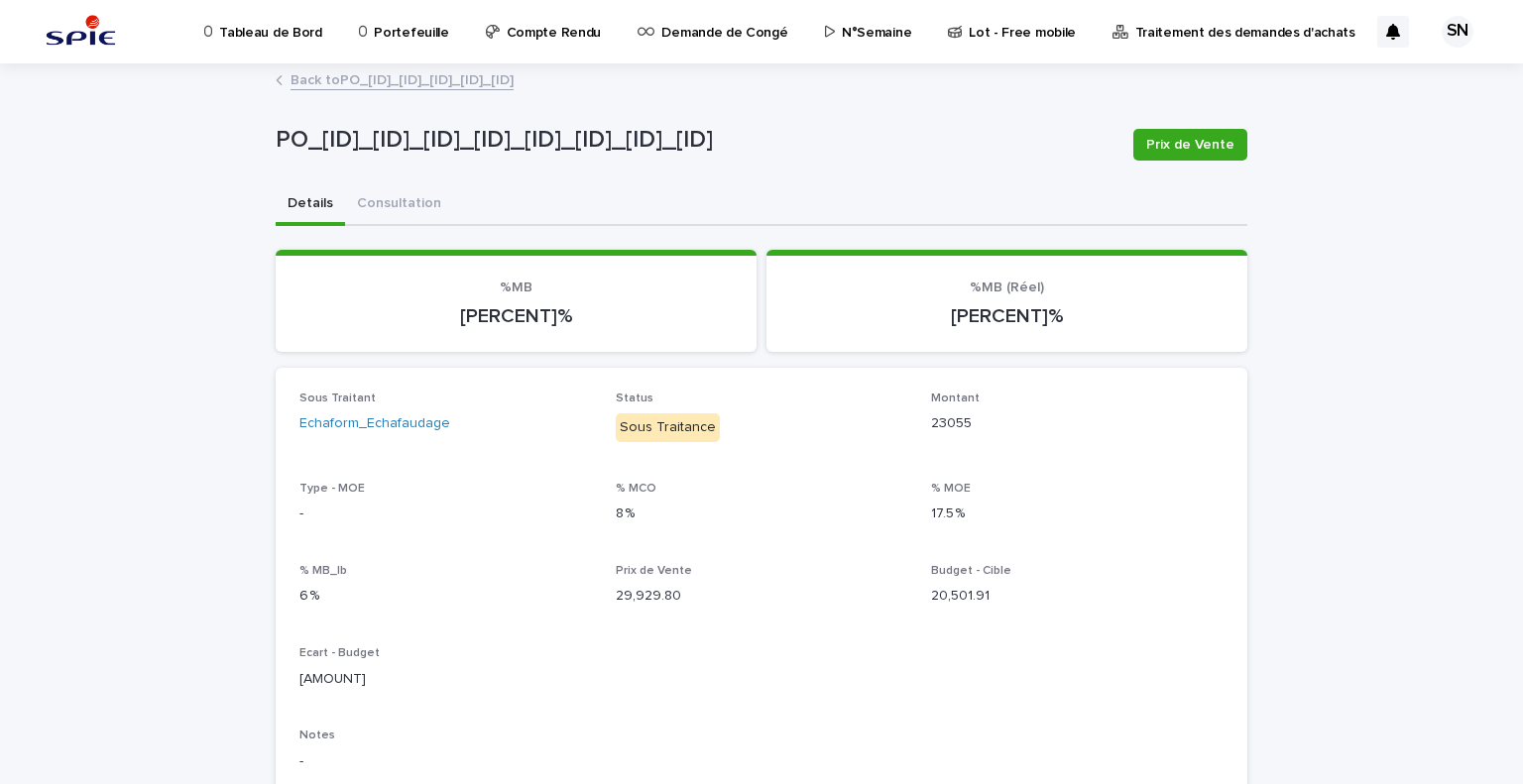 scroll, scrollTop: 595, scrollLeft: 0, axis: vertical 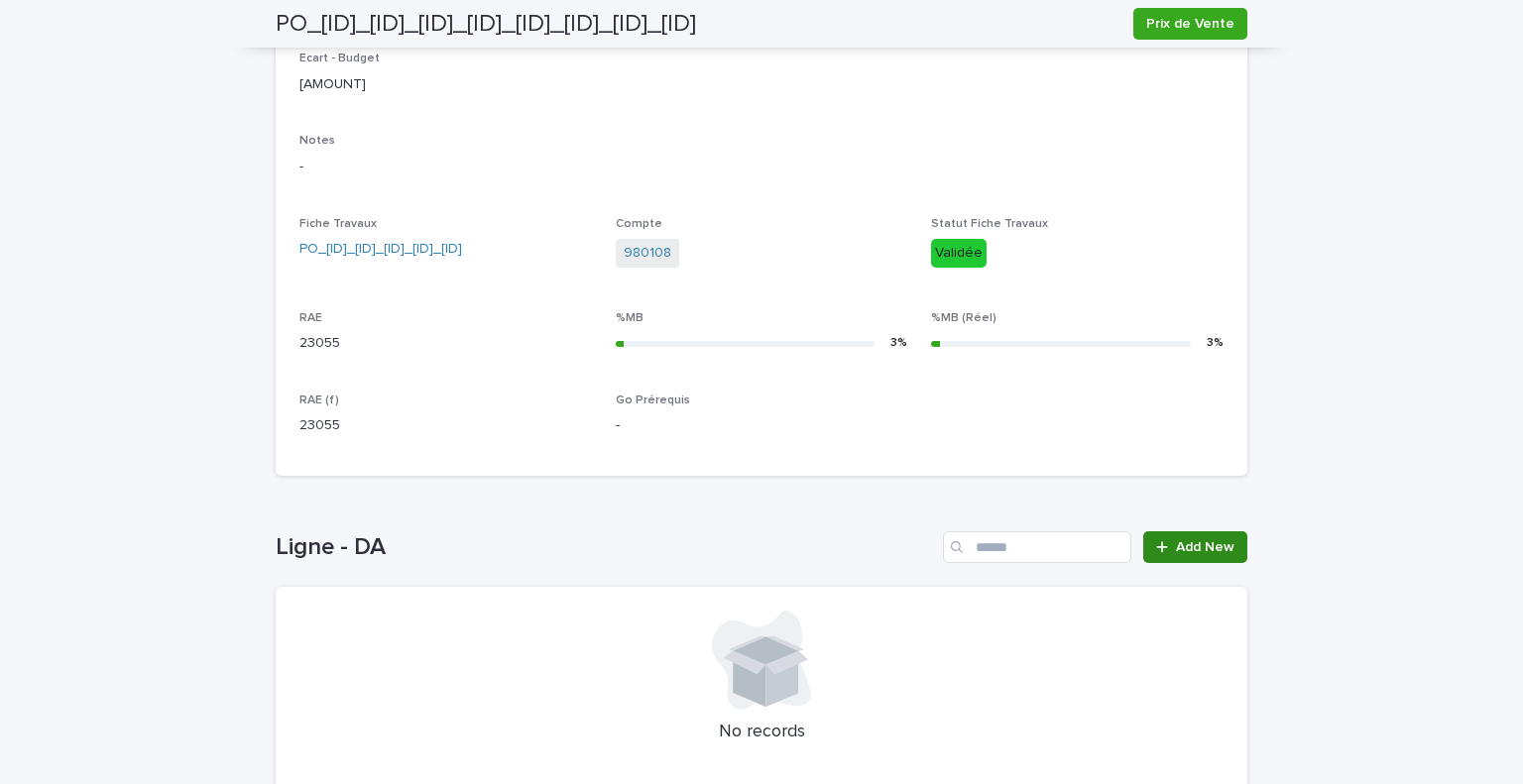 click on "Add New" at bounding box center (1205, 547) 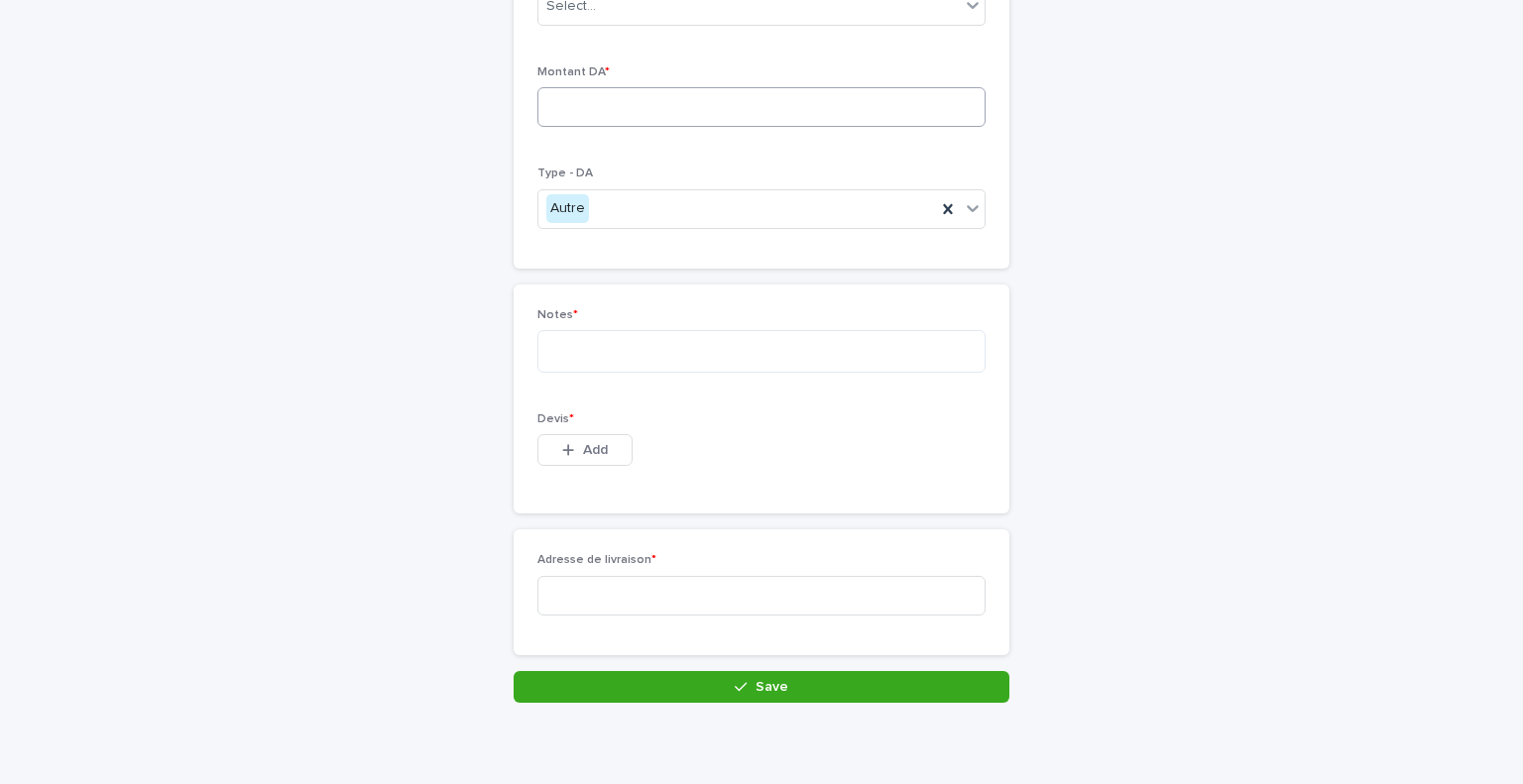 scroll, scrollTop: 39, scrollLeft: 0, axis: vertical 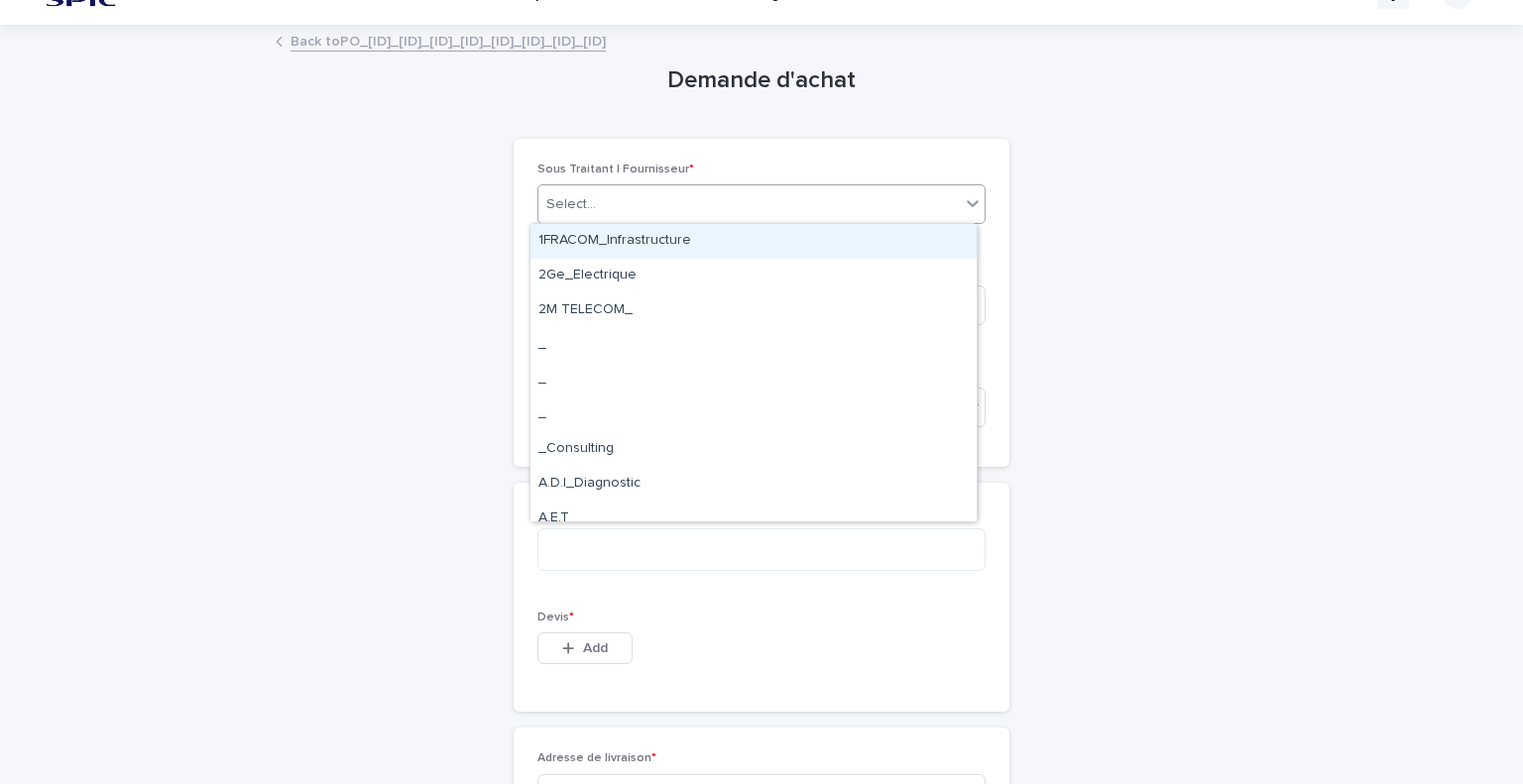 click on "Select..." at bounding box center (749, 204) 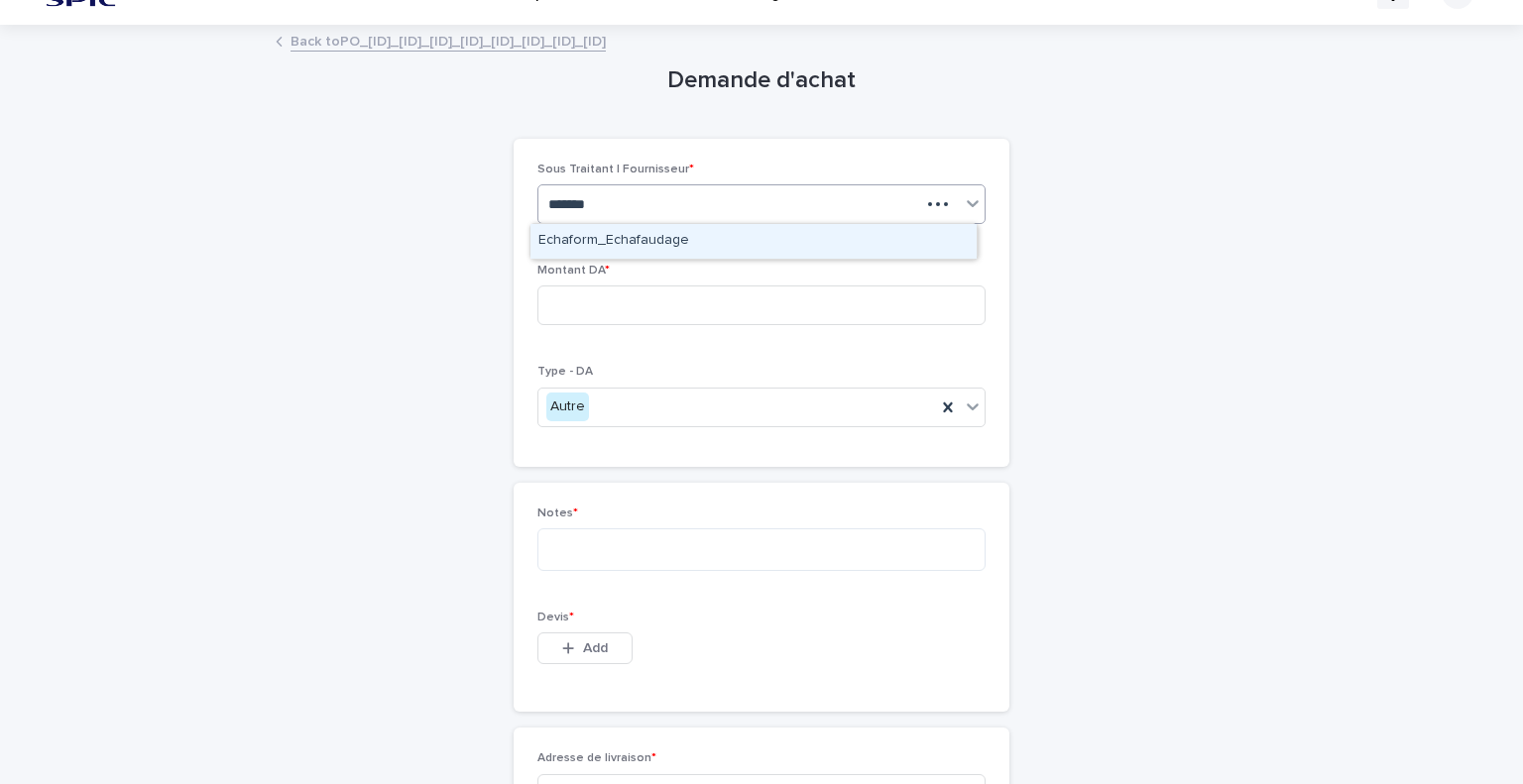 type on "********" 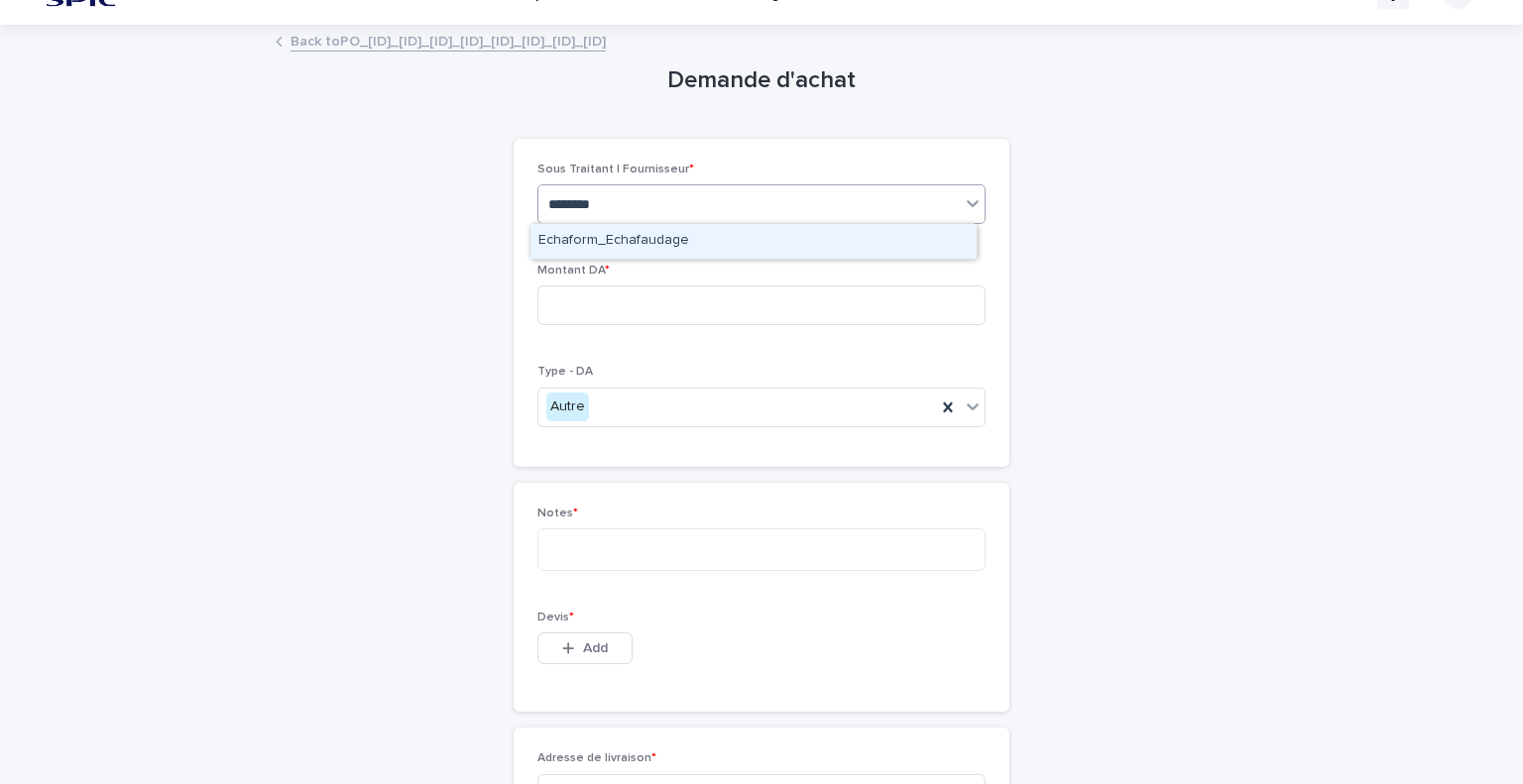 click on "Echaform_Echafaudage" at bounding box center [754, 241] 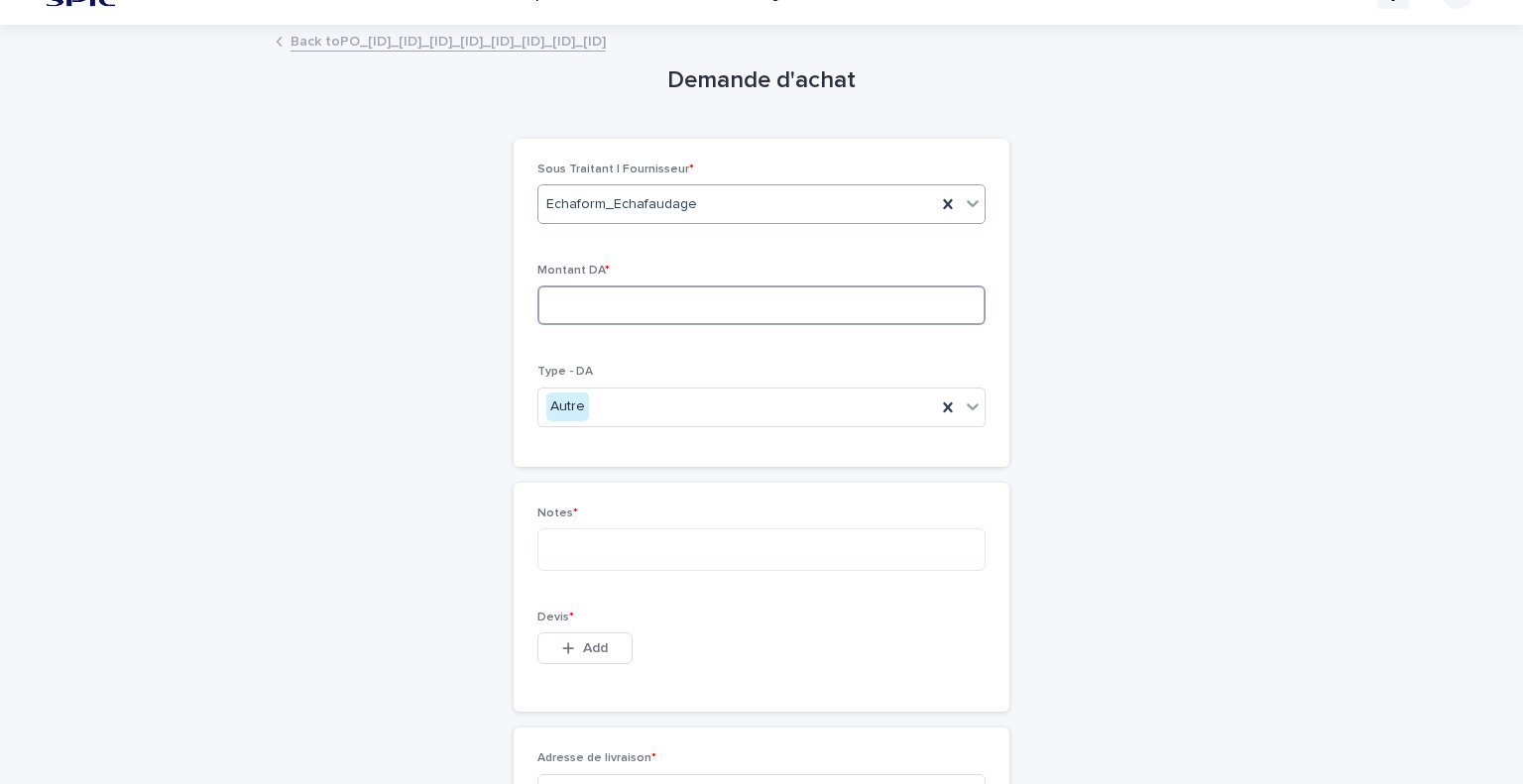 click at bounding box center (762, 305) 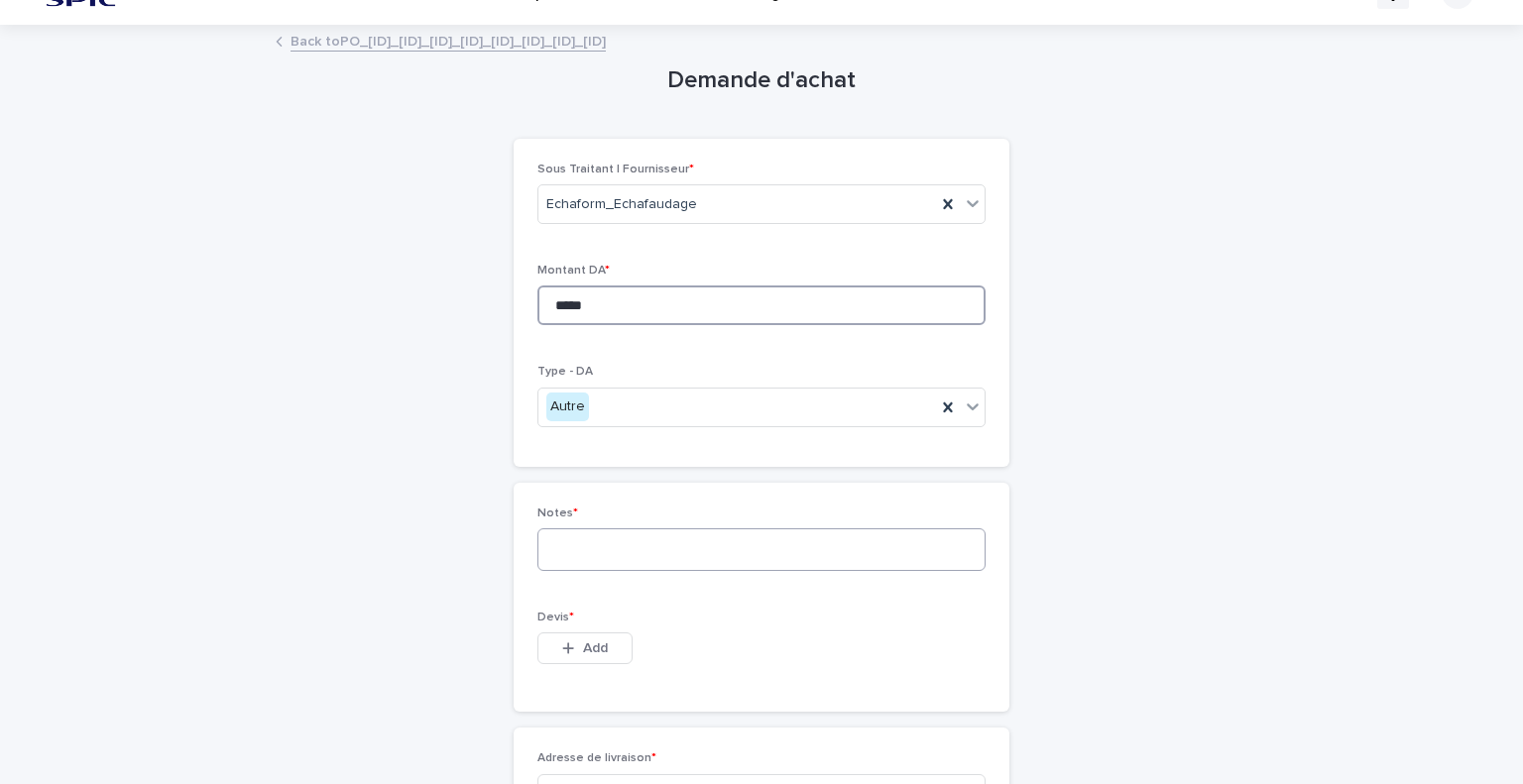 type on "*****" 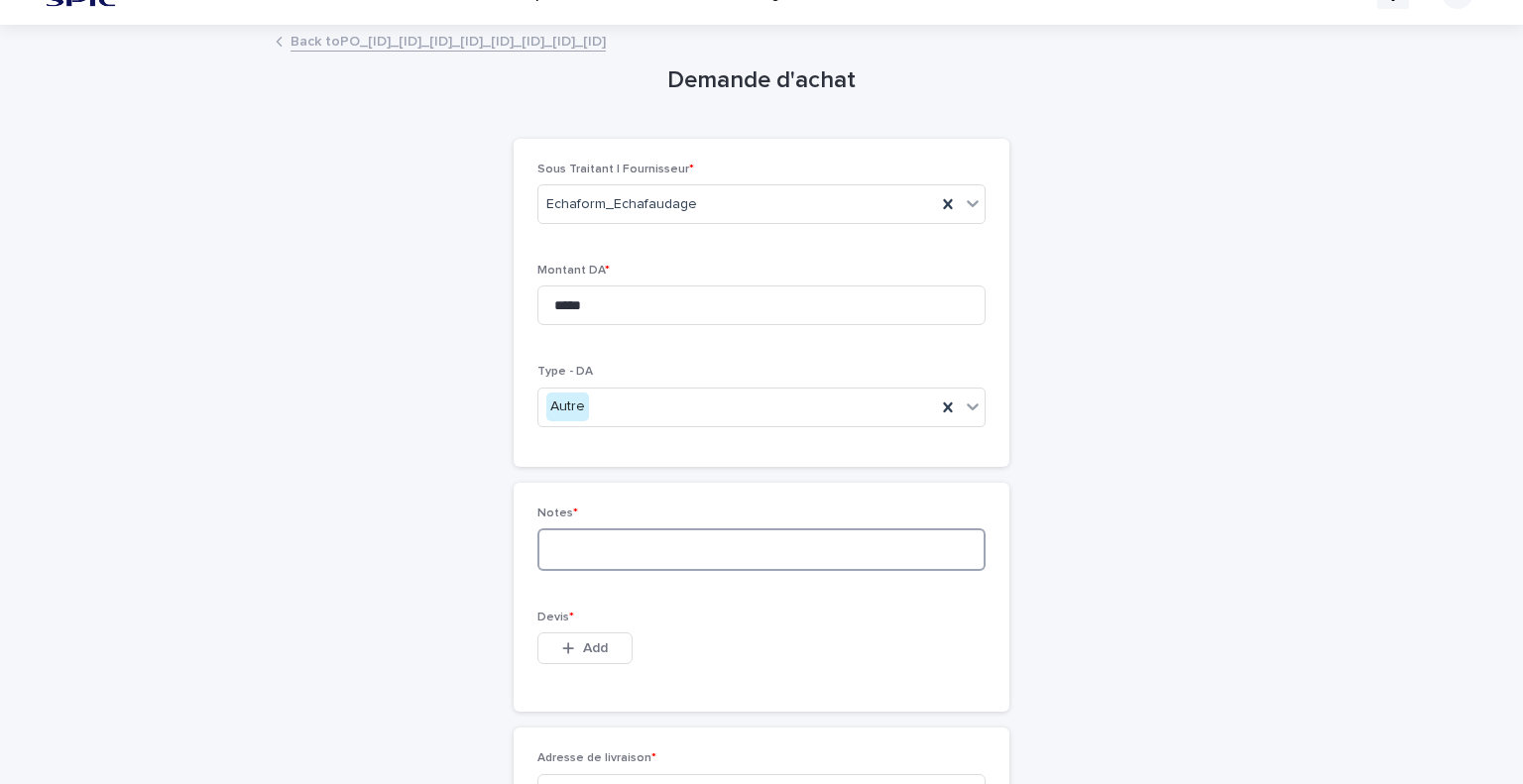 click at bounding box center (762, 549) 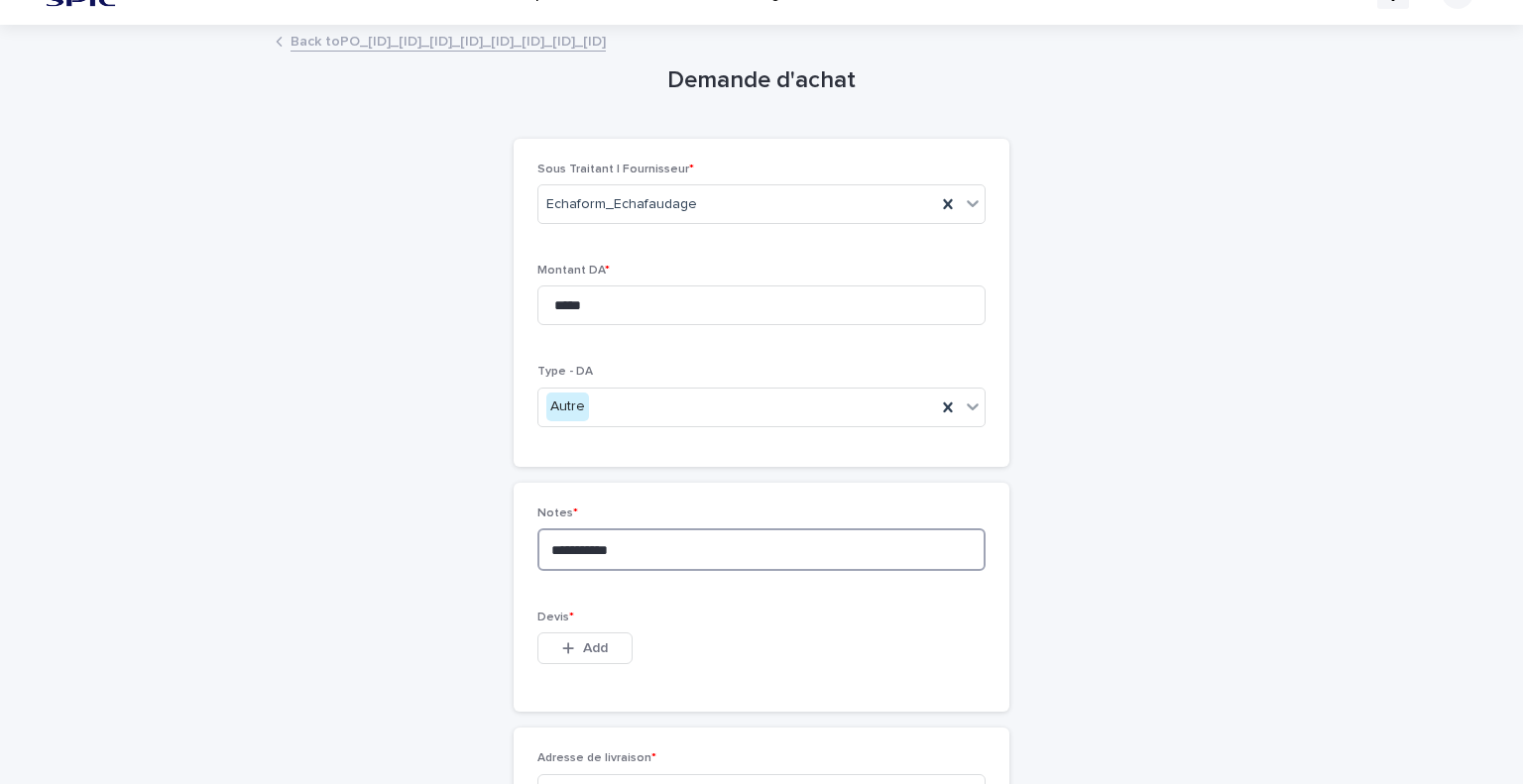 scroll, scrollTop: 237, scrollLeft: 0, axis: vertical 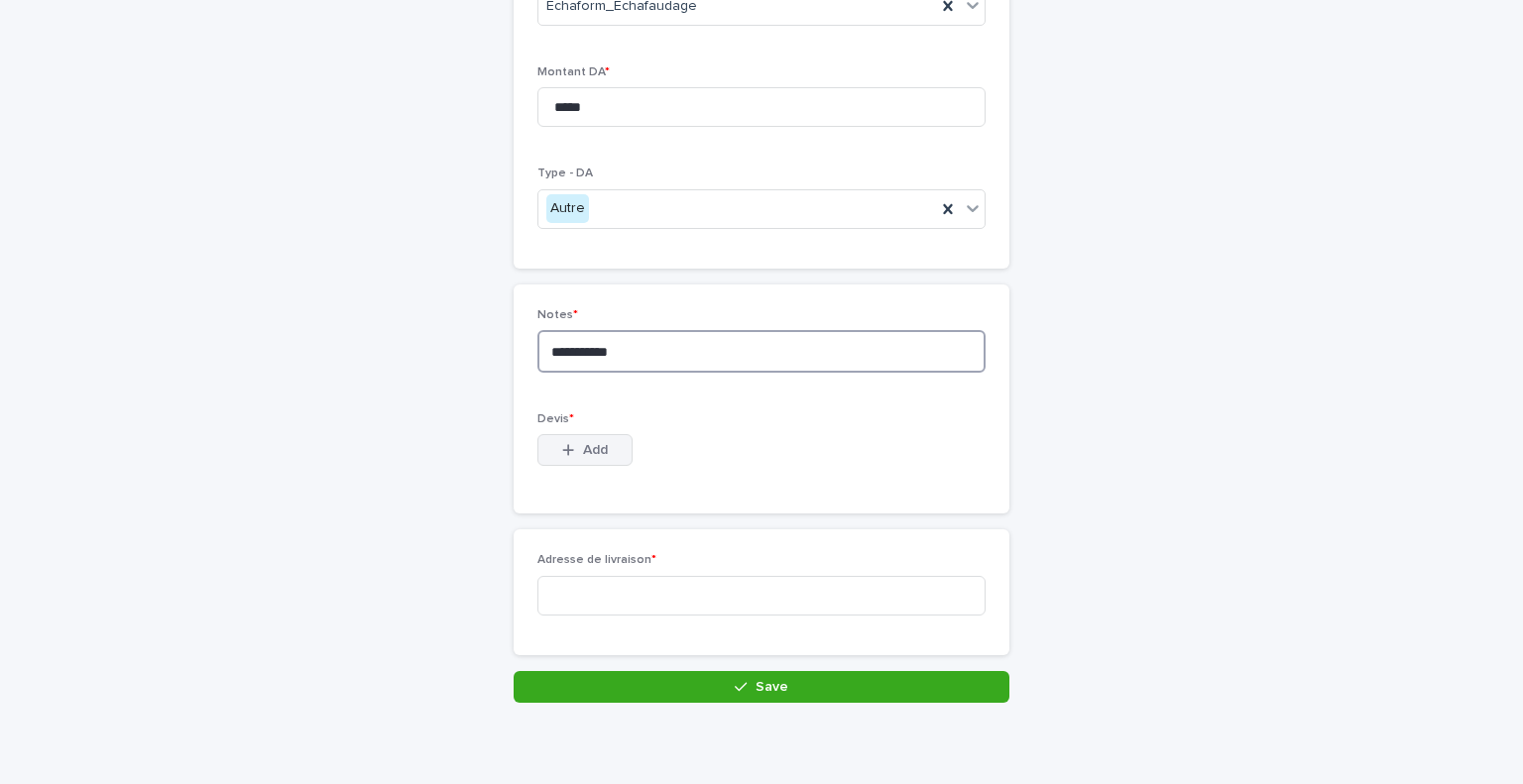 type on "**********" 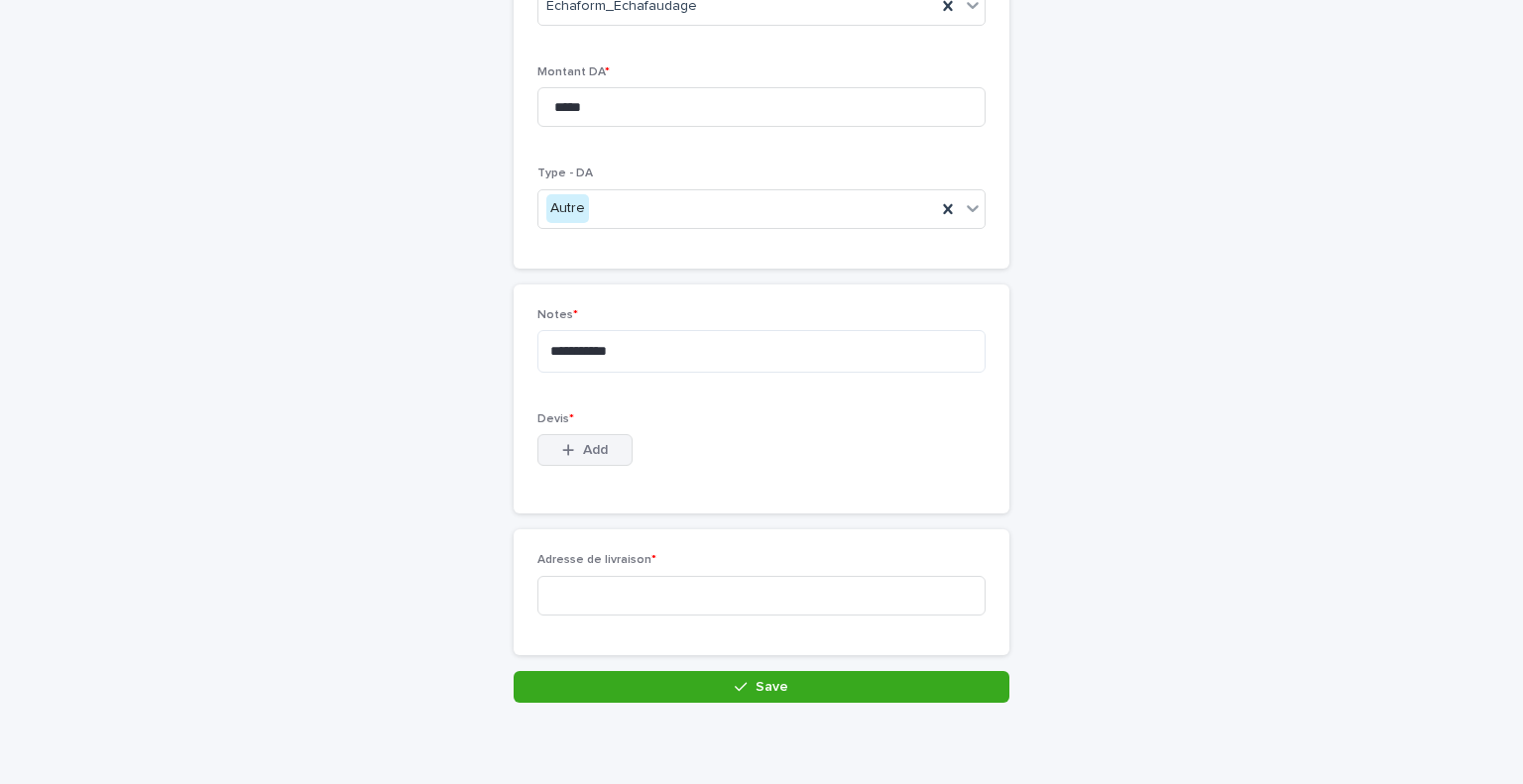 click on "Add" at bounding box center [585, 450] 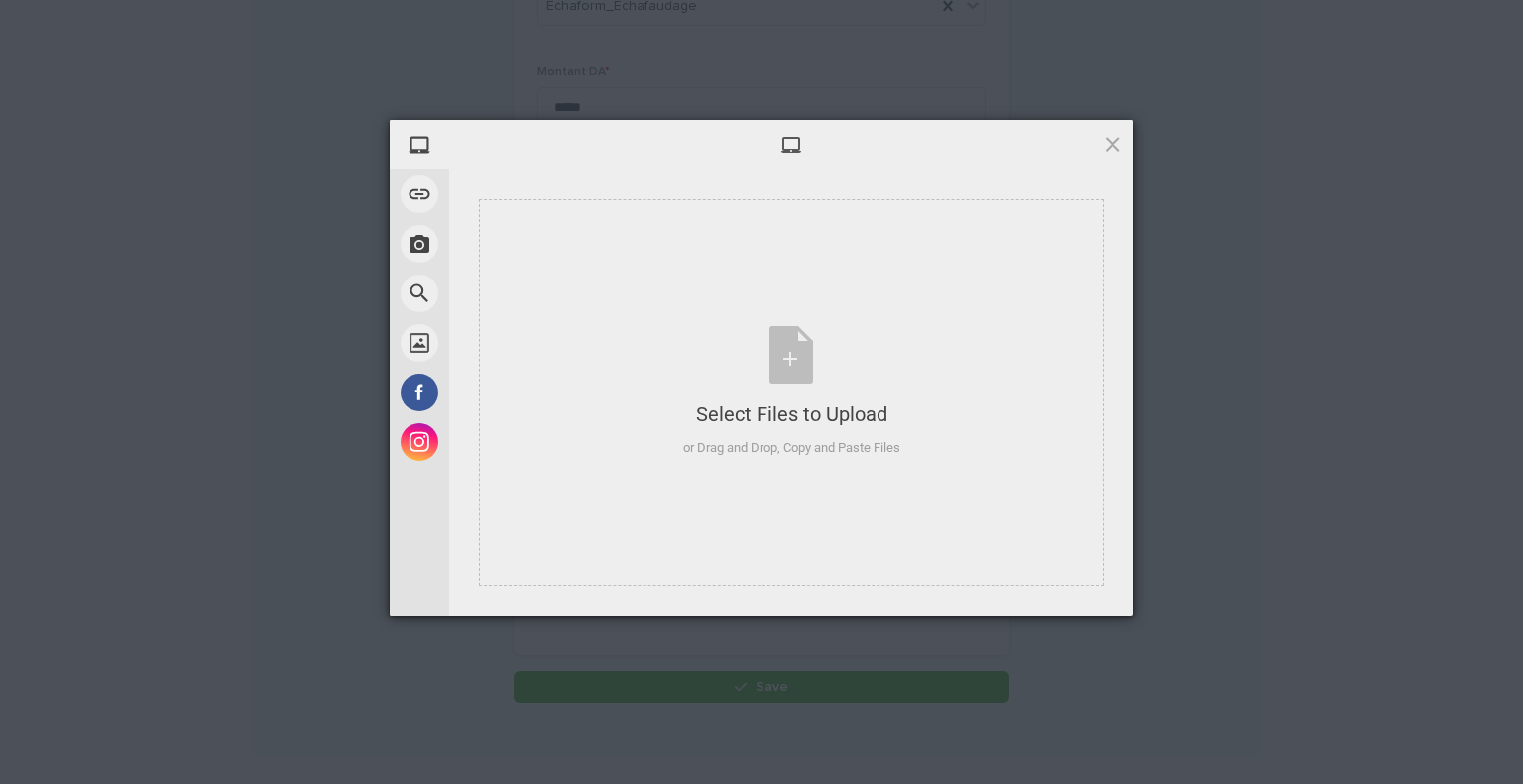 click at bounding box center [791, 145] 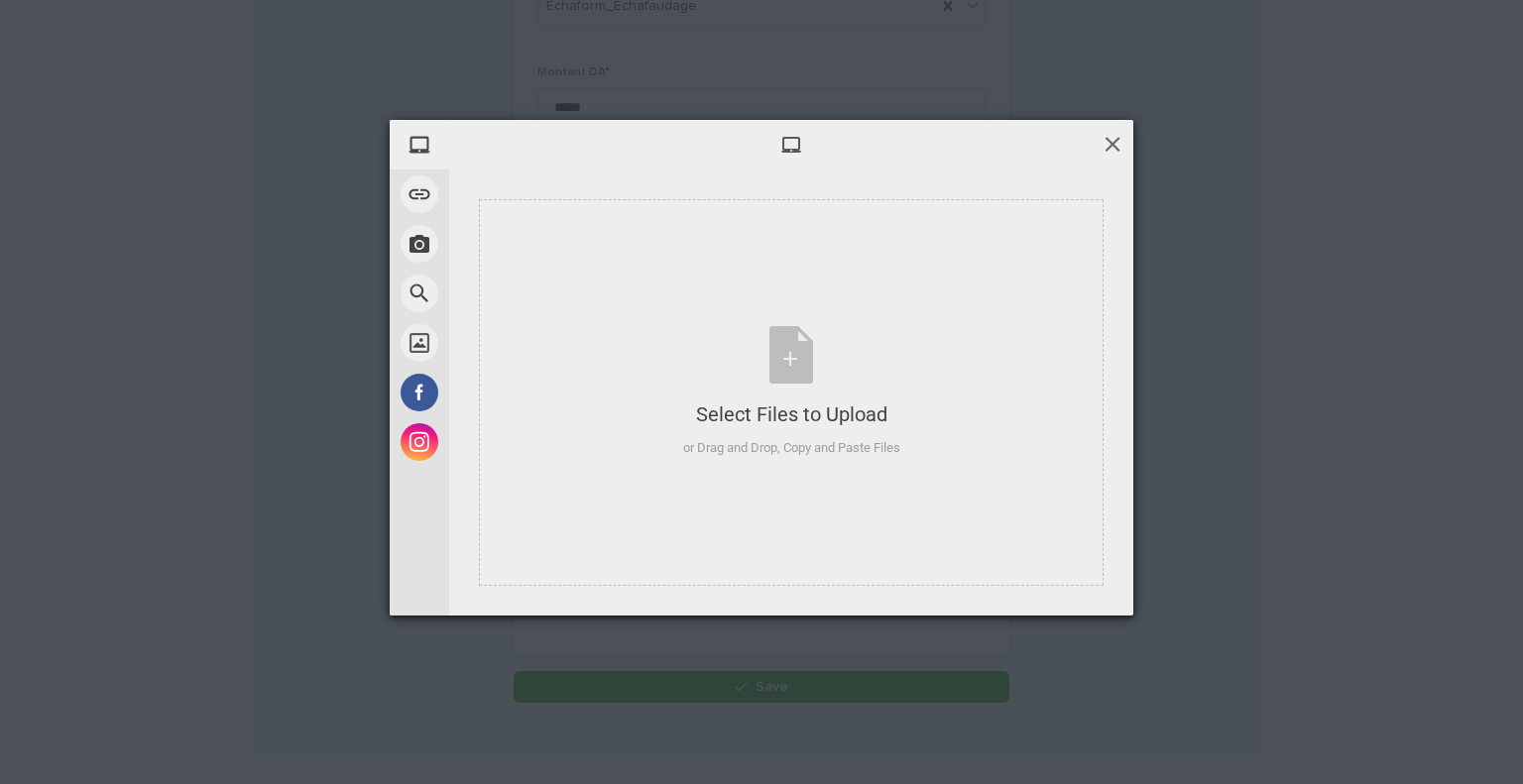 click at bounding box center [1113, 144] 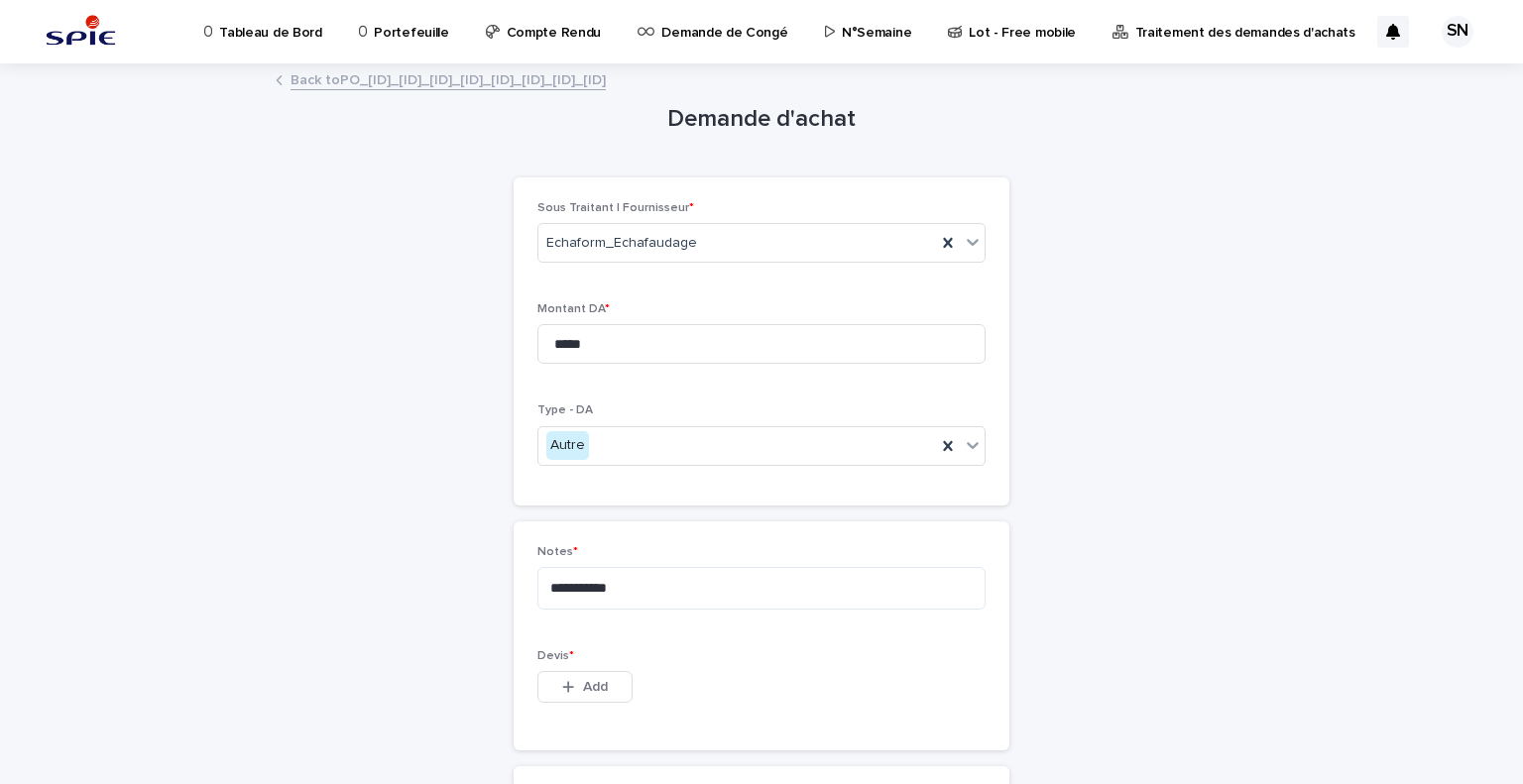 scroll, scrollTop: 253, scrollLeft: 0, axis: vertical 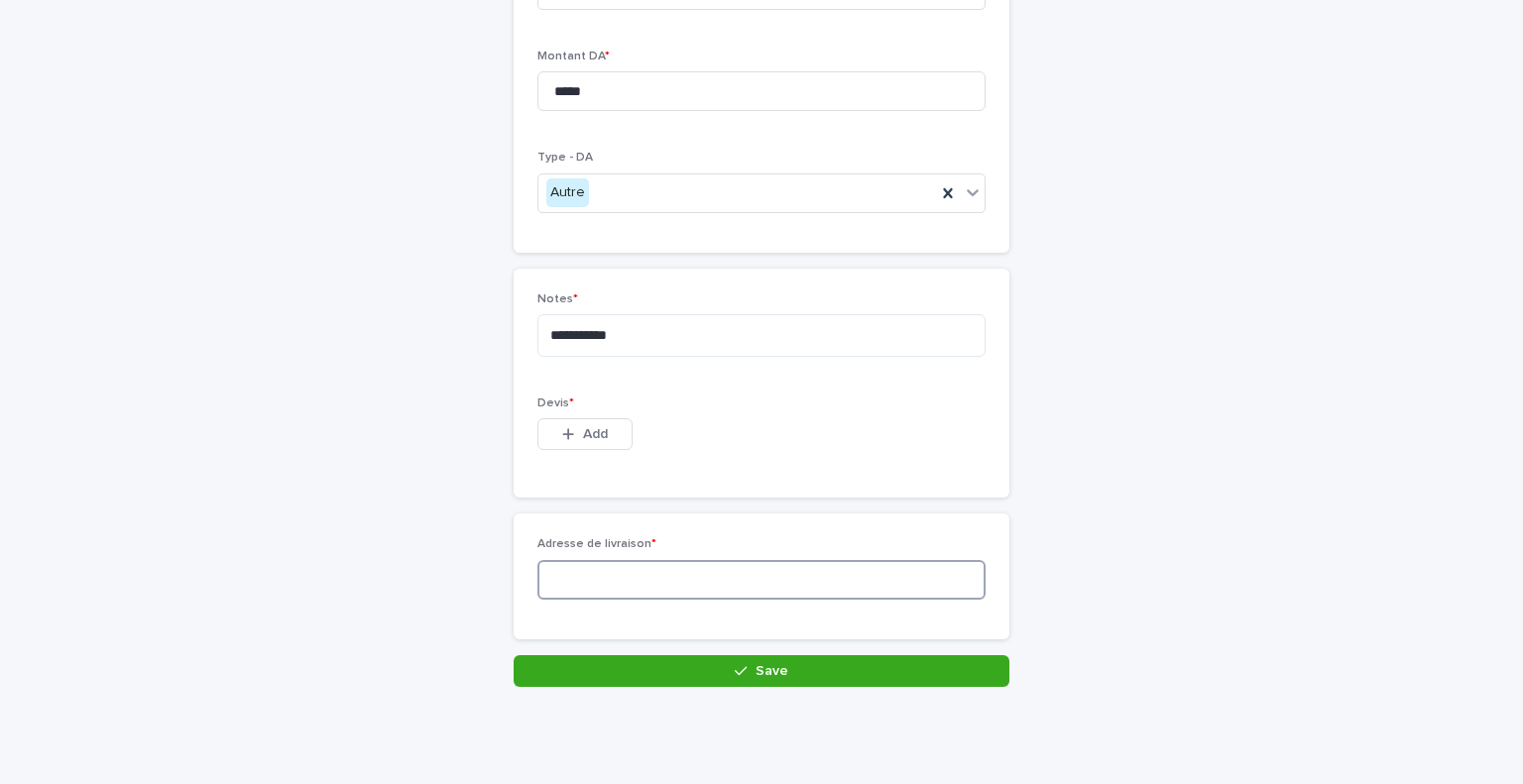 click at bounding box center [762, 580] 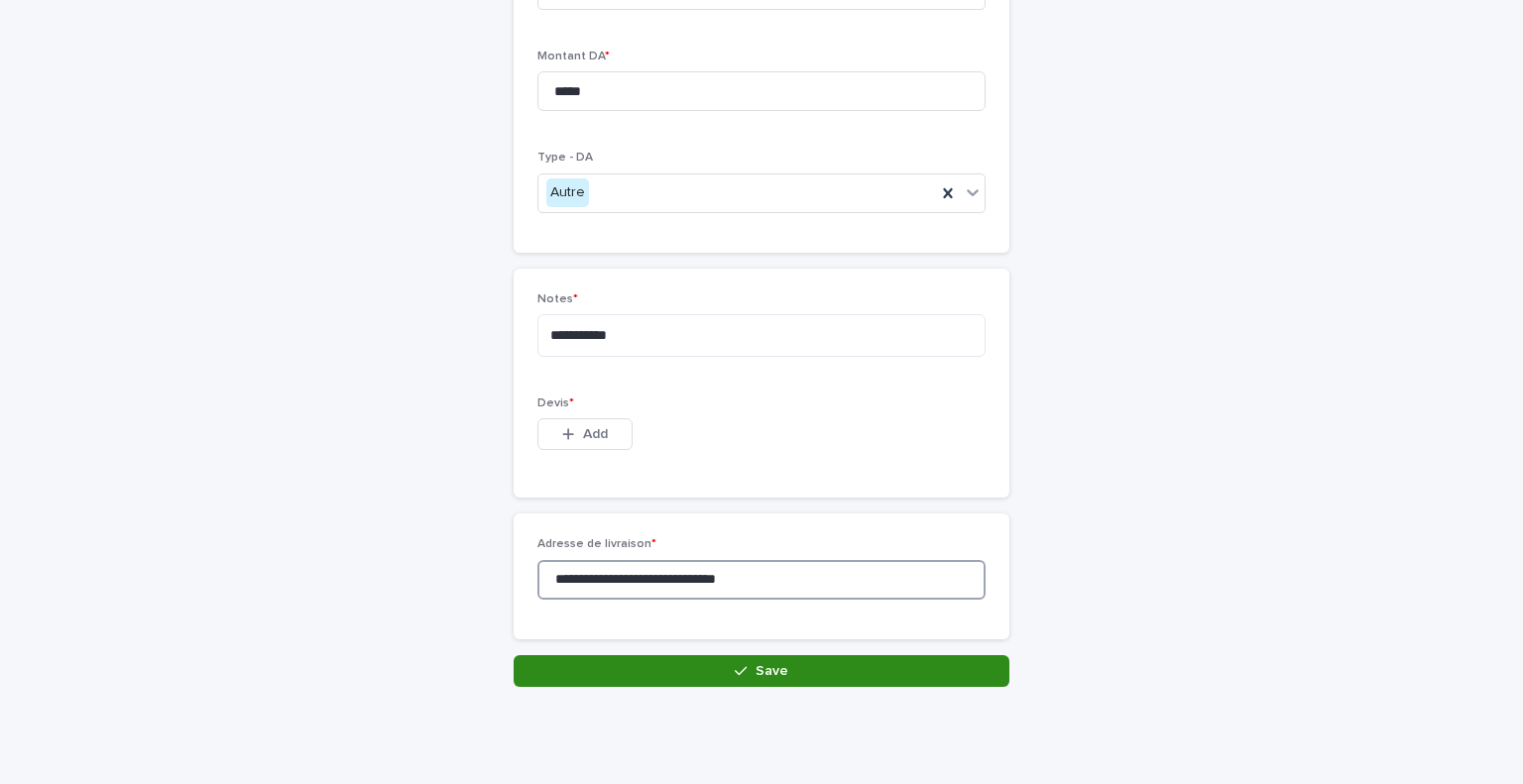 type on "**********" 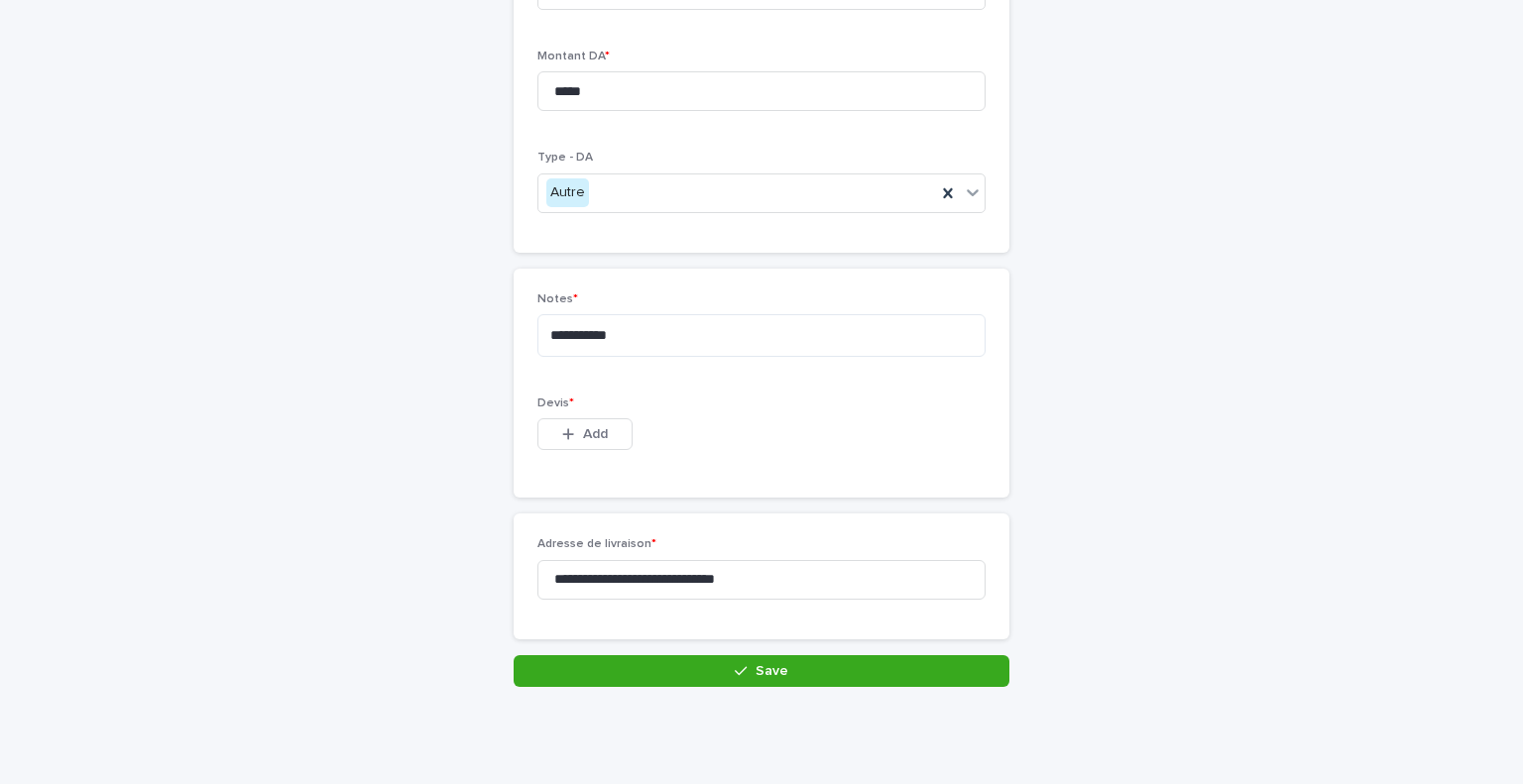 drag, startPoint x: 722, startPoint y: 666, endPoint x: 579, endPoint y: 415, distance: 288.87714 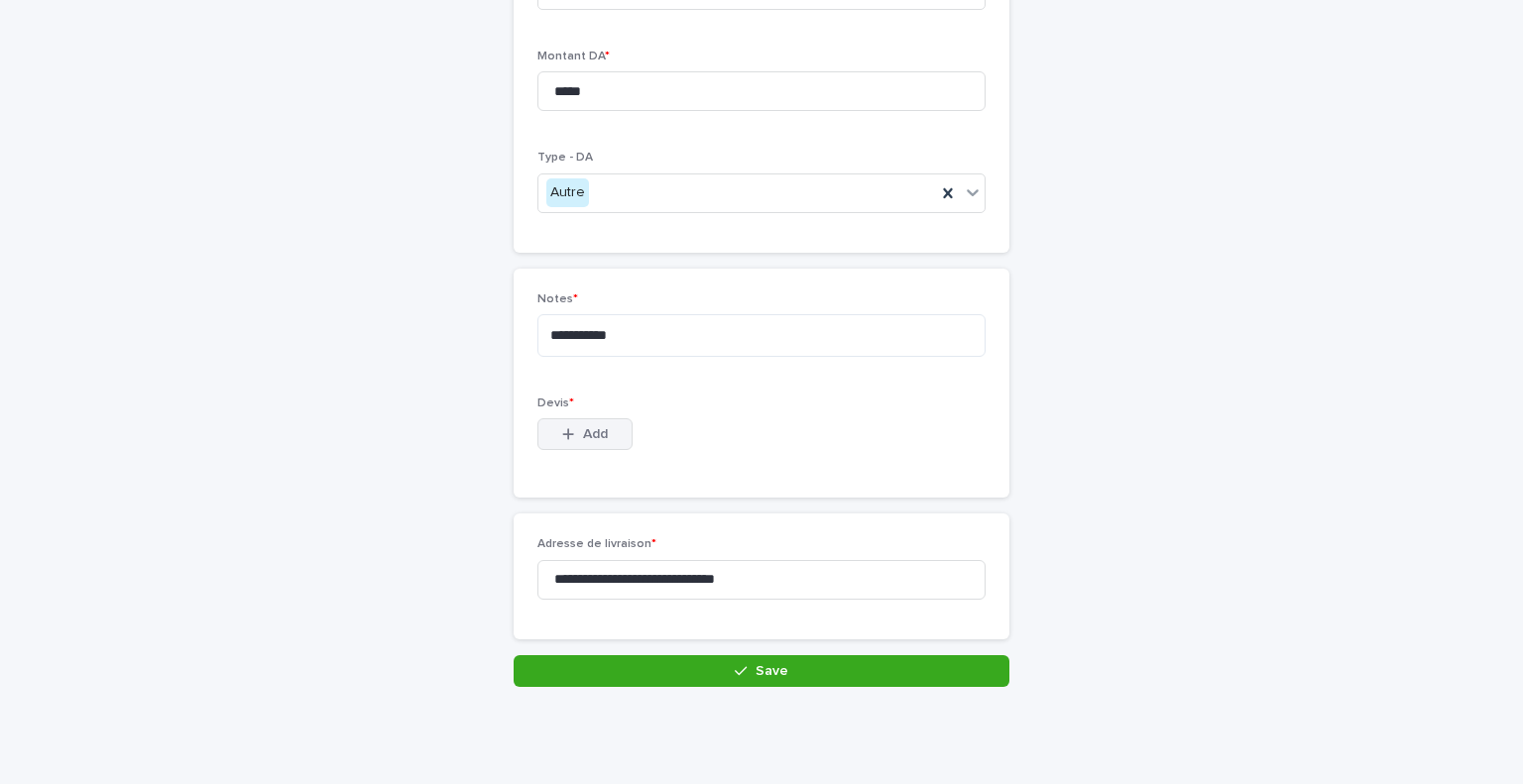 click on "Add" at bounding box center [595, 434] 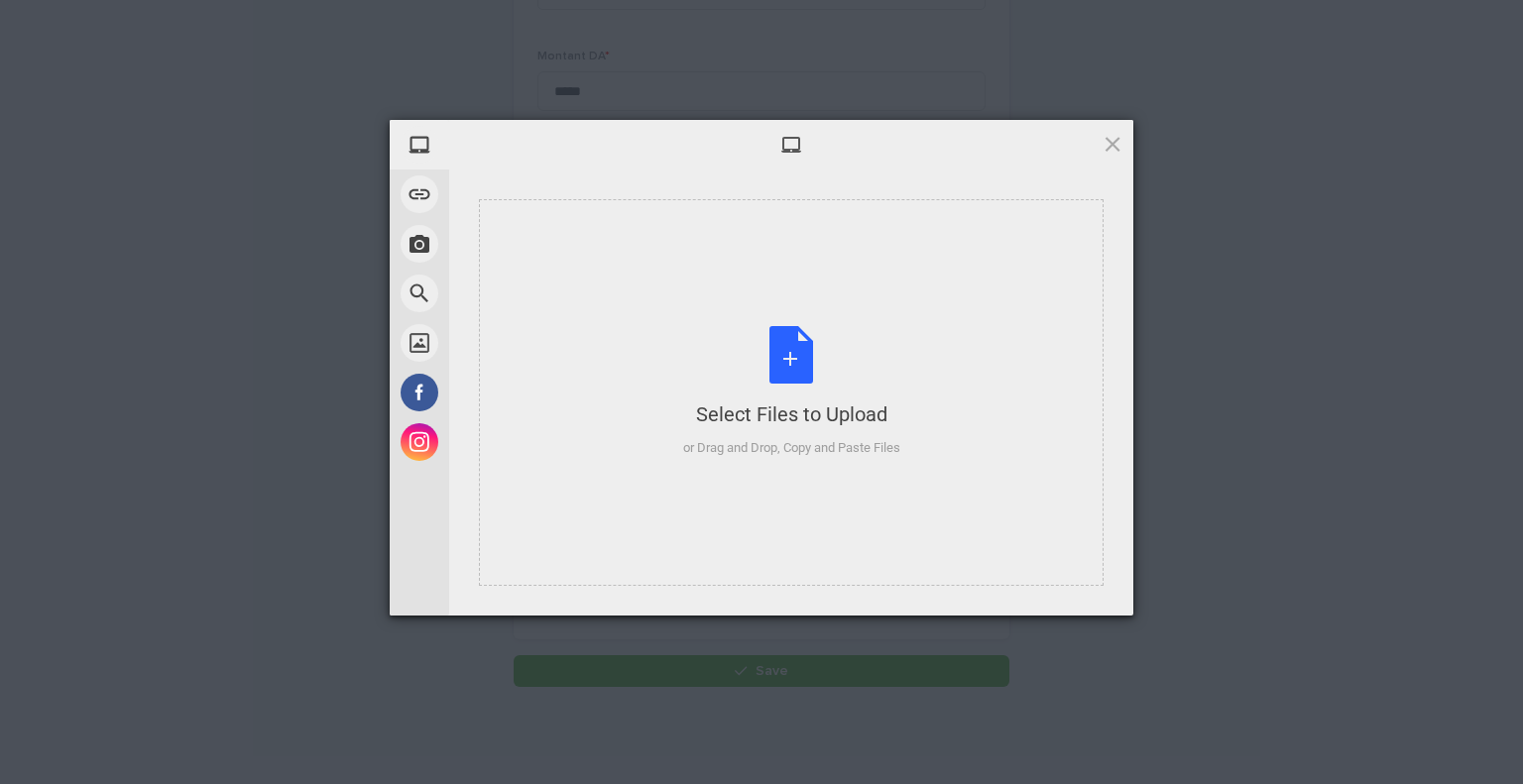 type 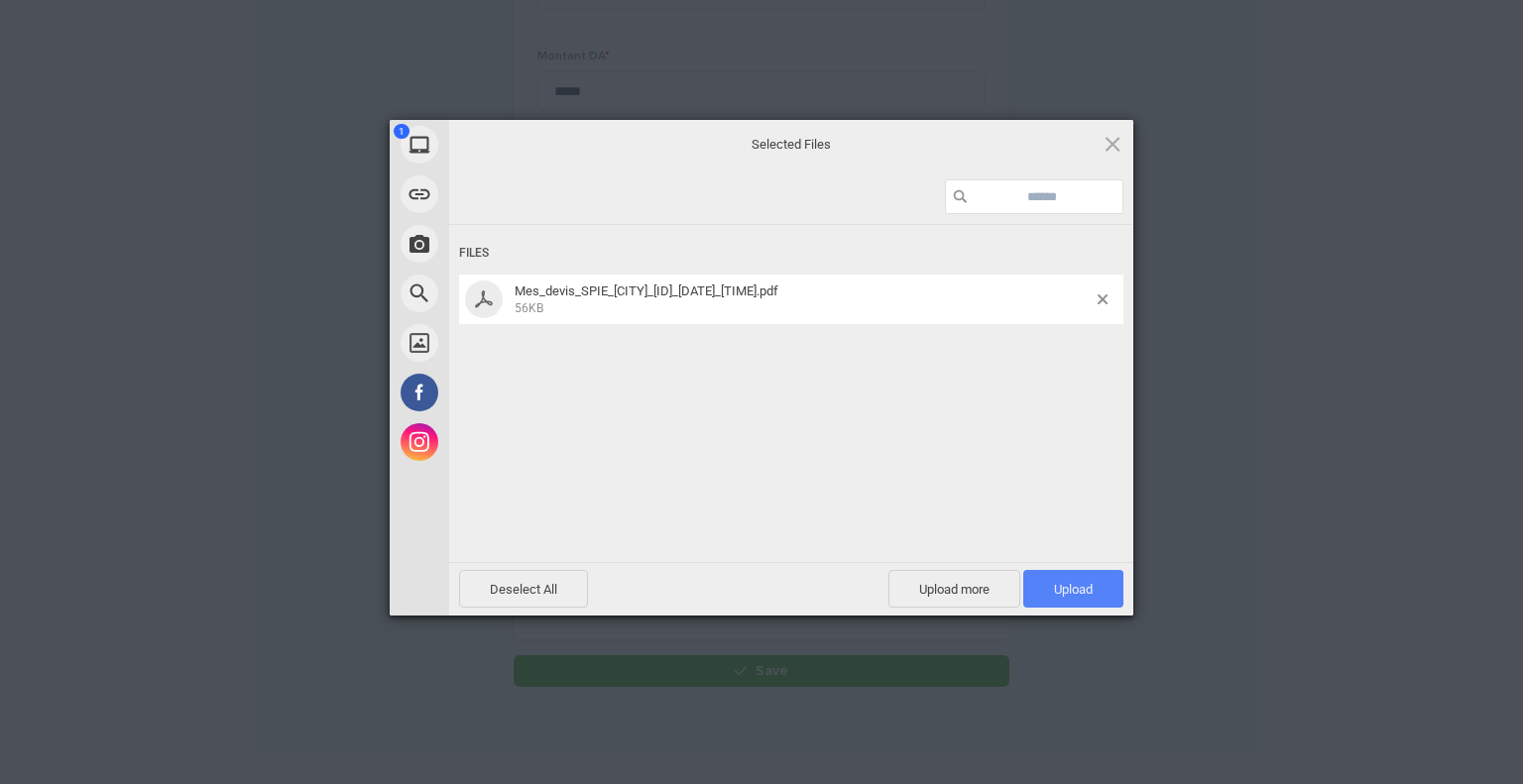 click on "Upload
1" at bounding box center [1073, 589] 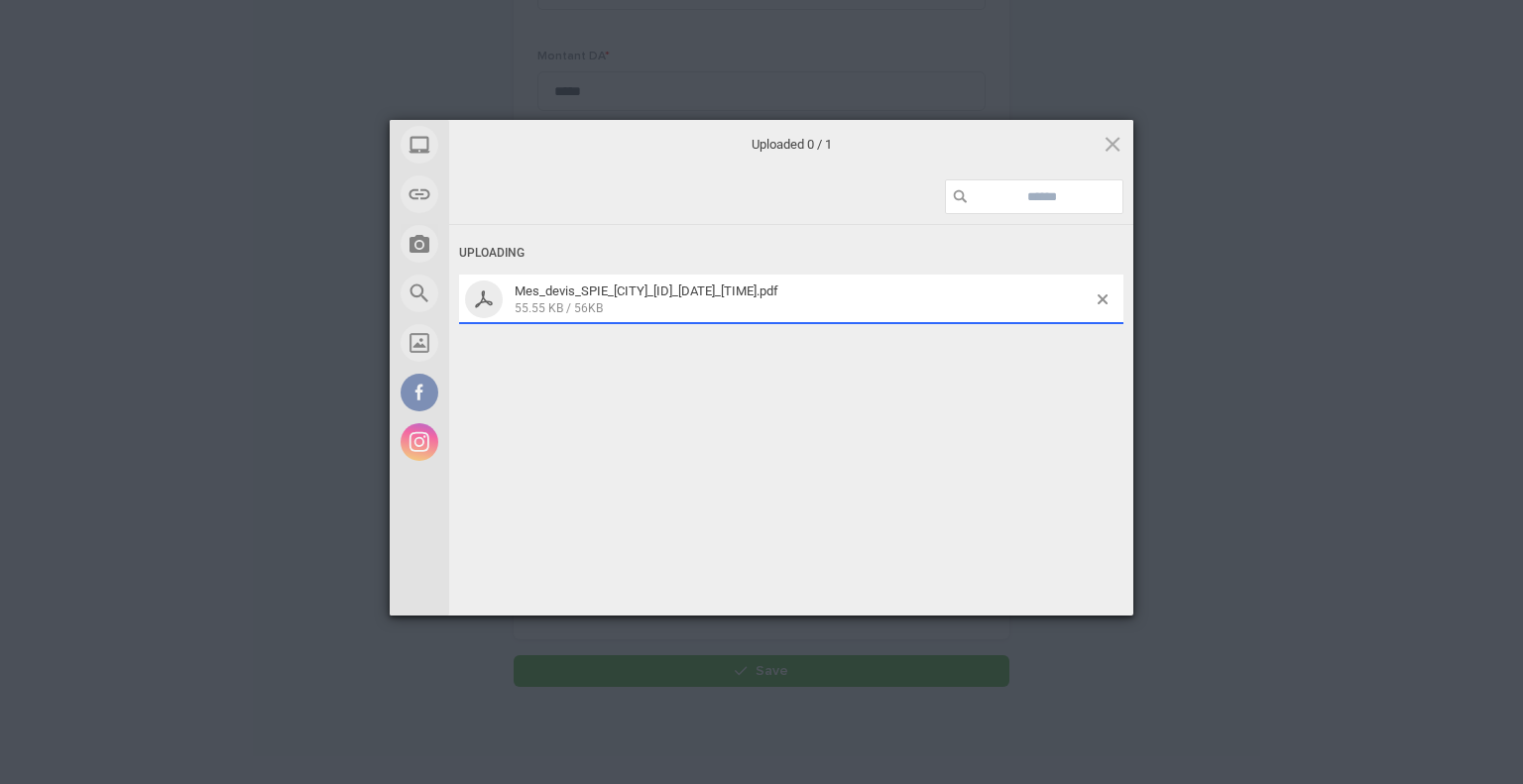 scroll, scrollTop: 288, scrollLeft: 0, axis: vertical 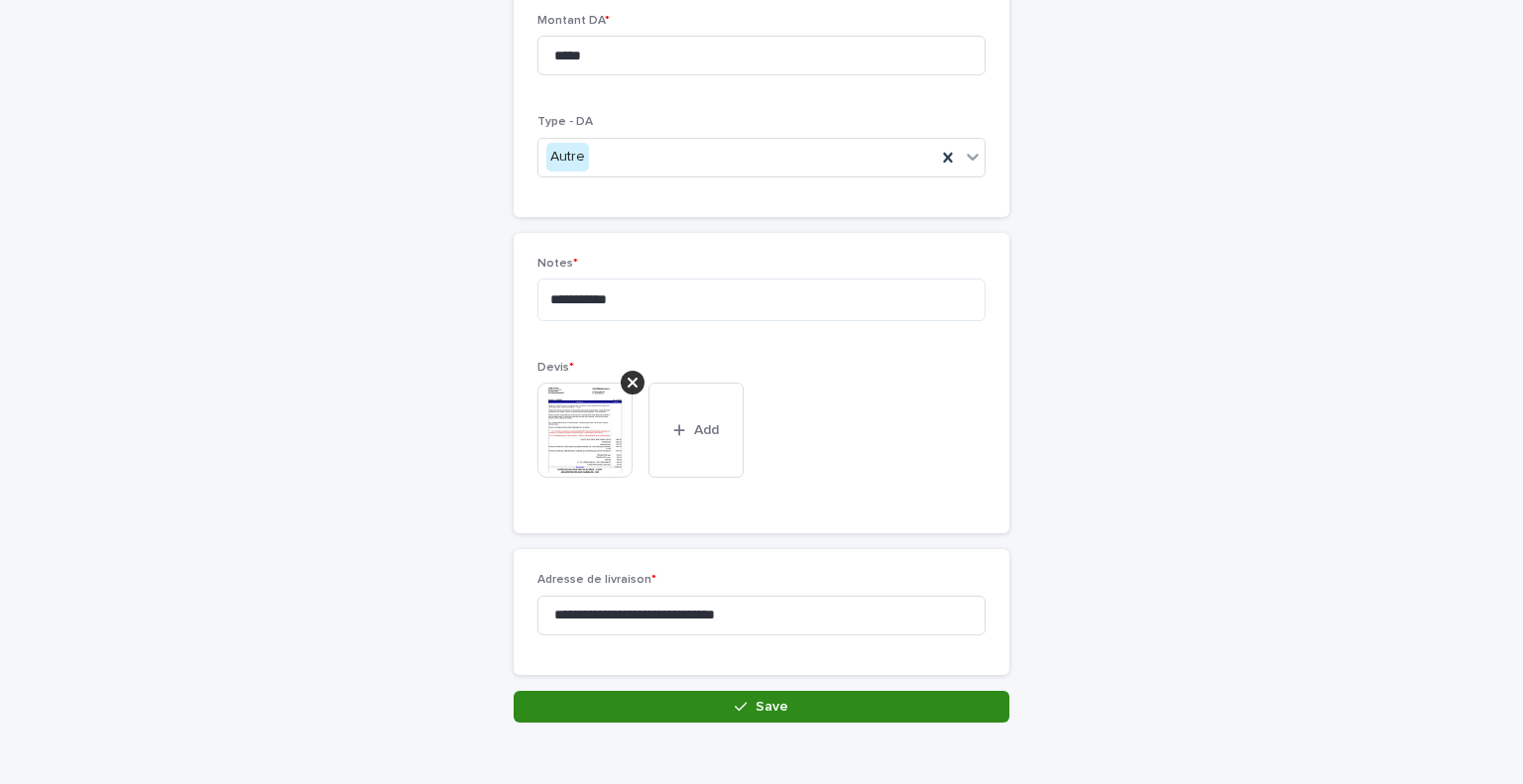click on "Save" at bounding box center (762, 707) 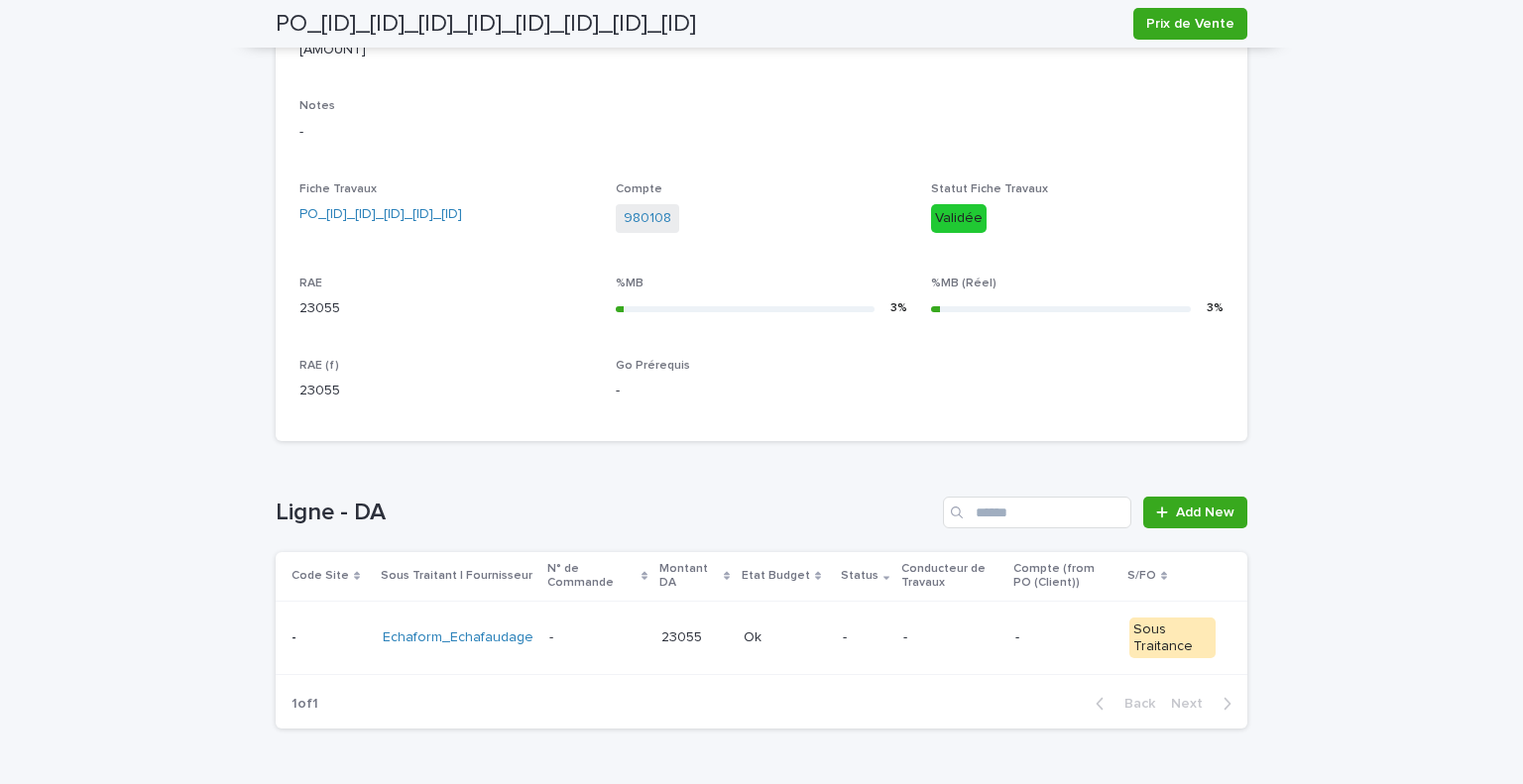 scroll, scrollTop: 634, scrollLeft: 0, axis: vertical 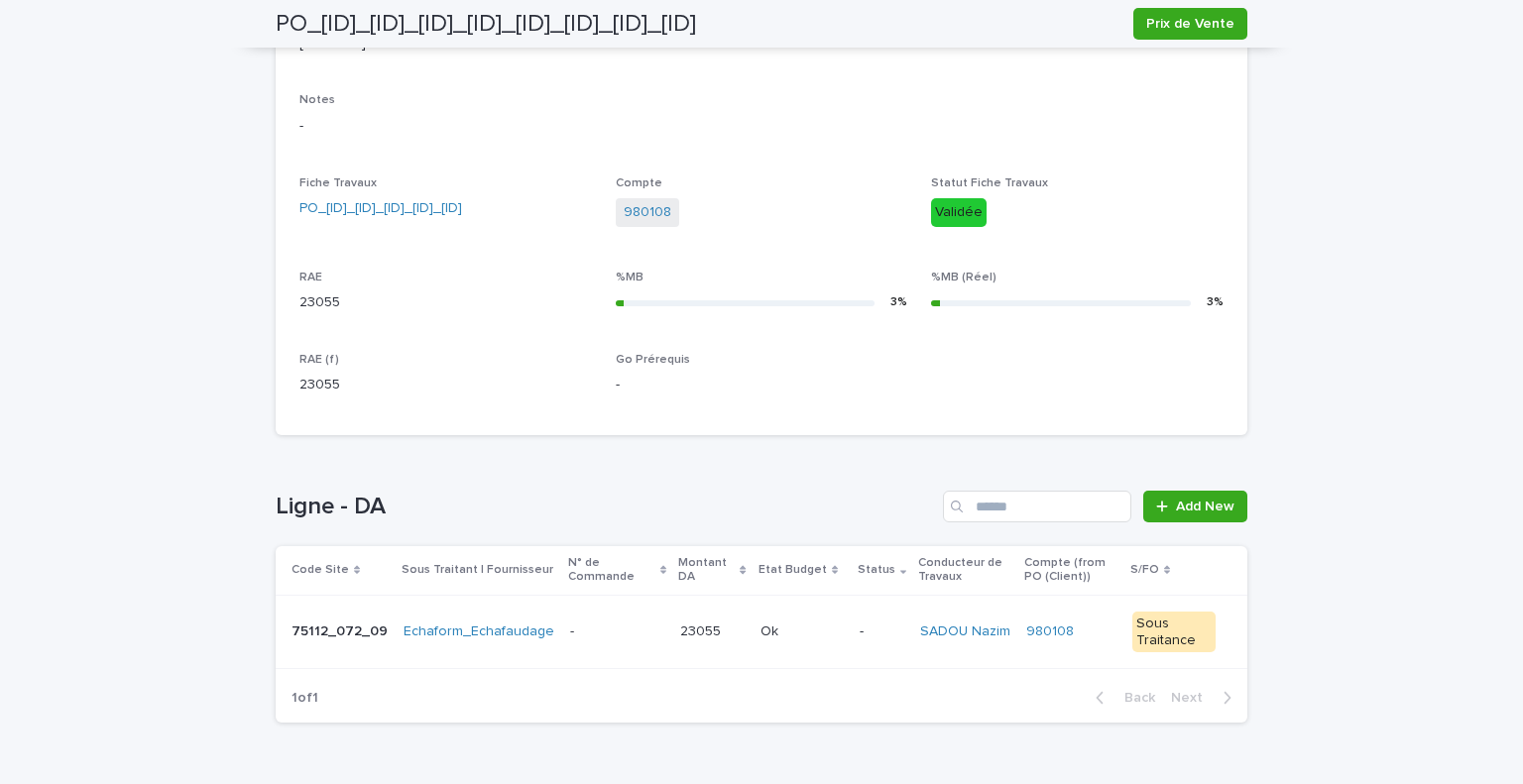 click on "Ligne - DA" at bounding box center [605, 506] 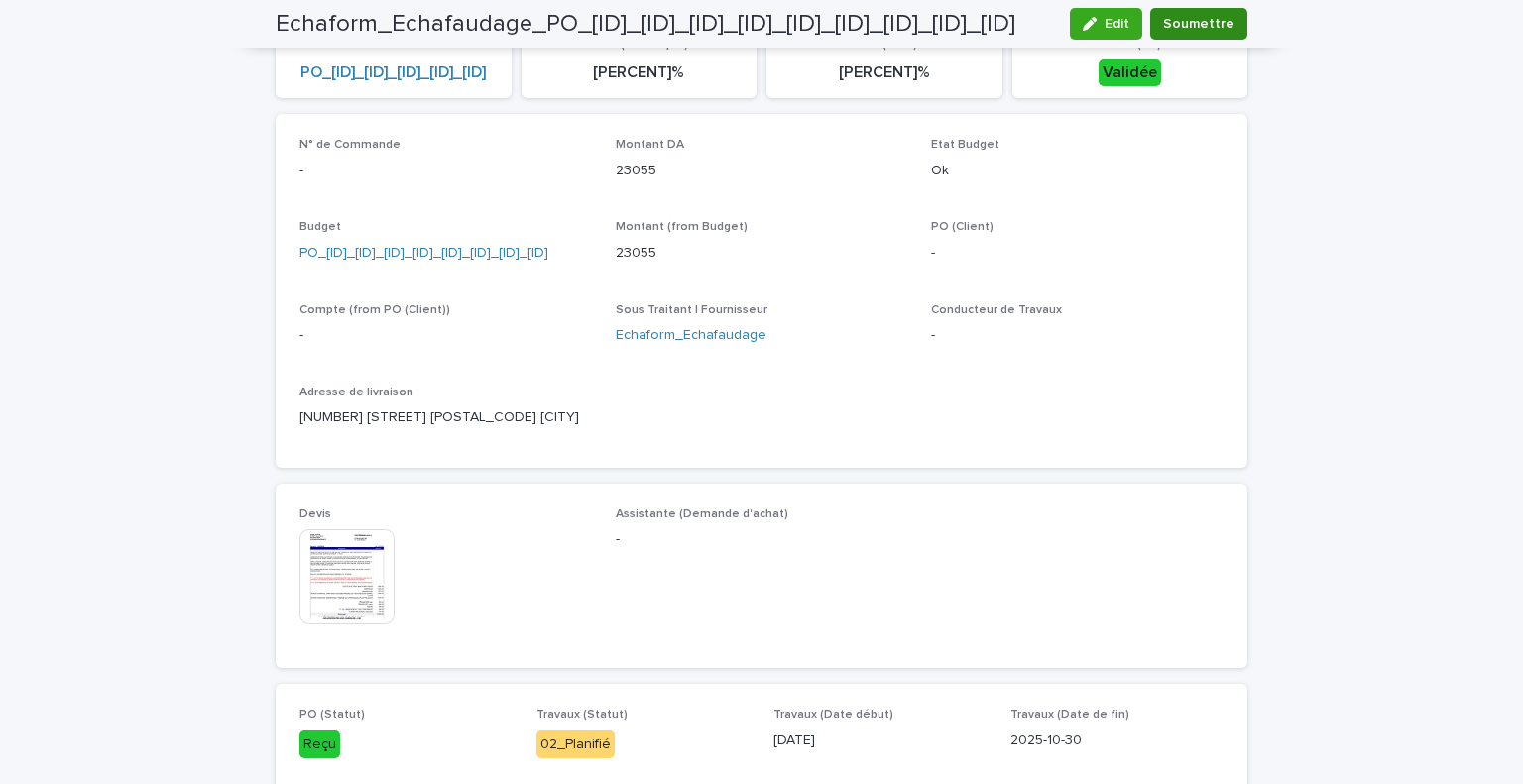 click on "Soumettre" at bounding box center (1199, 24) 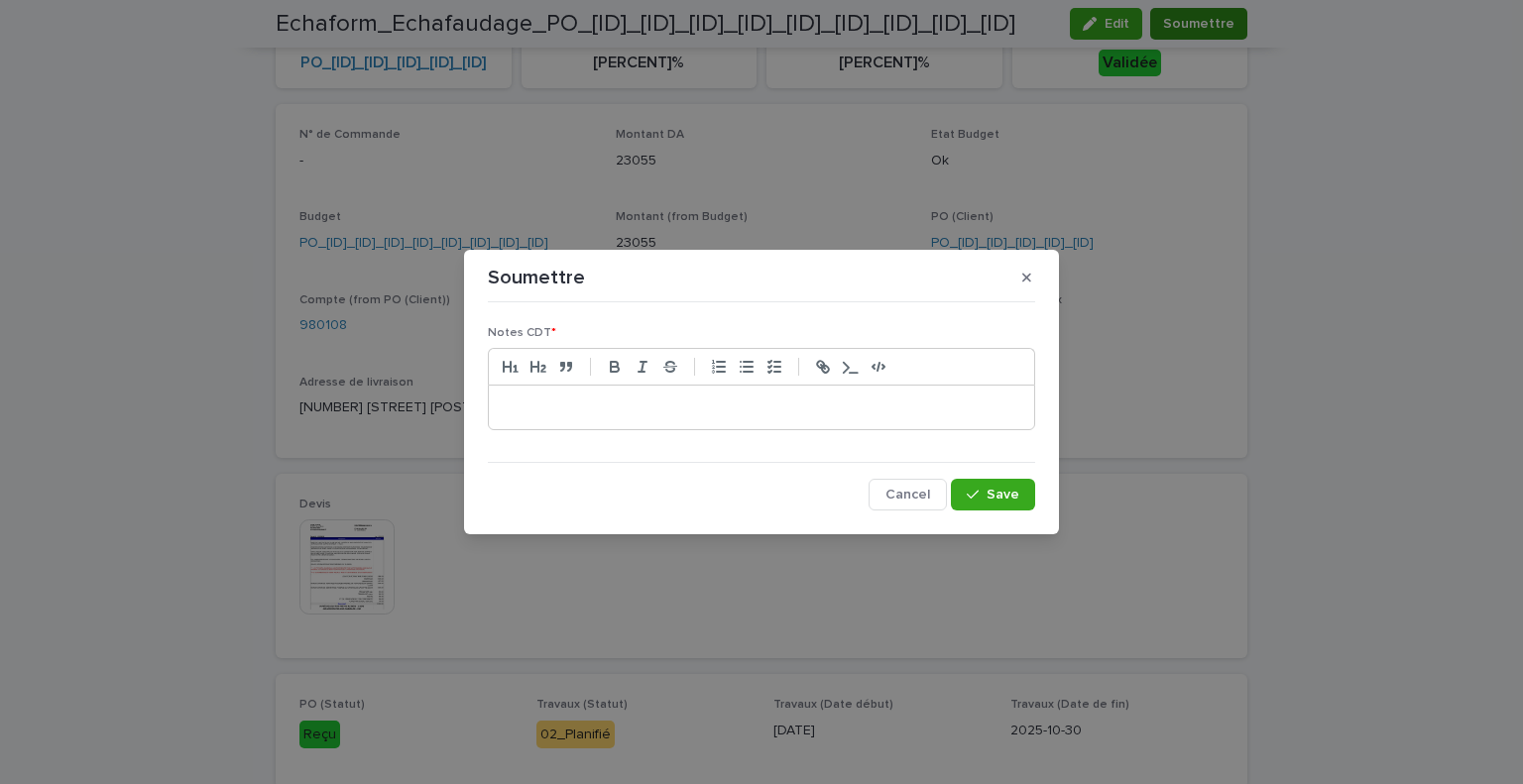 scroll, scrollTop: 635, scrollLeft: 0, axis: vertical 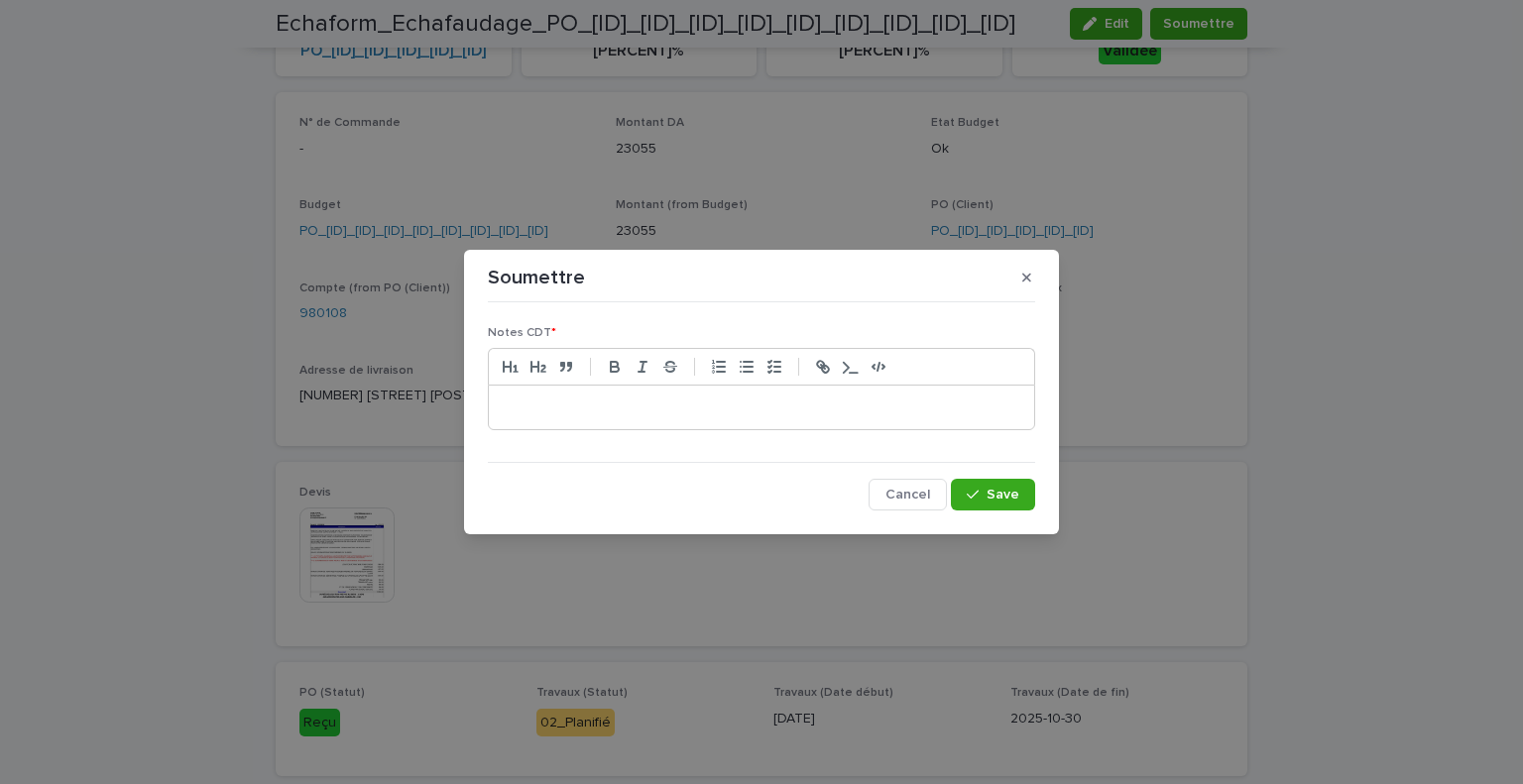 click at bounding box center (762, 407) 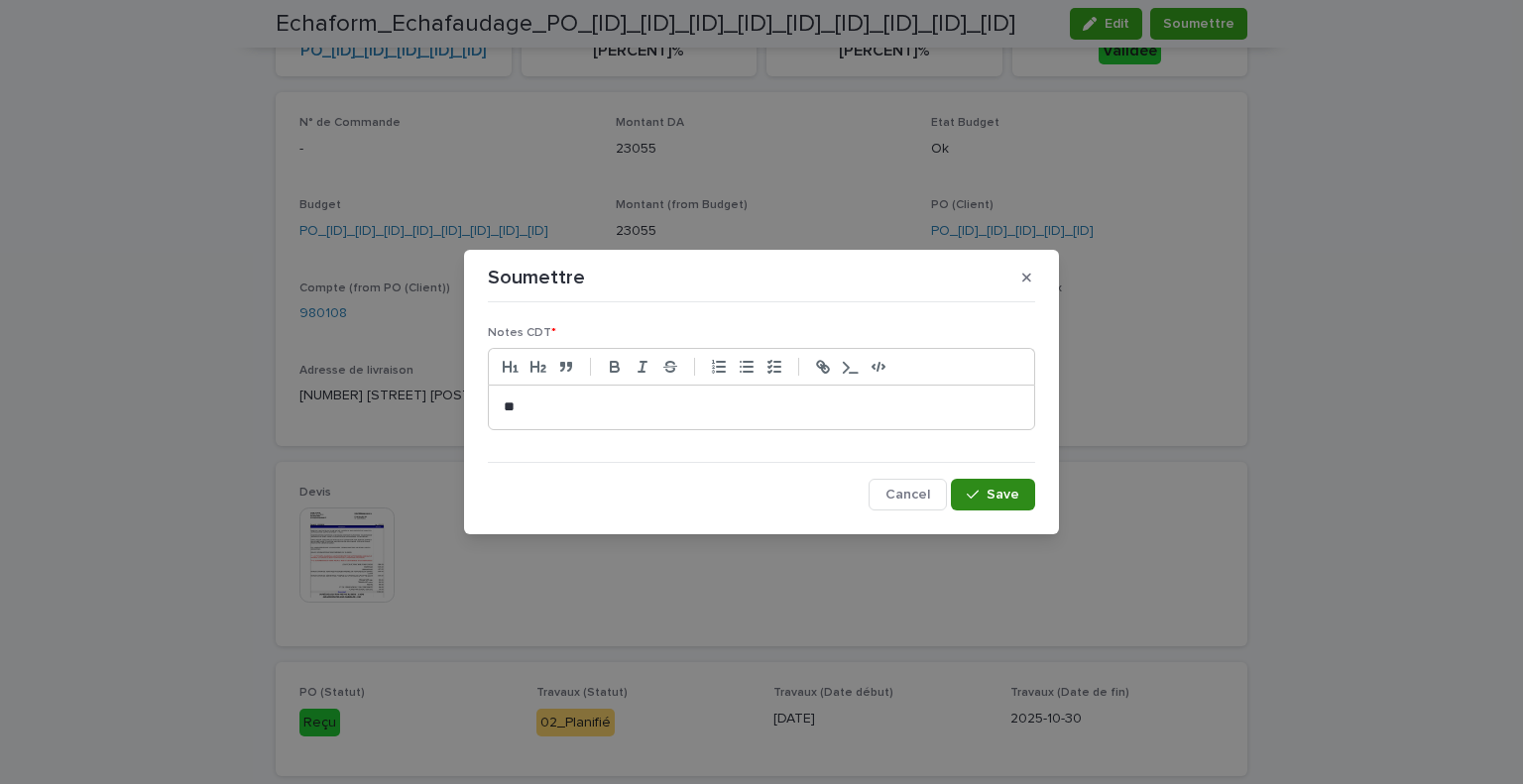 click on "Save" at bounding box center (993, 495) 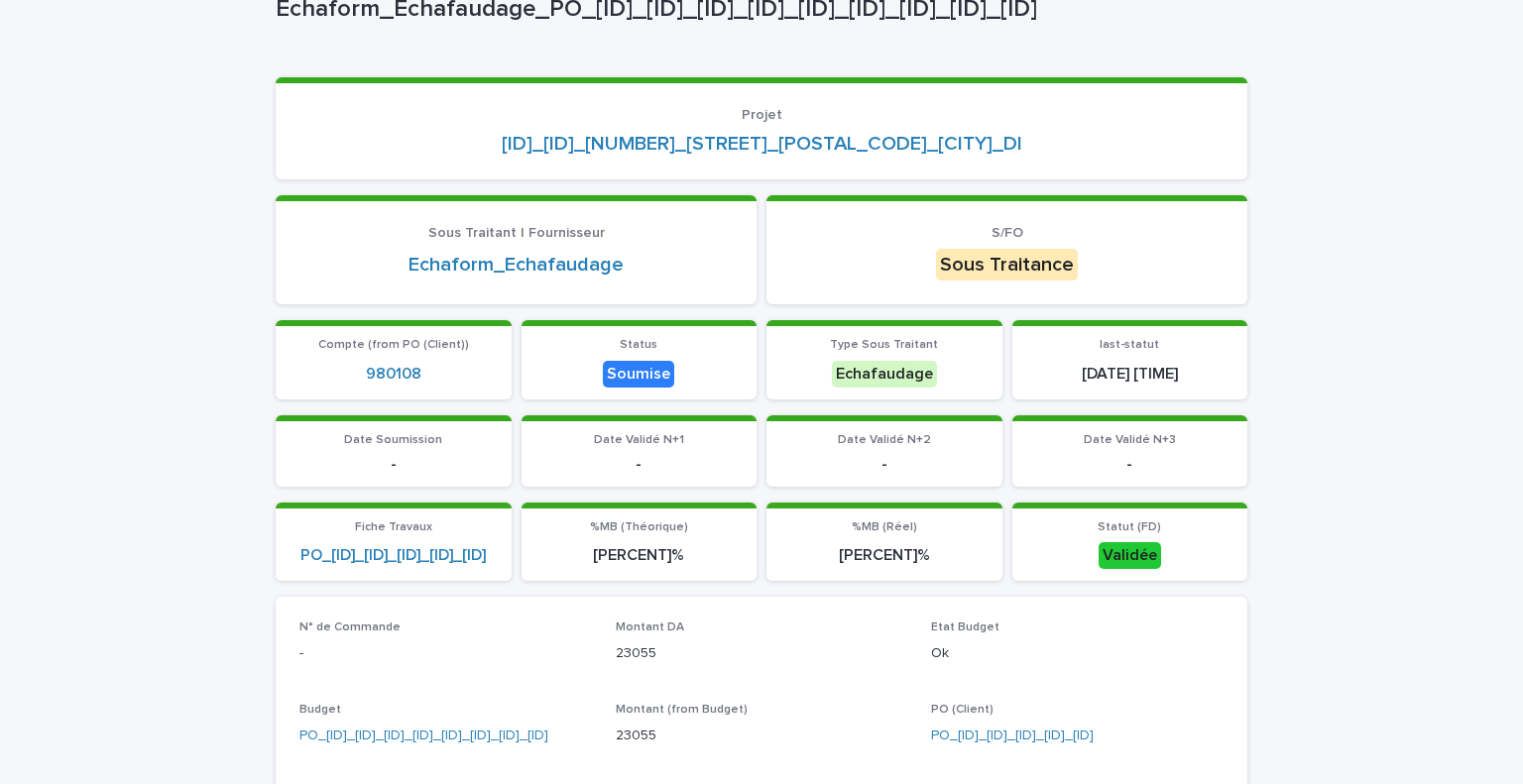 scroll, scrollTop: 0, scrollLeft: 0, axis: both 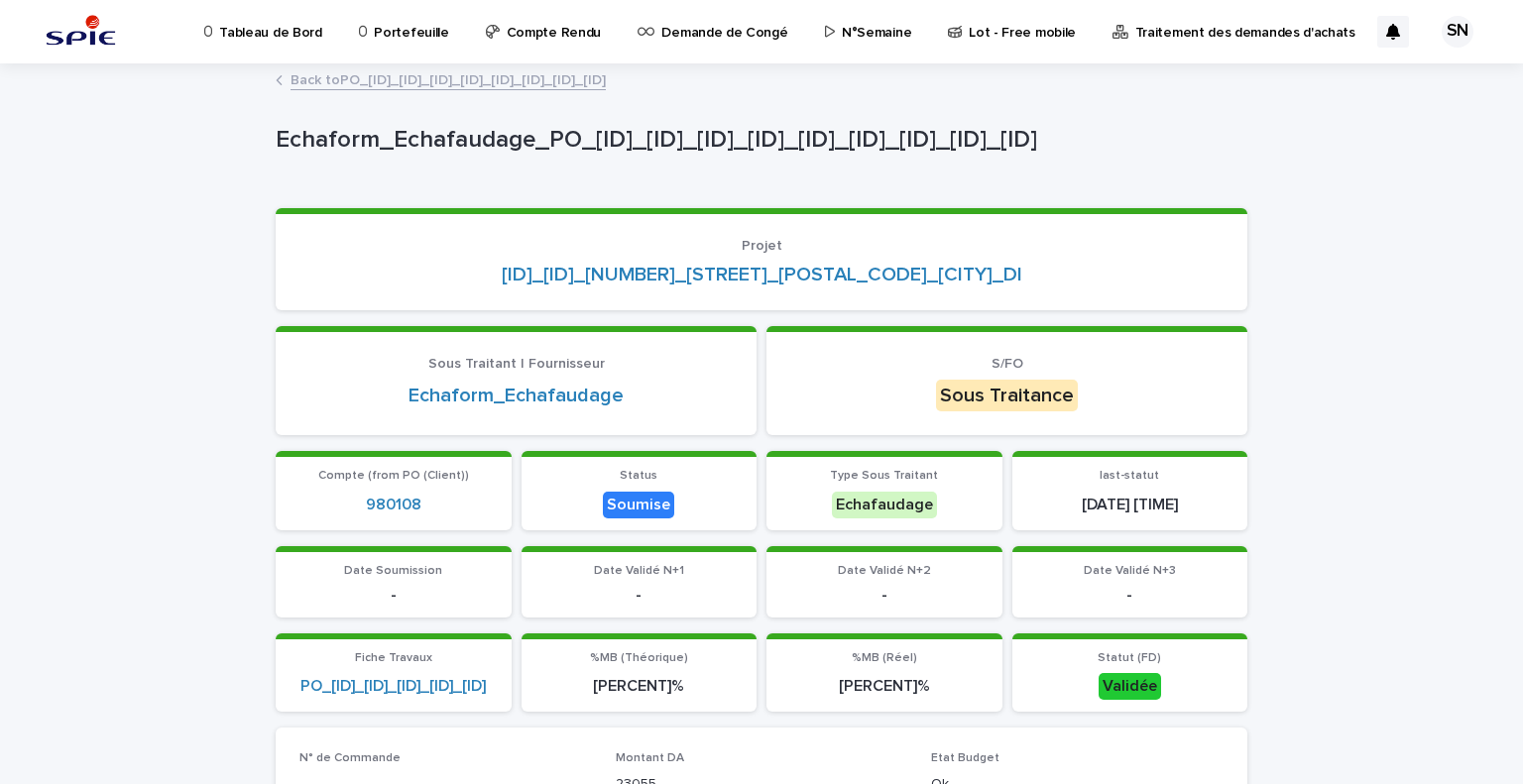 click on "Back to  PO_[ID]_[ID]_[ID]_[ID]_[ID]_[ID]" at bounding box center [448, 78] 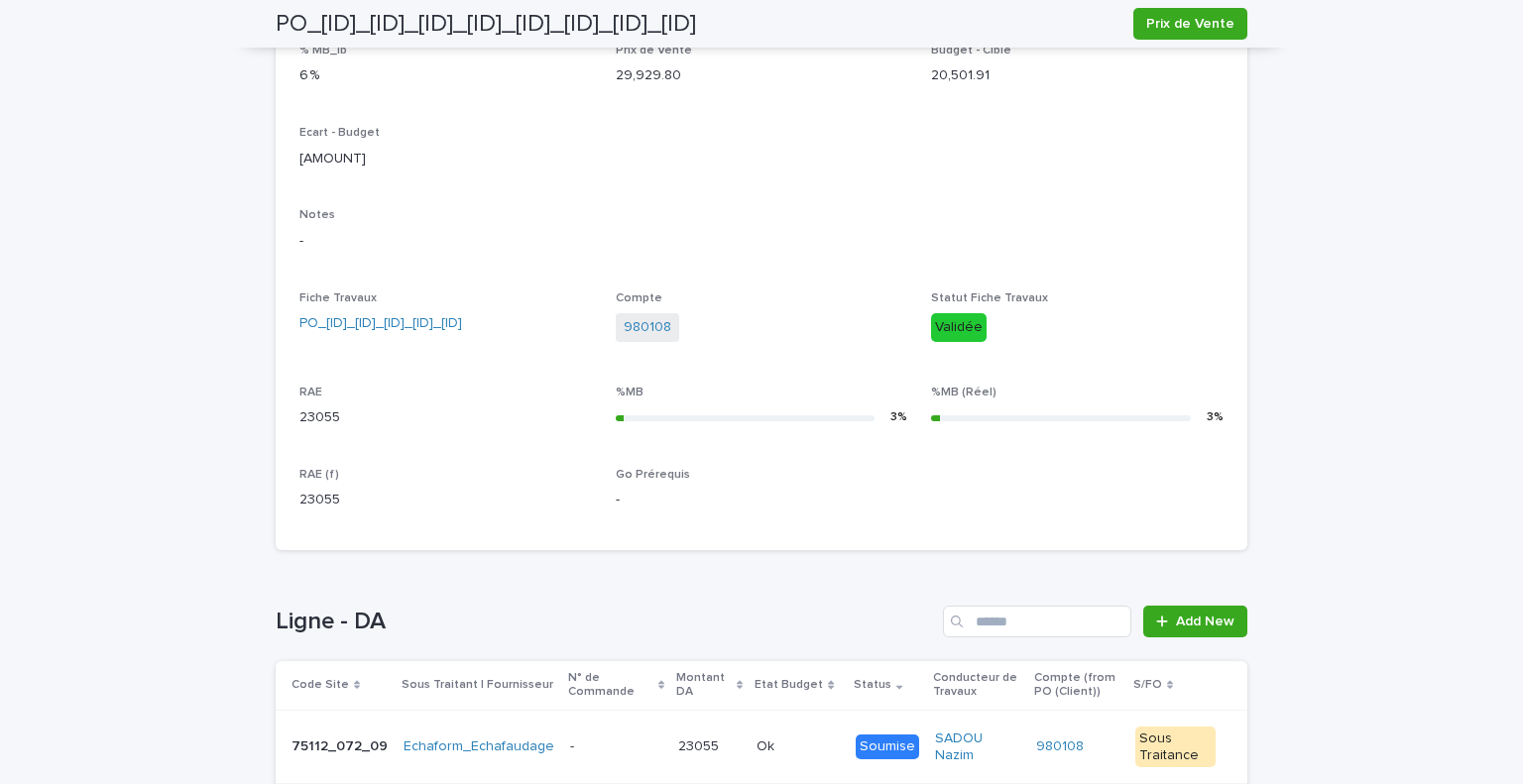 scroll, scrollTop: 523, scrollLeft: 0, axis: vertical 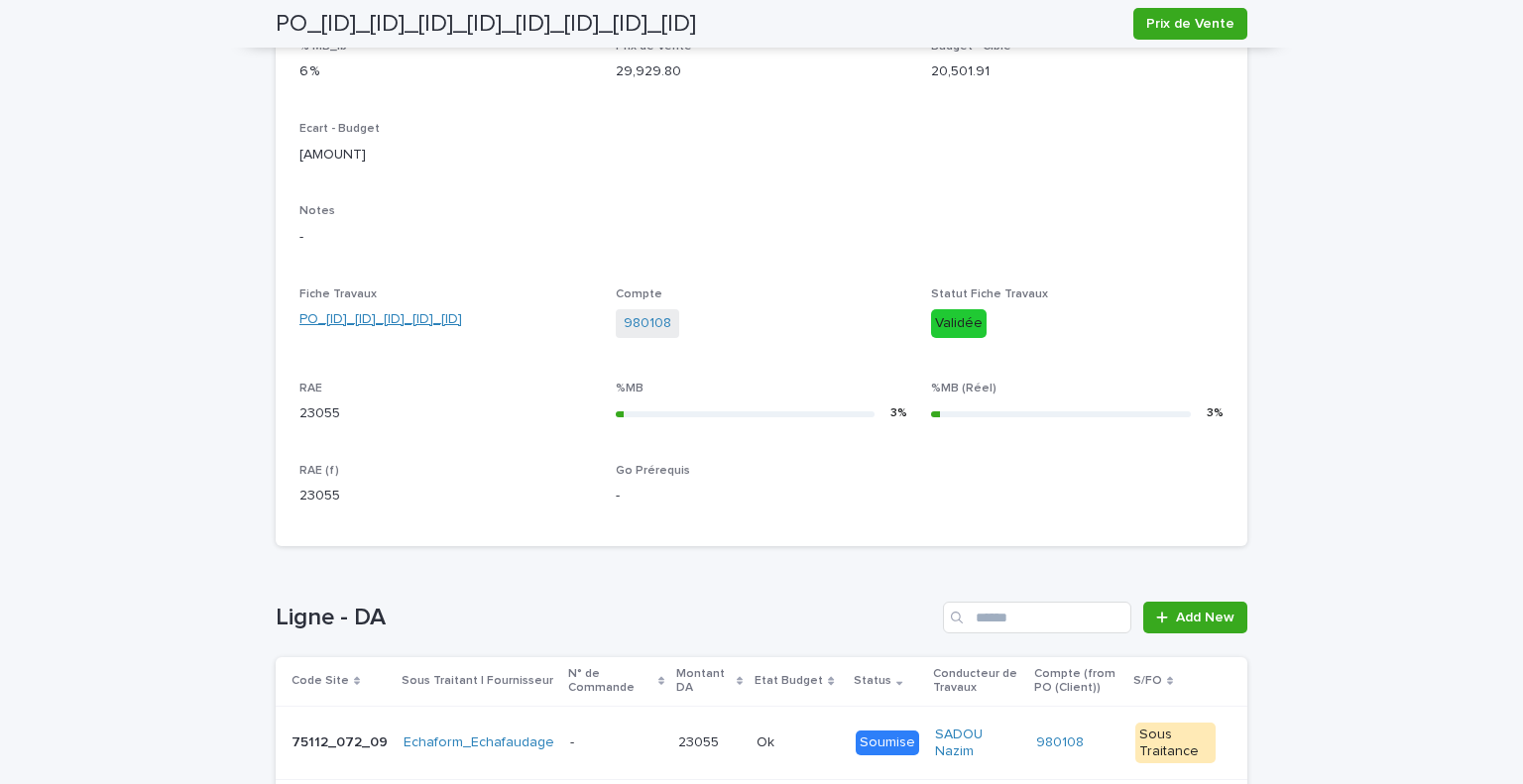 click on "PO_[ID]_[ID]_[ID]_[ID]_[ID]" at bounding box center (381, 319) 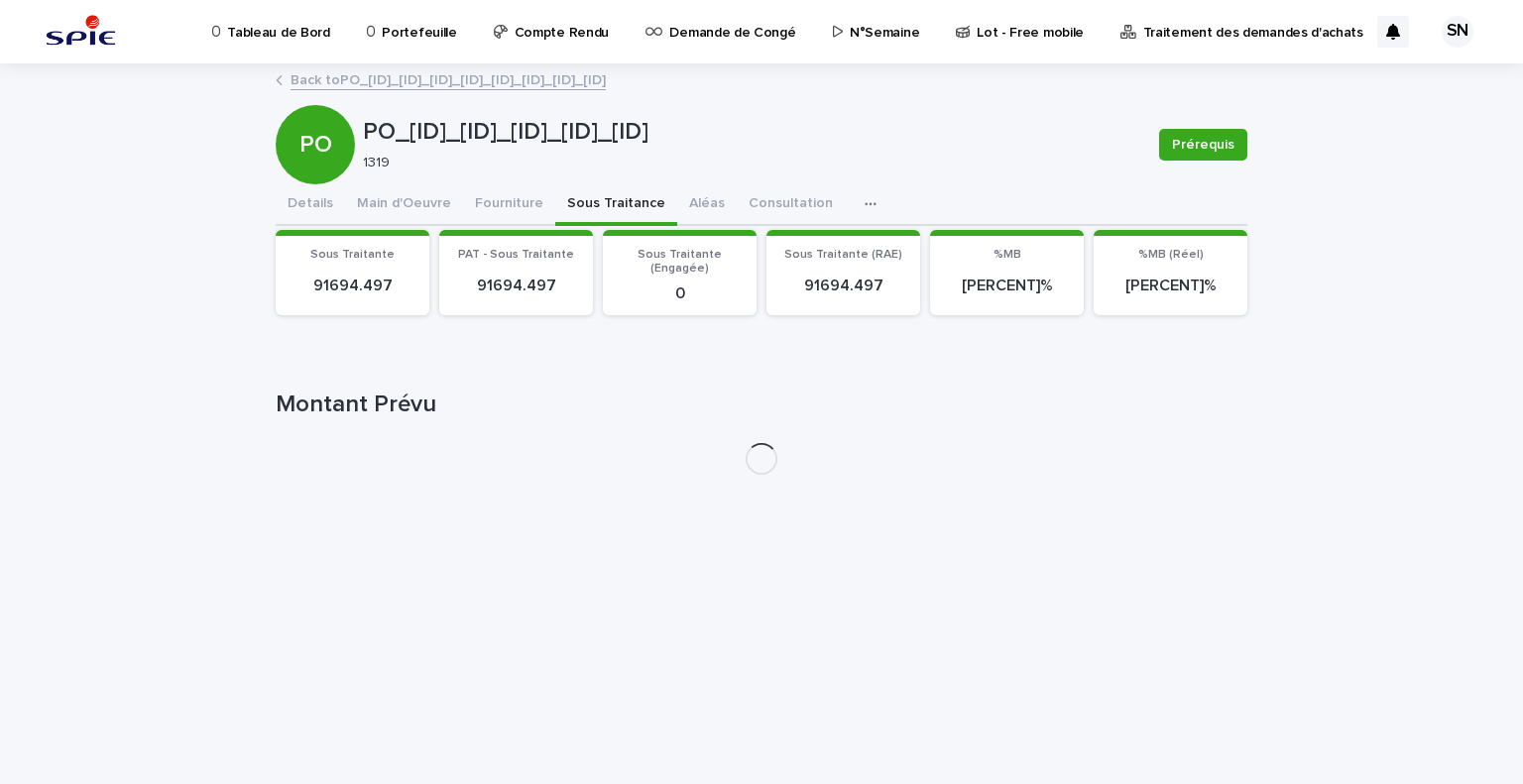 click on "Sous Traitance" at bounding box center (616, 205) 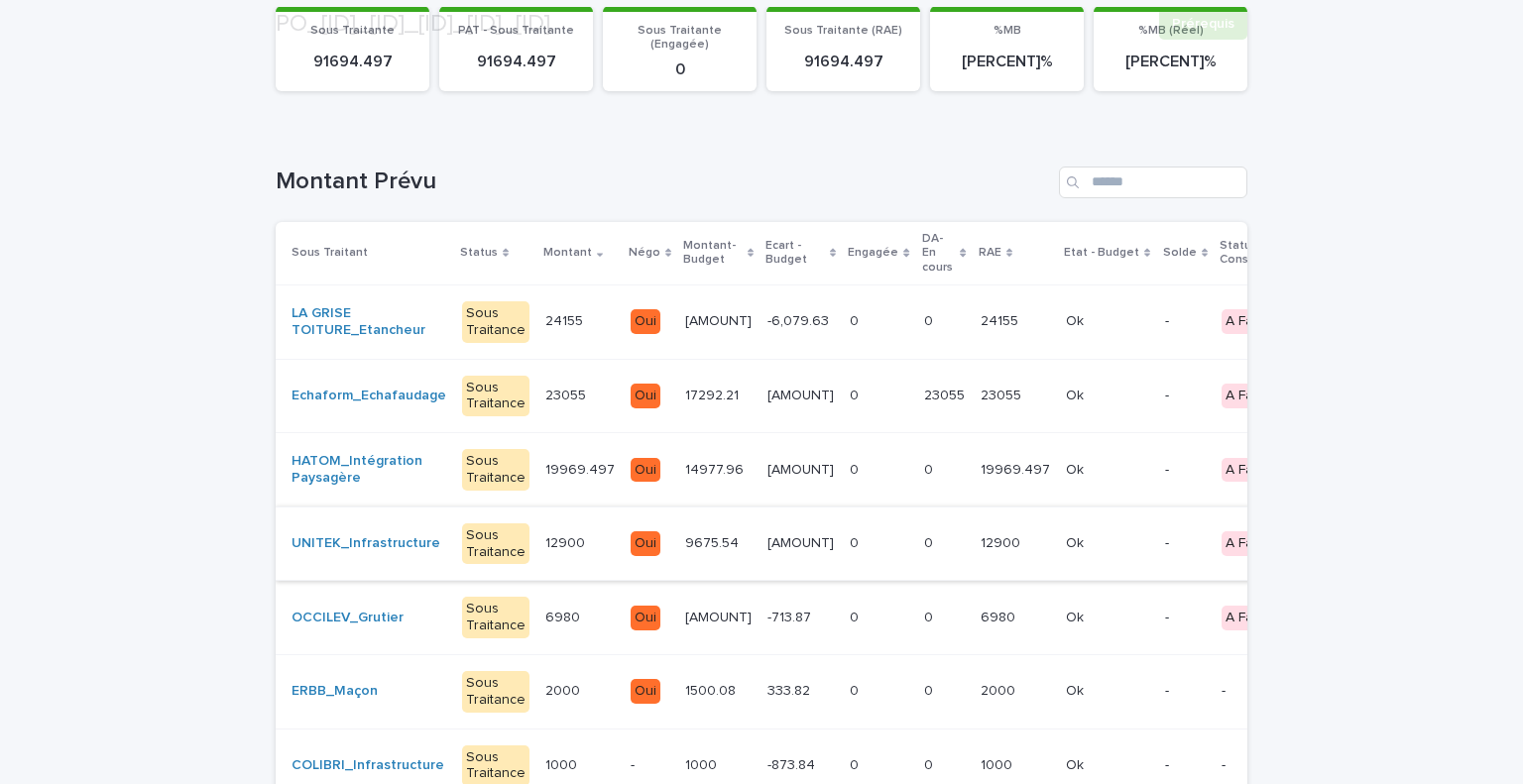 scroll, scrollTop: 222, scrollLeft: 0, axis: vertical 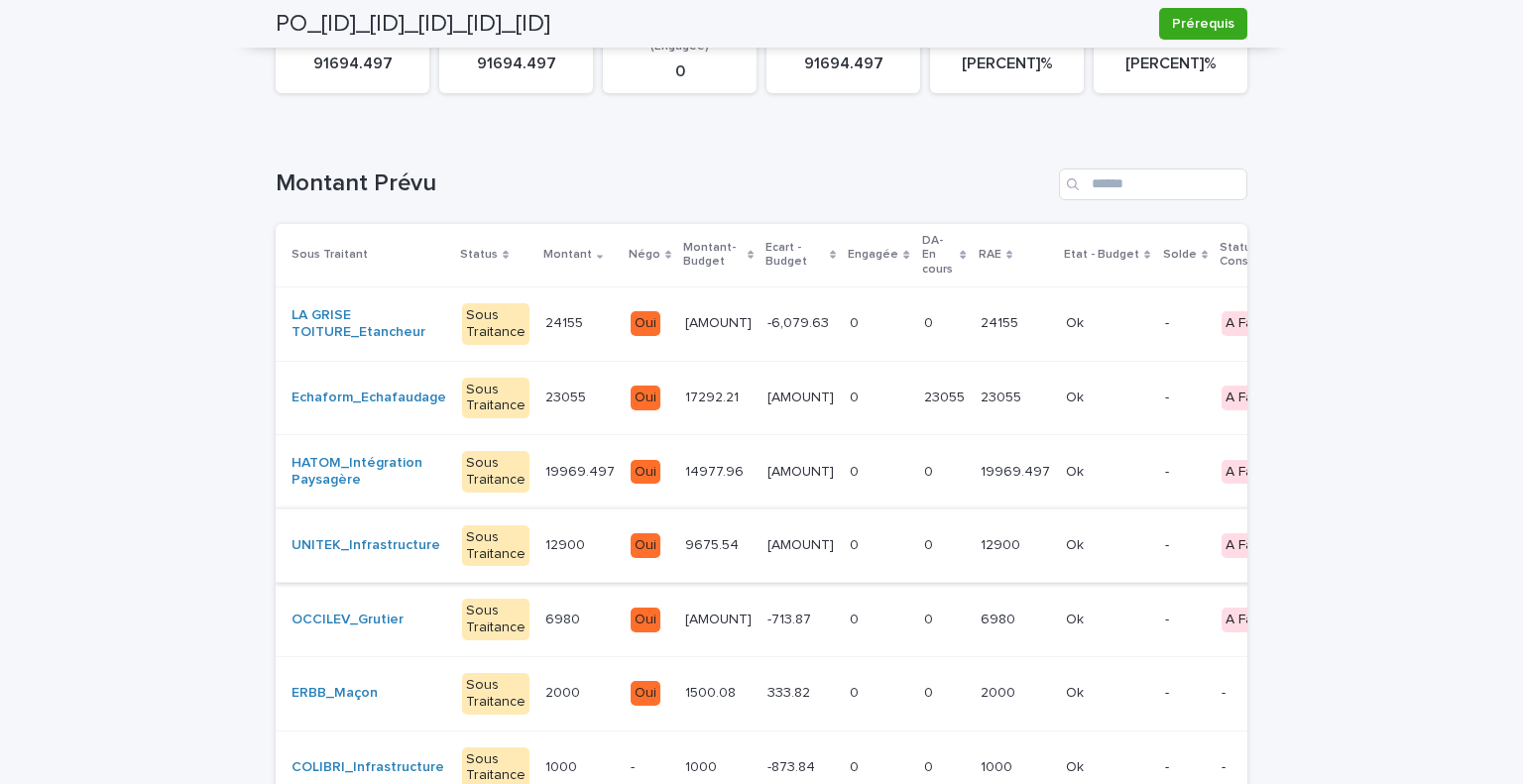 type 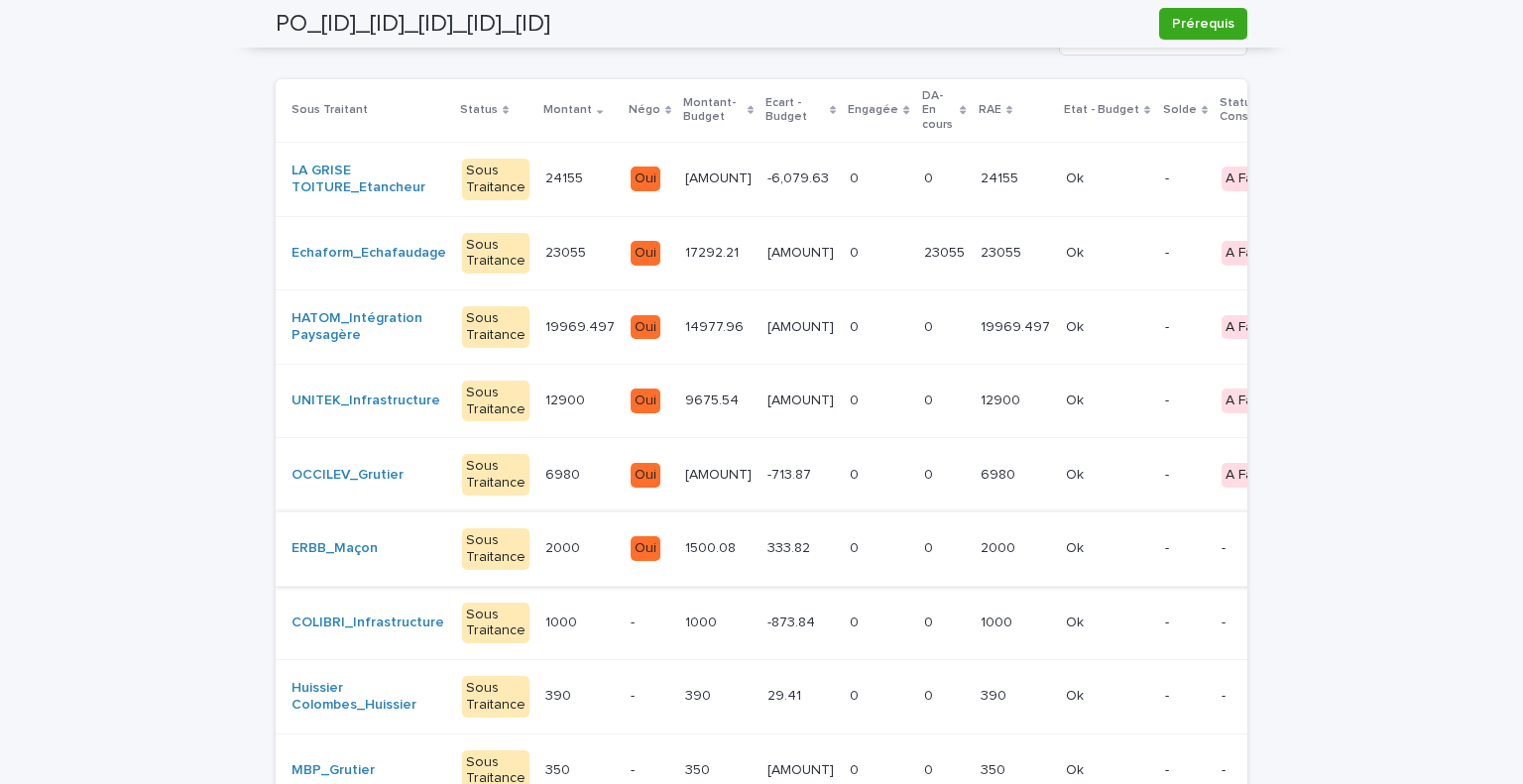 scroll, scrollTop: 360, scrollLeft: 0, axis: vertical 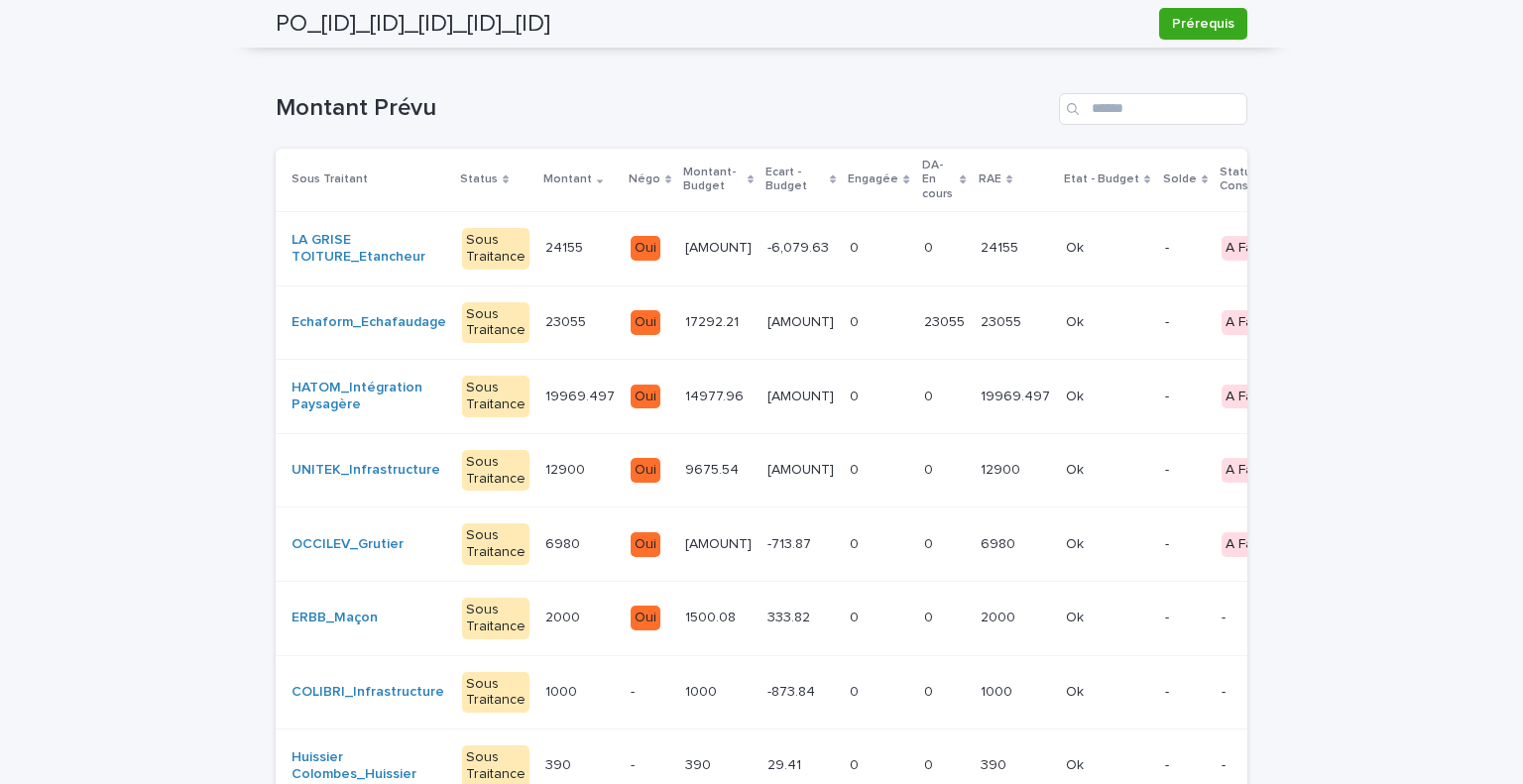 click at bounding box center (879, 470) 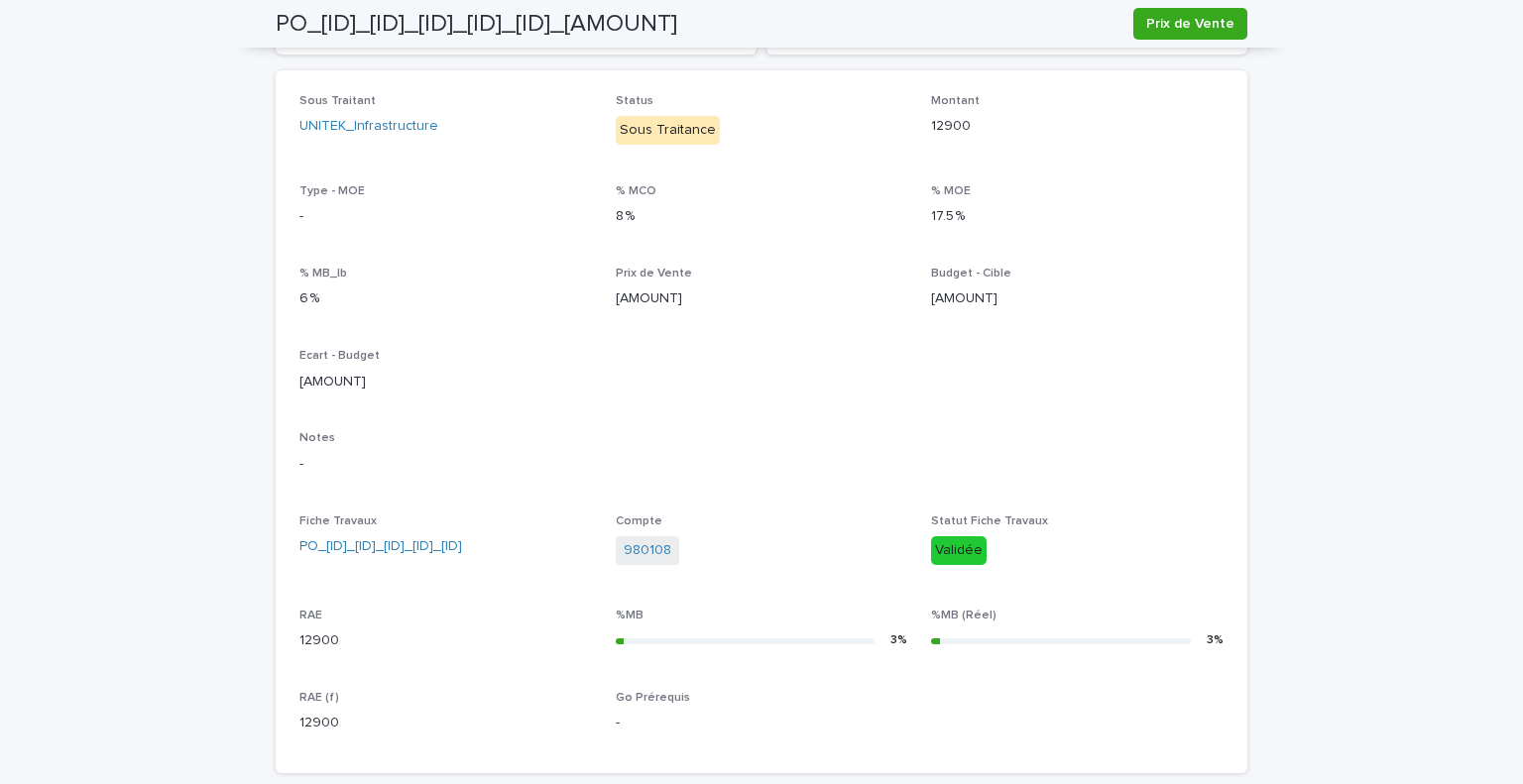 scroll, scrollTop: 398, scrollLeft: 0, axis: vertical 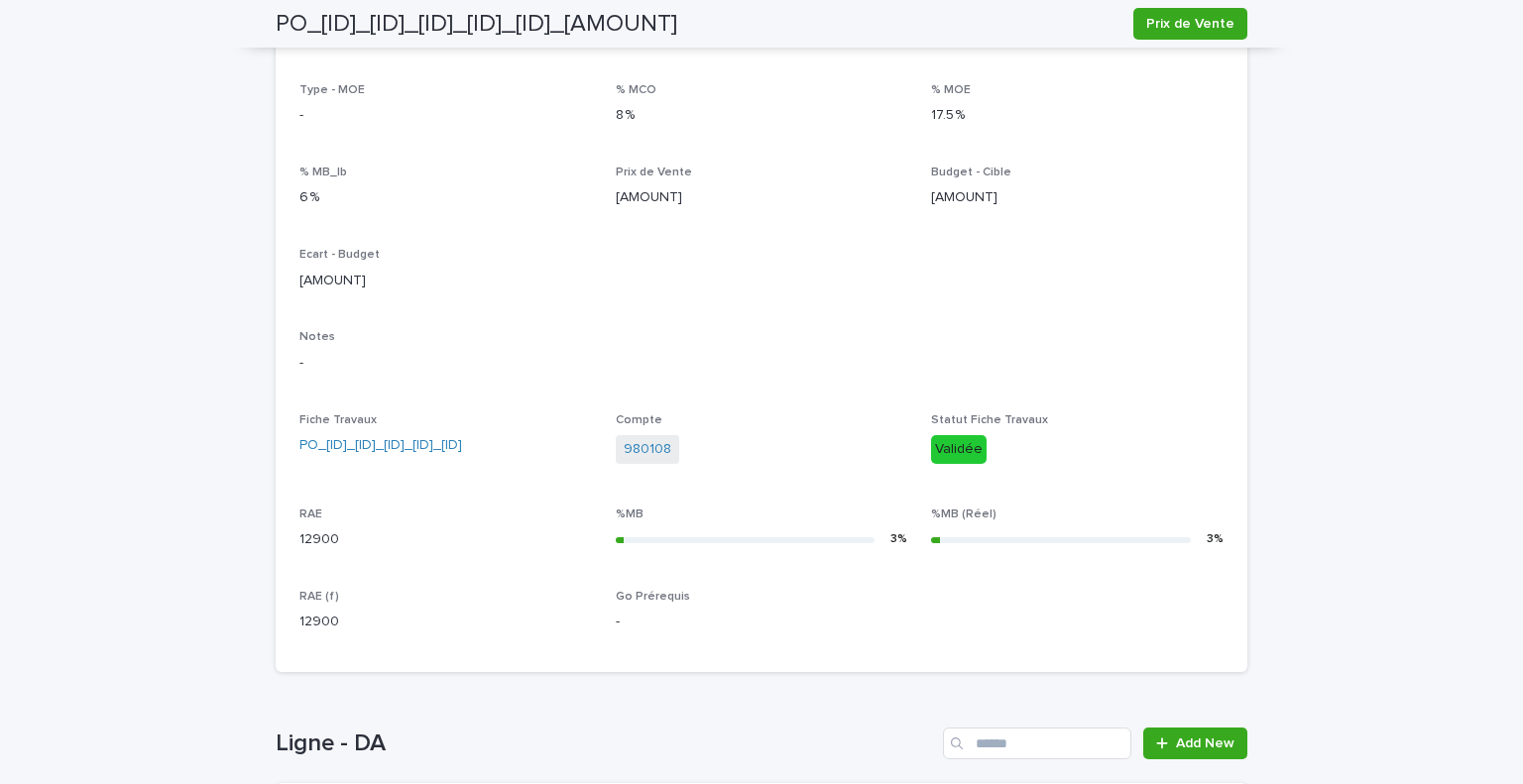 click on "Loading... Saving… Loading... Saving… PO_[ID]_[ID]_[ID]_[ID]_[ID]_[ID]_[ID] Prix de Vente PO_[ID]_[ID]_[ID]_[ID]_[ID]_[ID]_[ID] Prix de Vente Sorry, there was an error saving your record. Please try again. Please fill out the required fields below. Details Consultation Loading... Saving… Loading... Saving… Loading... Saving… %MB 3.07 % %MB (Réel) 3.15 % Loading... Saving… Sous Traitant UNITEK_Infrastructure   Status Sous Traitance Montant [ID] Type - MOE - % MCO 8 % % MOE 17.5 % % MB_lb 6 % Prix de Vente 10,150.76 Budget - Cible 6,953.27 Ecart - Budget -5,946.73 Notes - Fiche Travaux PO_[ID]_[ID]_[ID]_[ID]_[ID]_[ID]_[ID]   Compte [ID]   Statut Fiche Travaux Validée RAE [ID] %MB 3 % %MB (Réel) 3 % RAE (f) [ID] Go Prérequis - Loading... Saving… Gestion des devis & PPSPS Loading... Saving… Loading... Saving… Ligne - DA Add New No records Loading... Saving… Loading... Saving… Loading... Saving… Can't display tree at index  1" at bounding box center [762, 396] 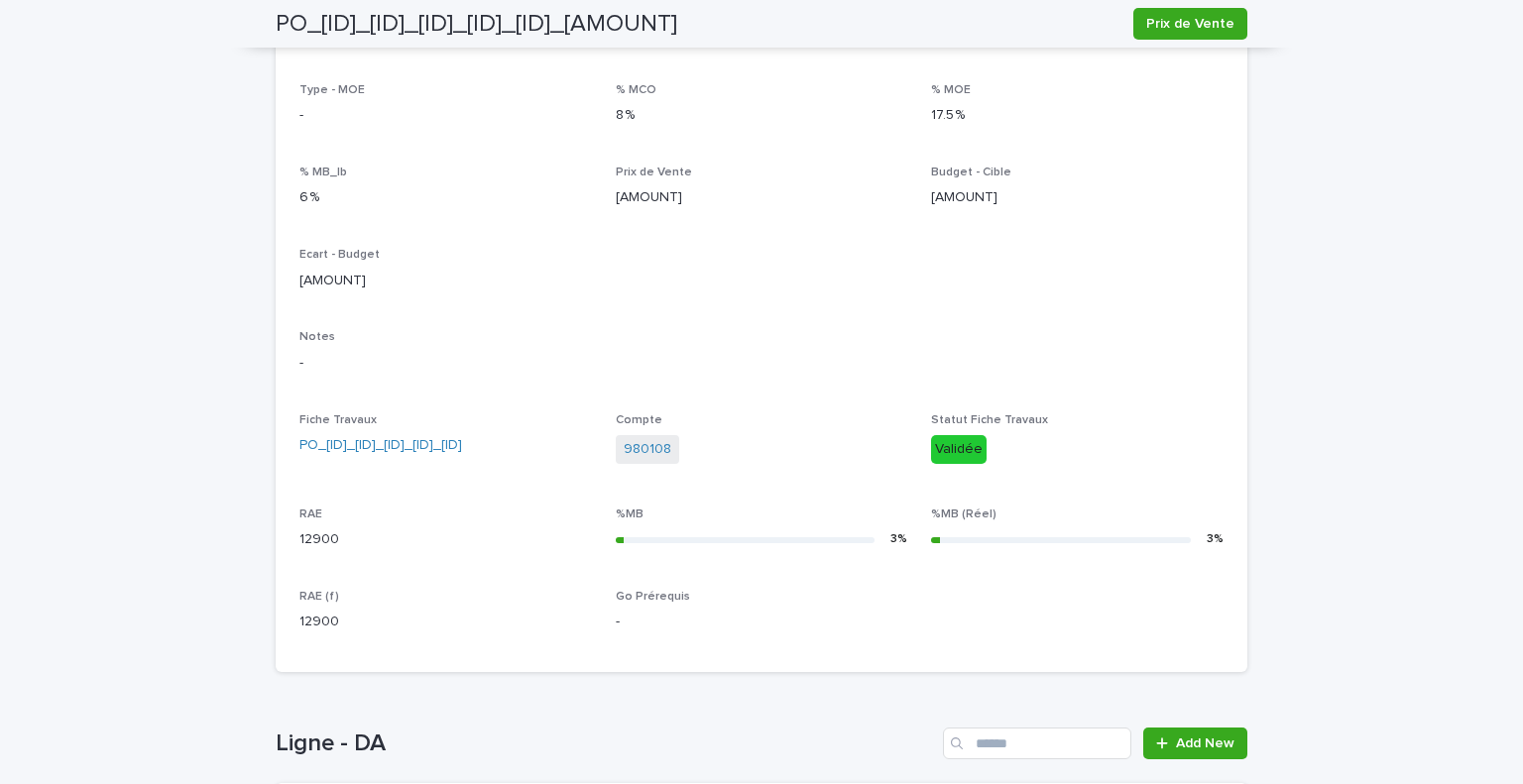 scroll, scrollTop: 0, scrollLeft: 0, axis: both 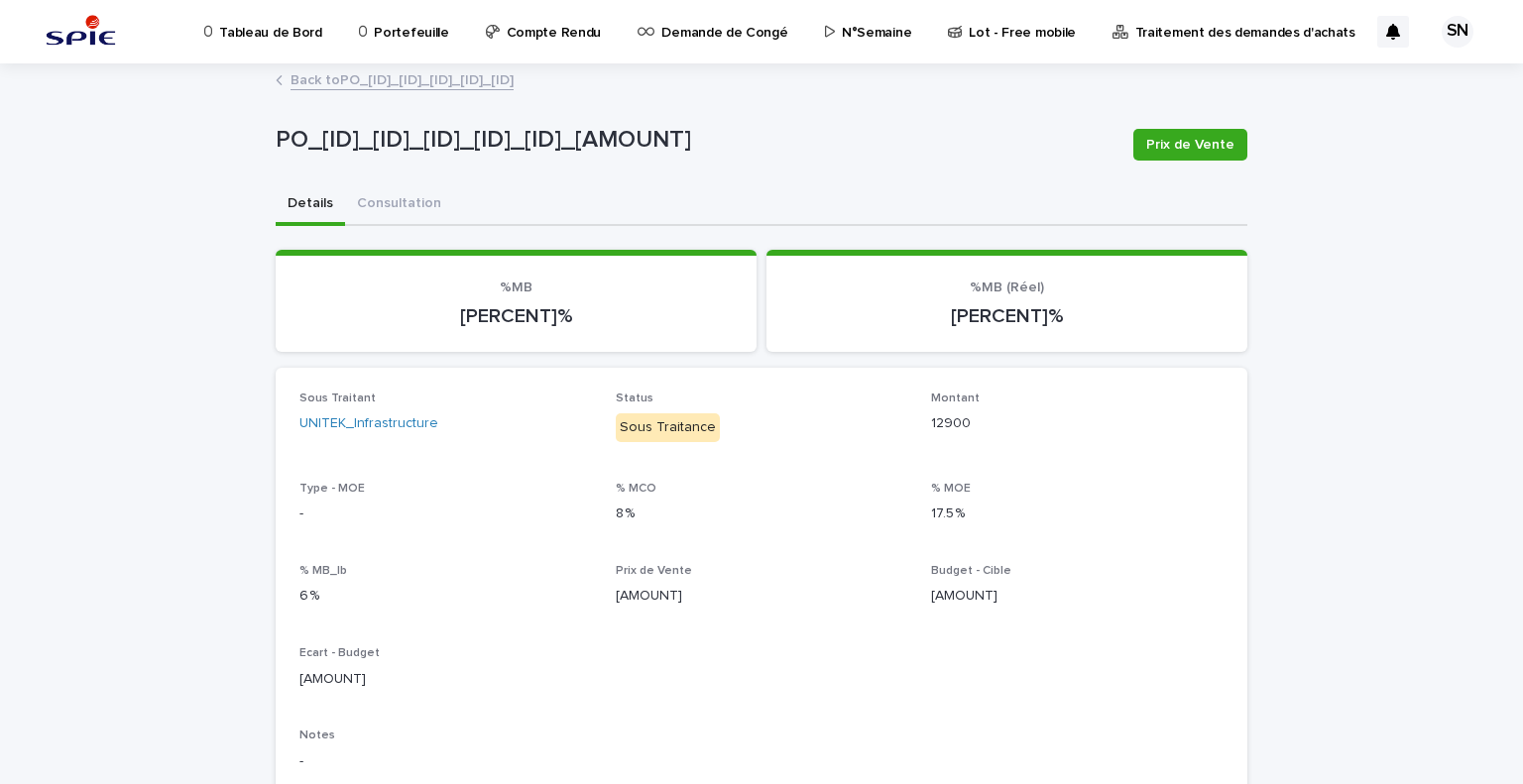 click on "Back to  PO_[ID]_[ID]_[ID]_[ID]_[ID]" at bounding box center (402, 78) 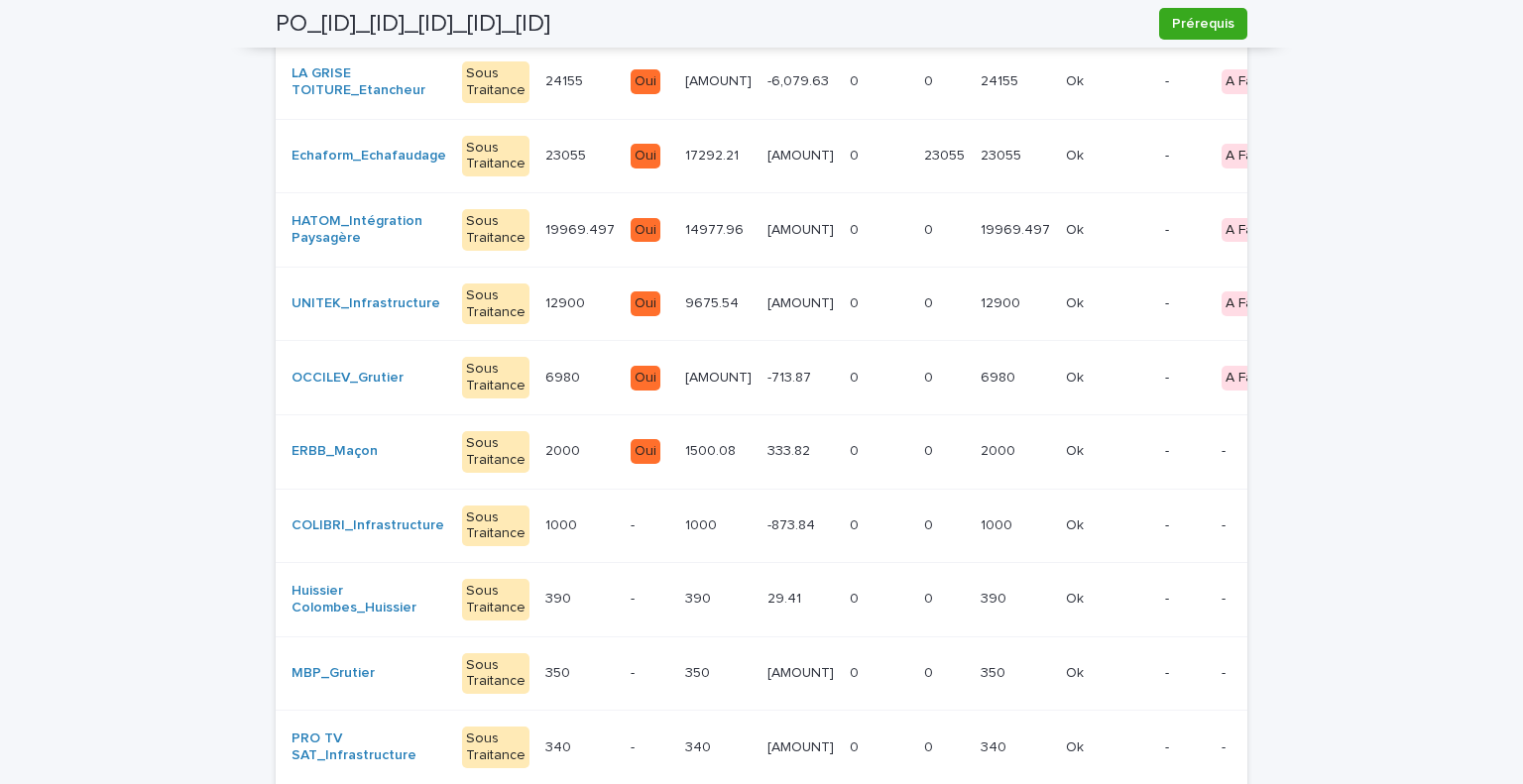 scroll, scrollTop: 464, scrollLeft: 0, axis: vertical 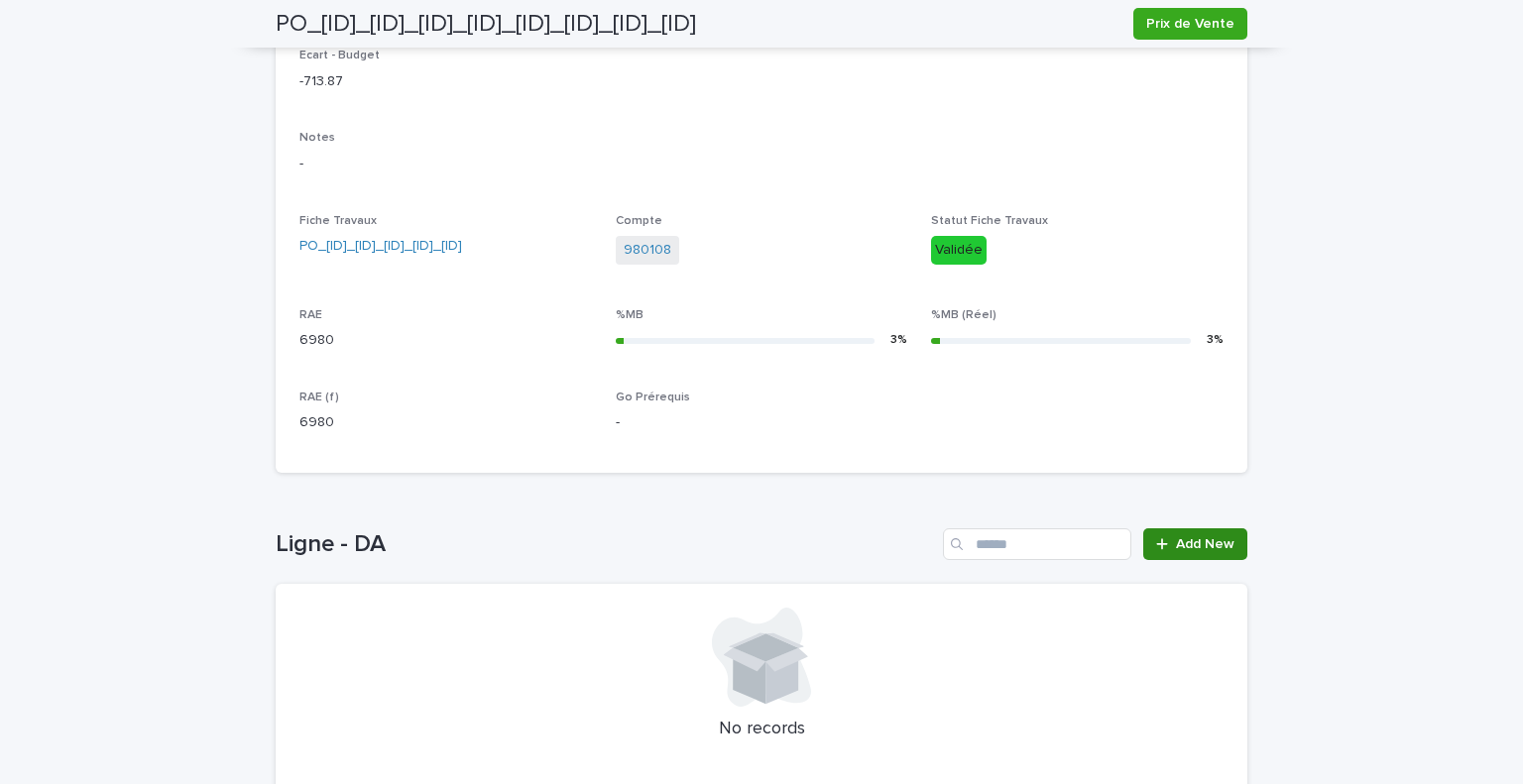 click on "Add New" at bounding box center (1205, 544) 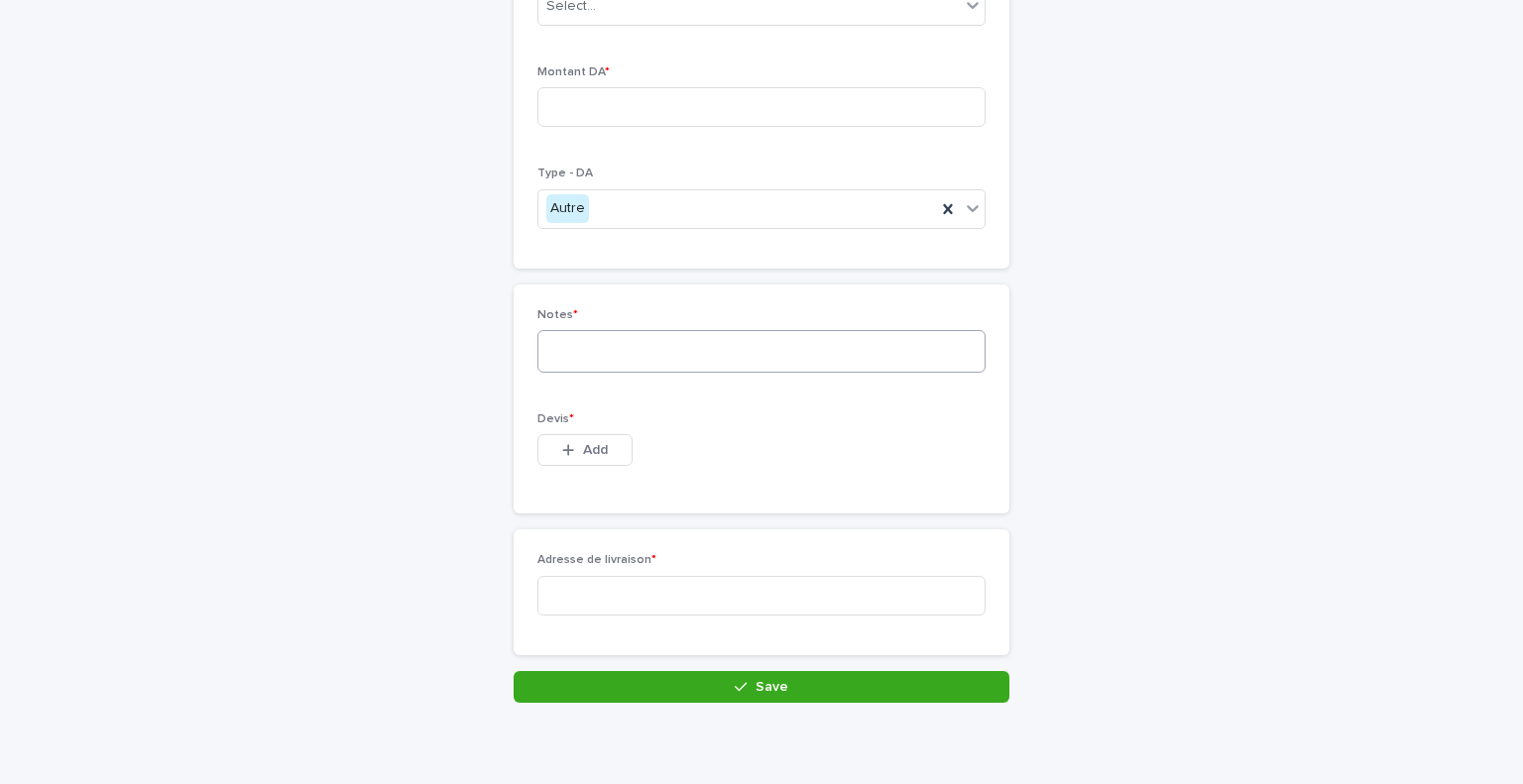 scroll, scrollTop: 0, scrollLeft: 0, axis: both 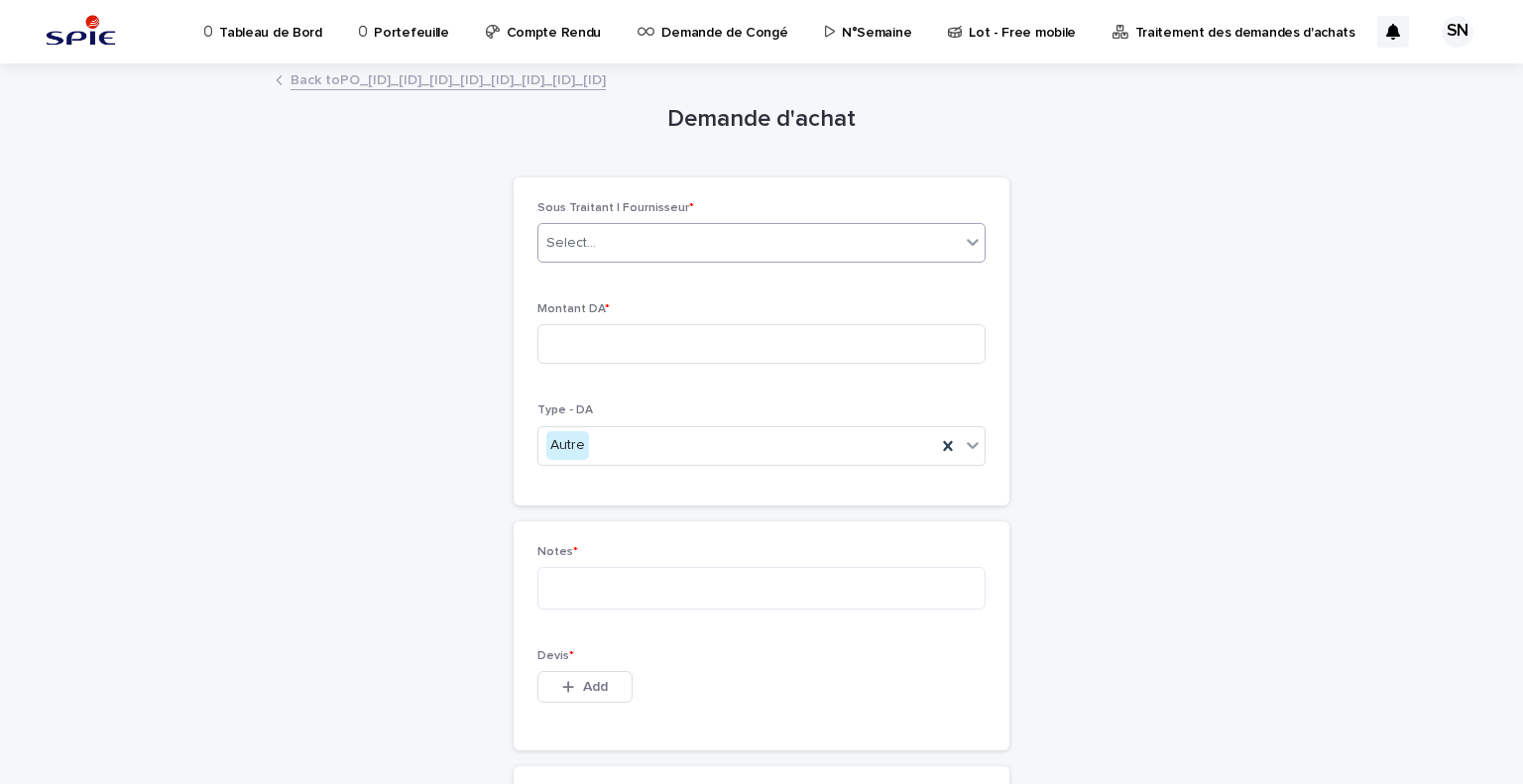 click on "Select..." at bounding box center [749, 243] 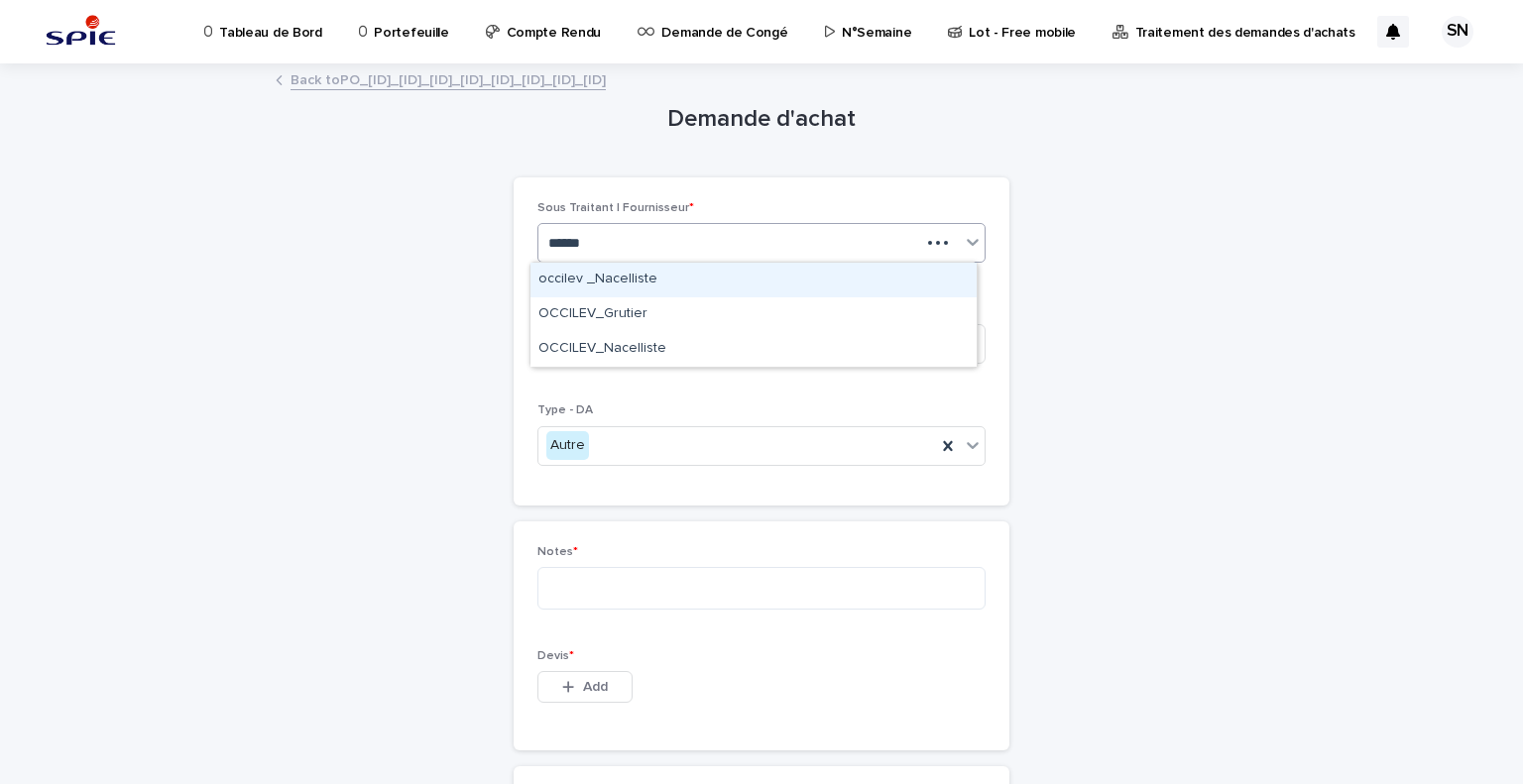 type on "*******" 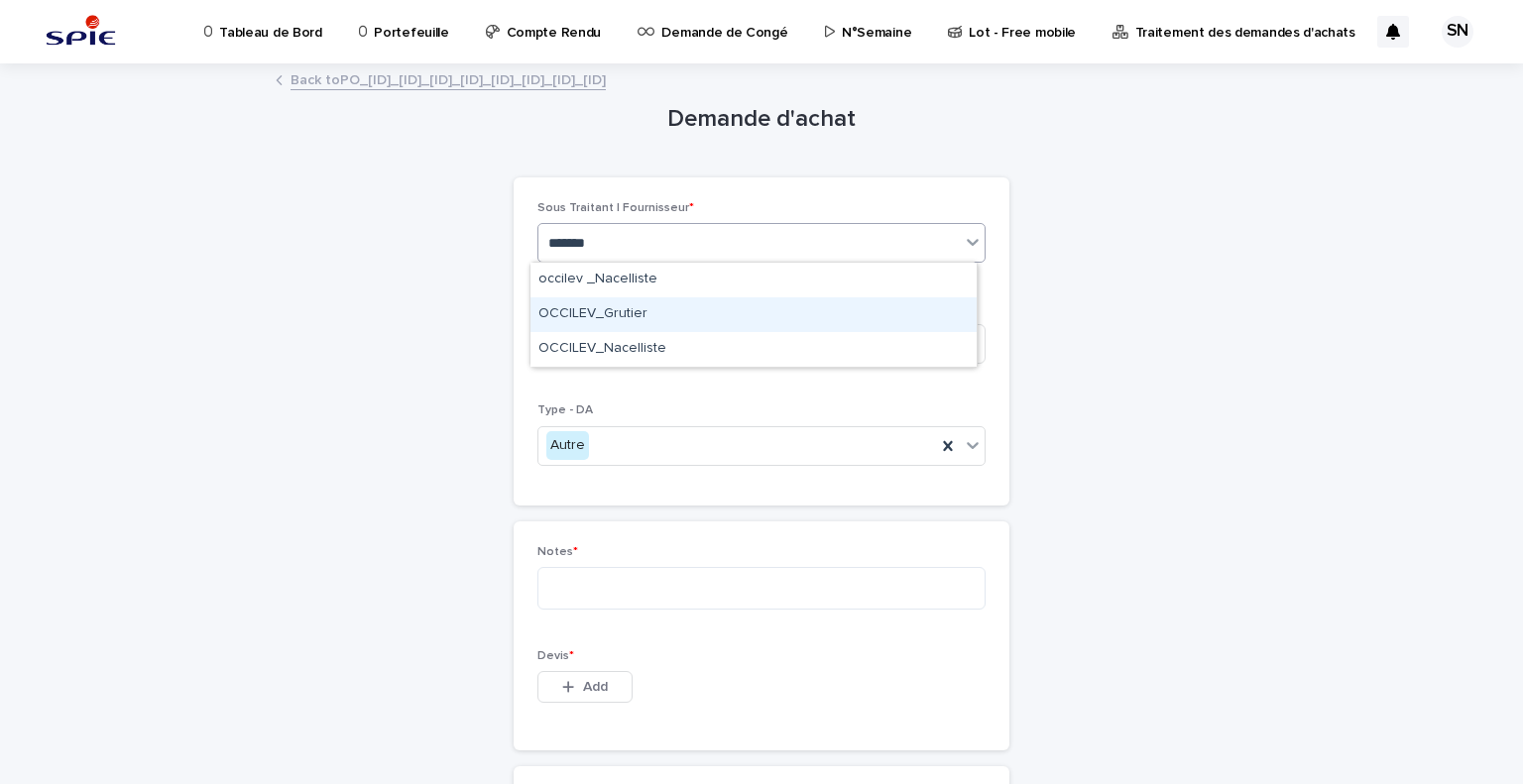 click on "OCCILEV_Grutier" at bounding box center [754, 314] 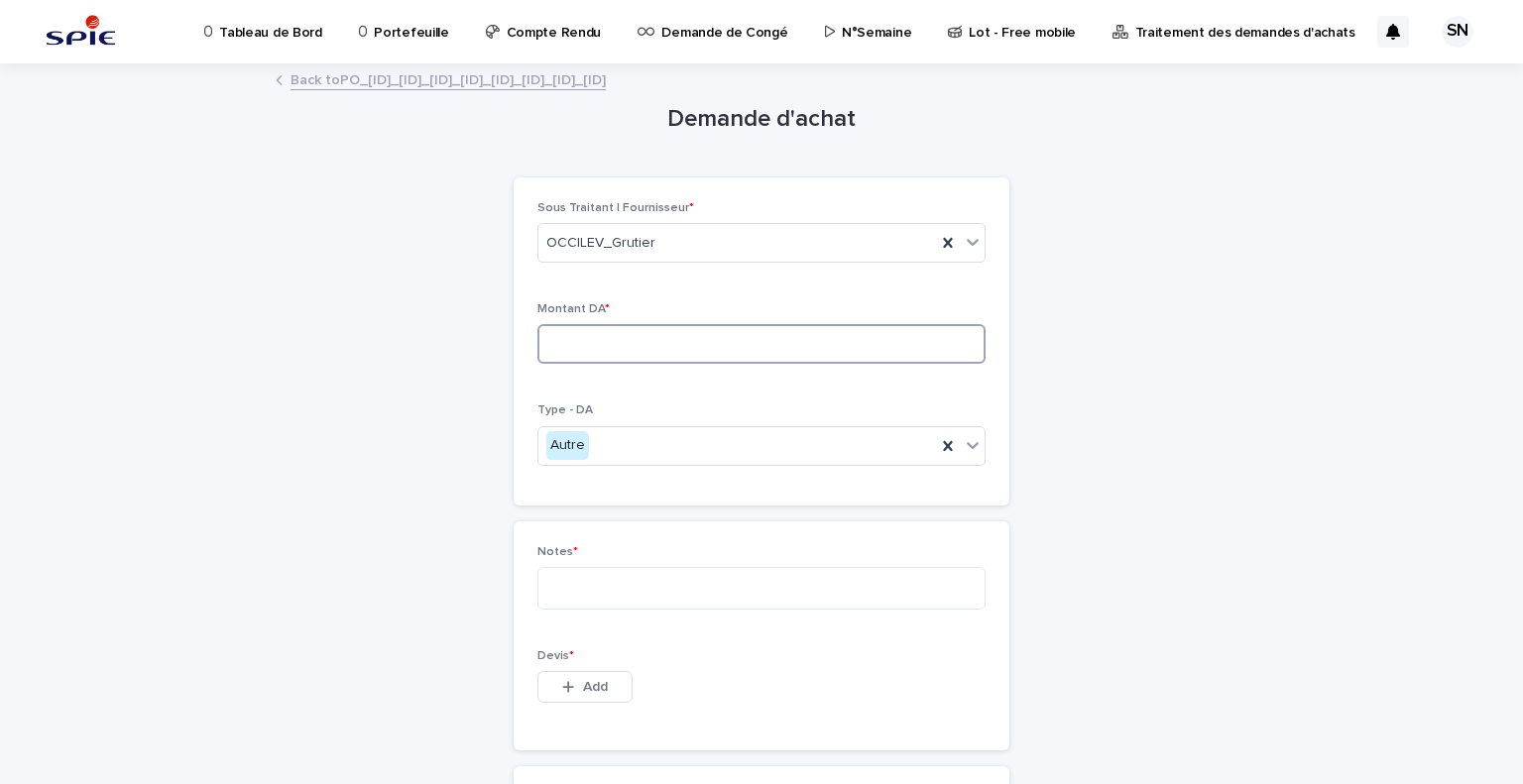 click at bounding box center [762, 344] 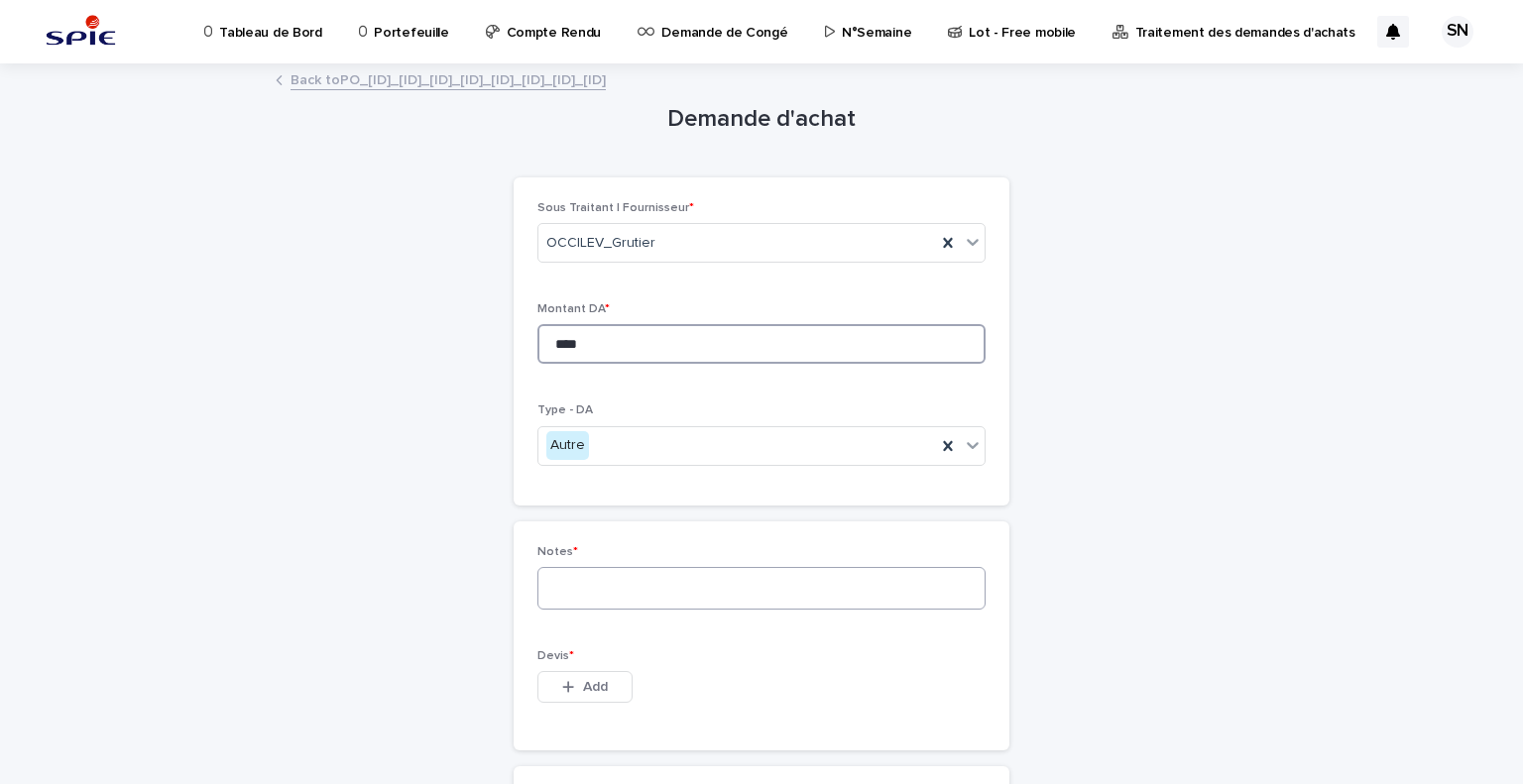 type on "****" 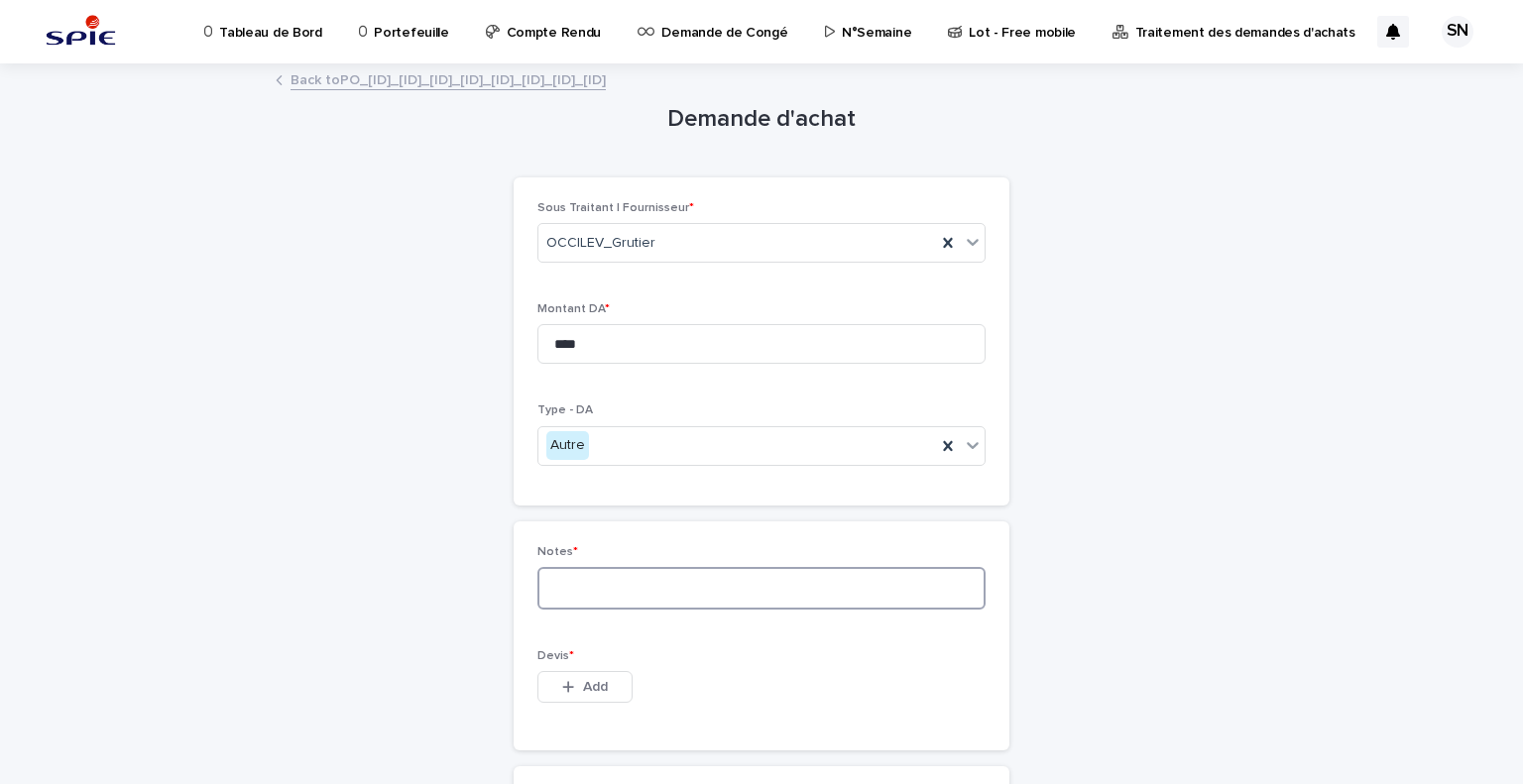 click at bounding box center (762, 588) 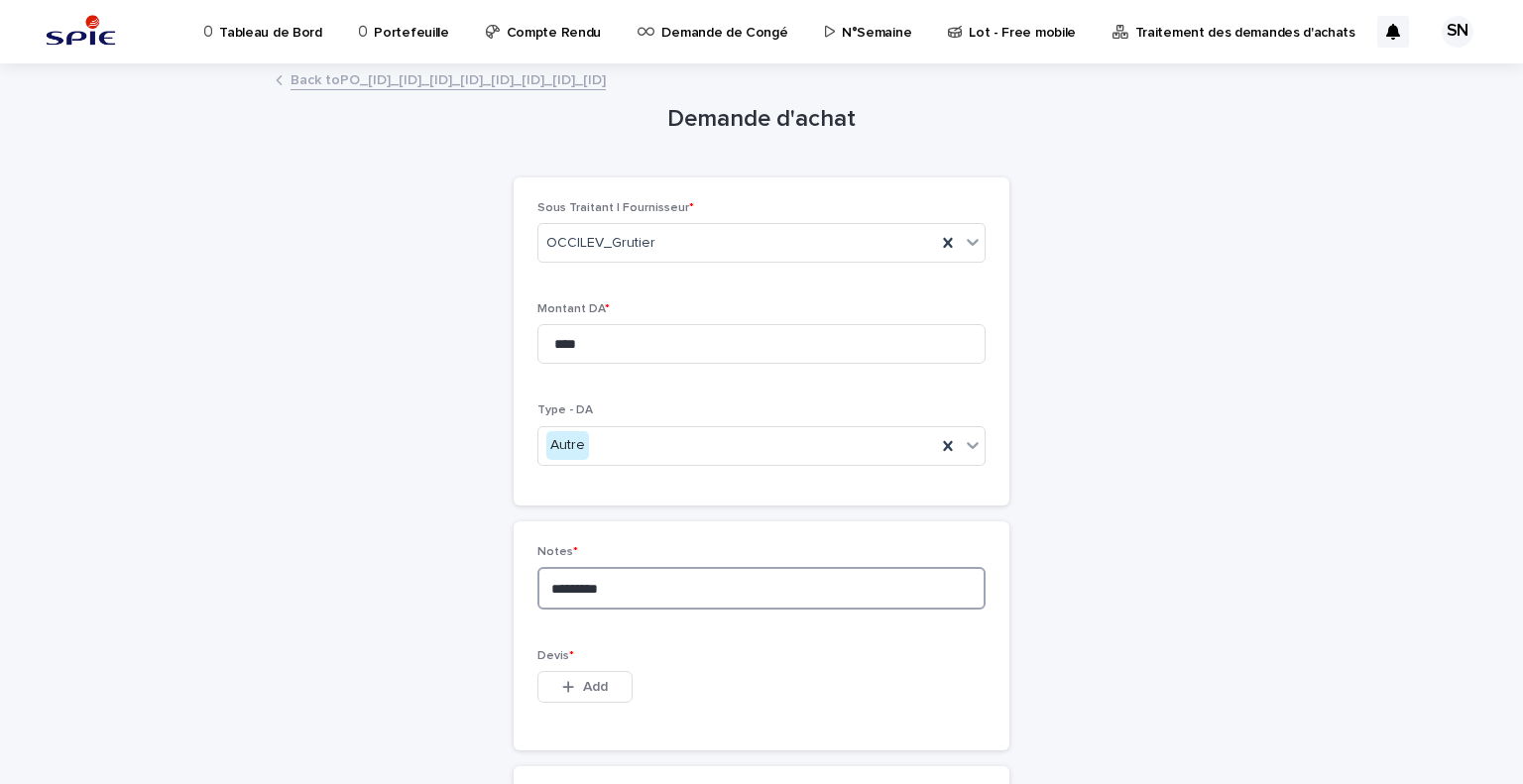 scroll, scrollTop: 198, scrollLeft: 0, axis: vertical 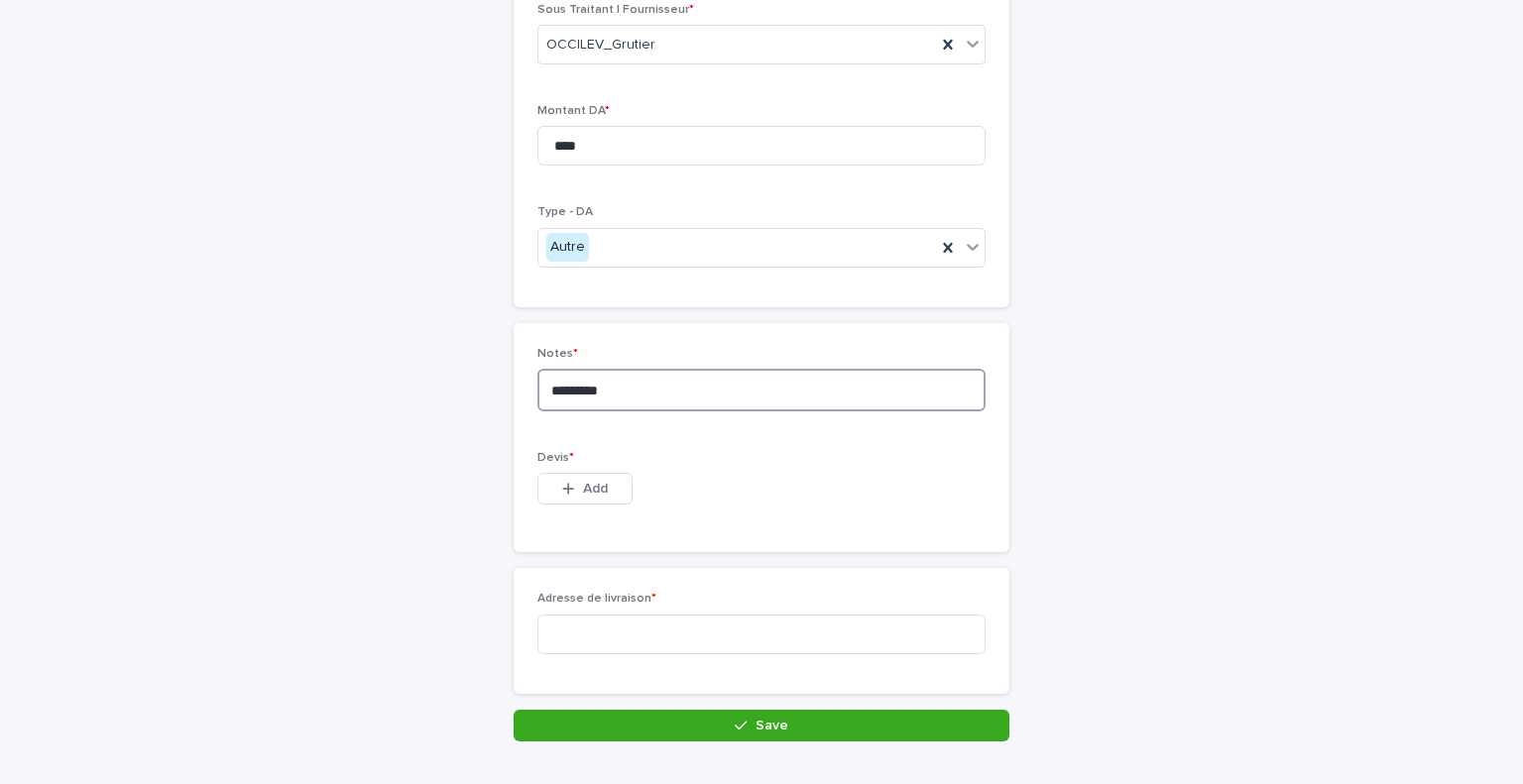 click on "*********" at bounding box center (762, 390) 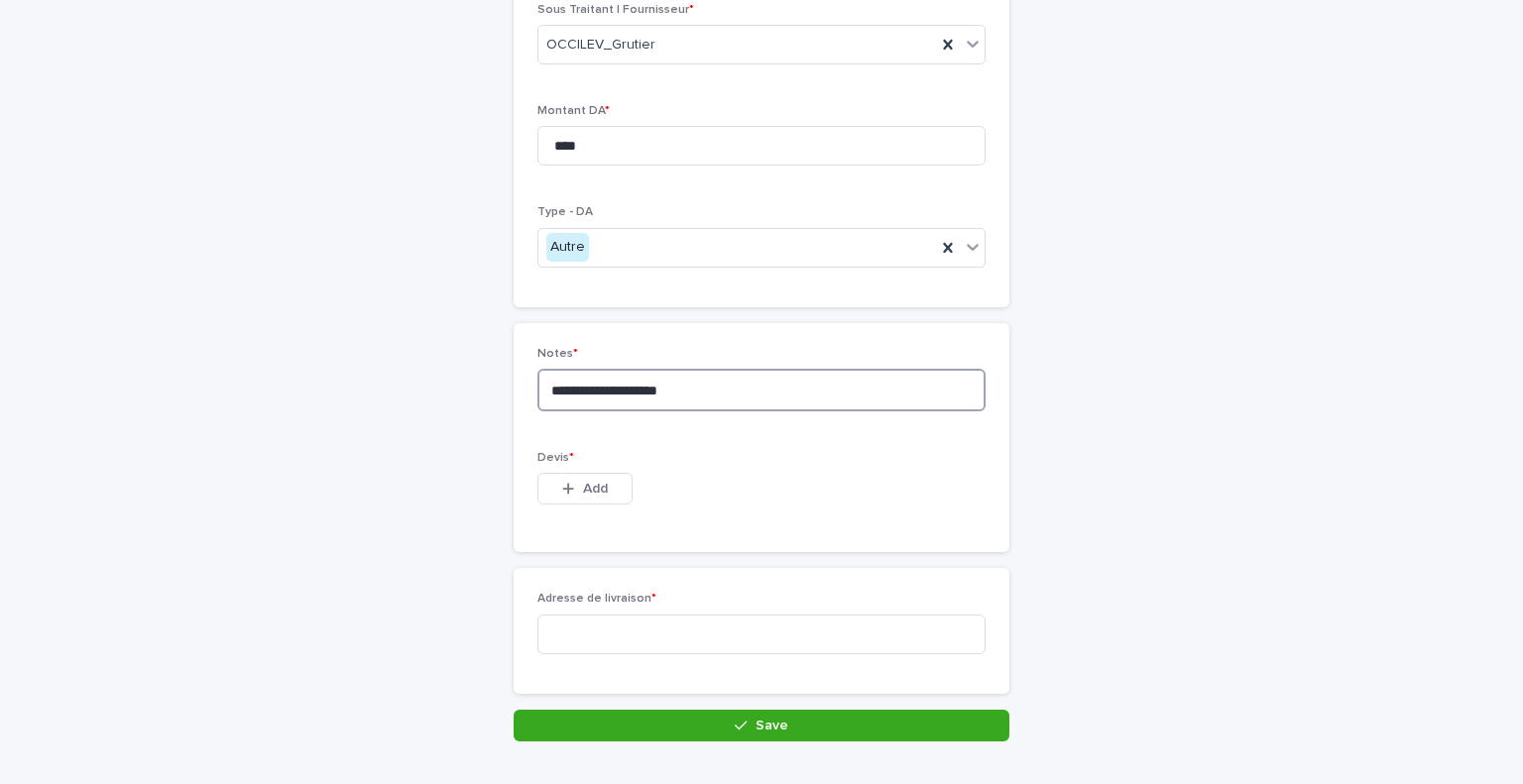 click on "**********" at bounding box center (762, 390) 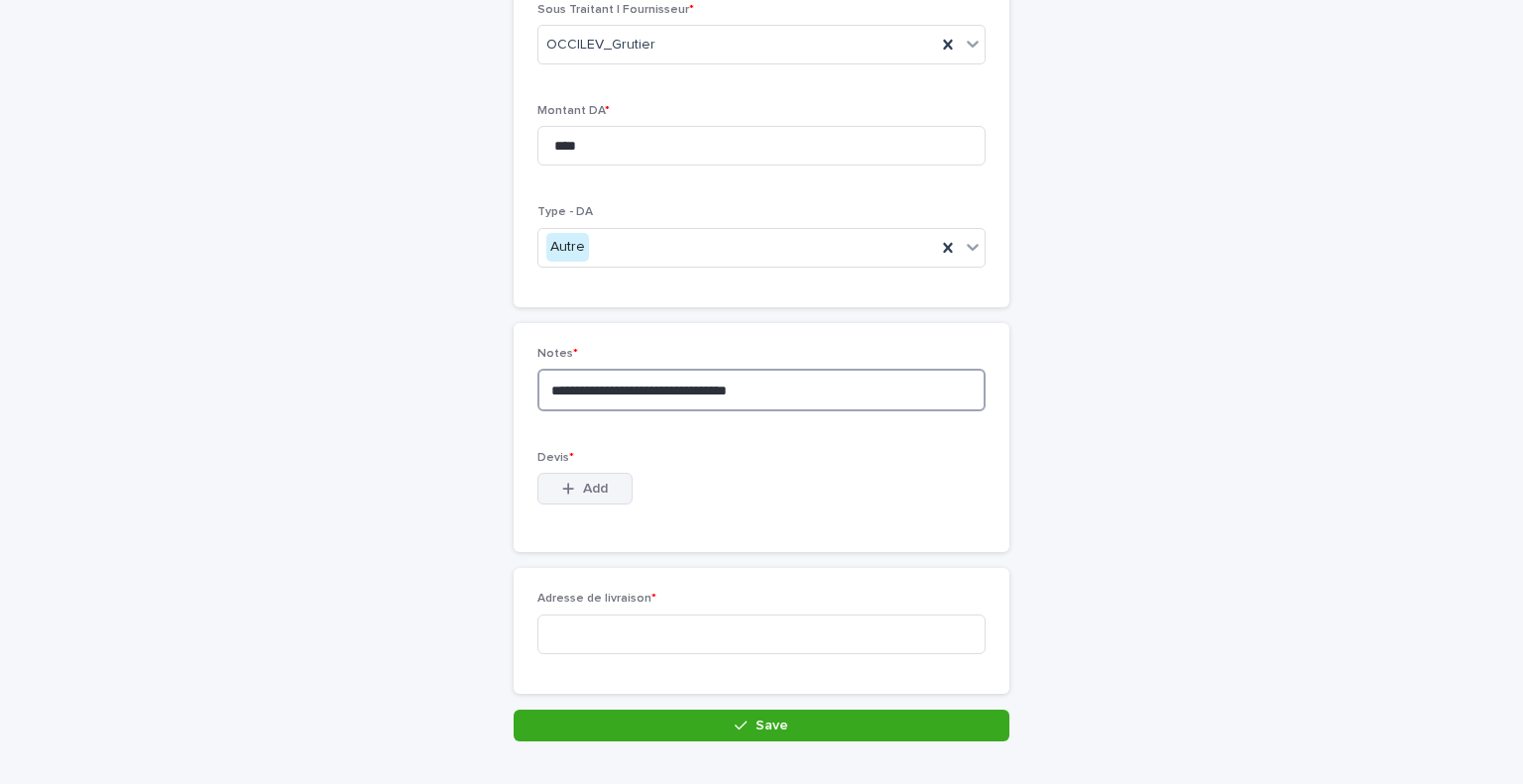 type on "**********" 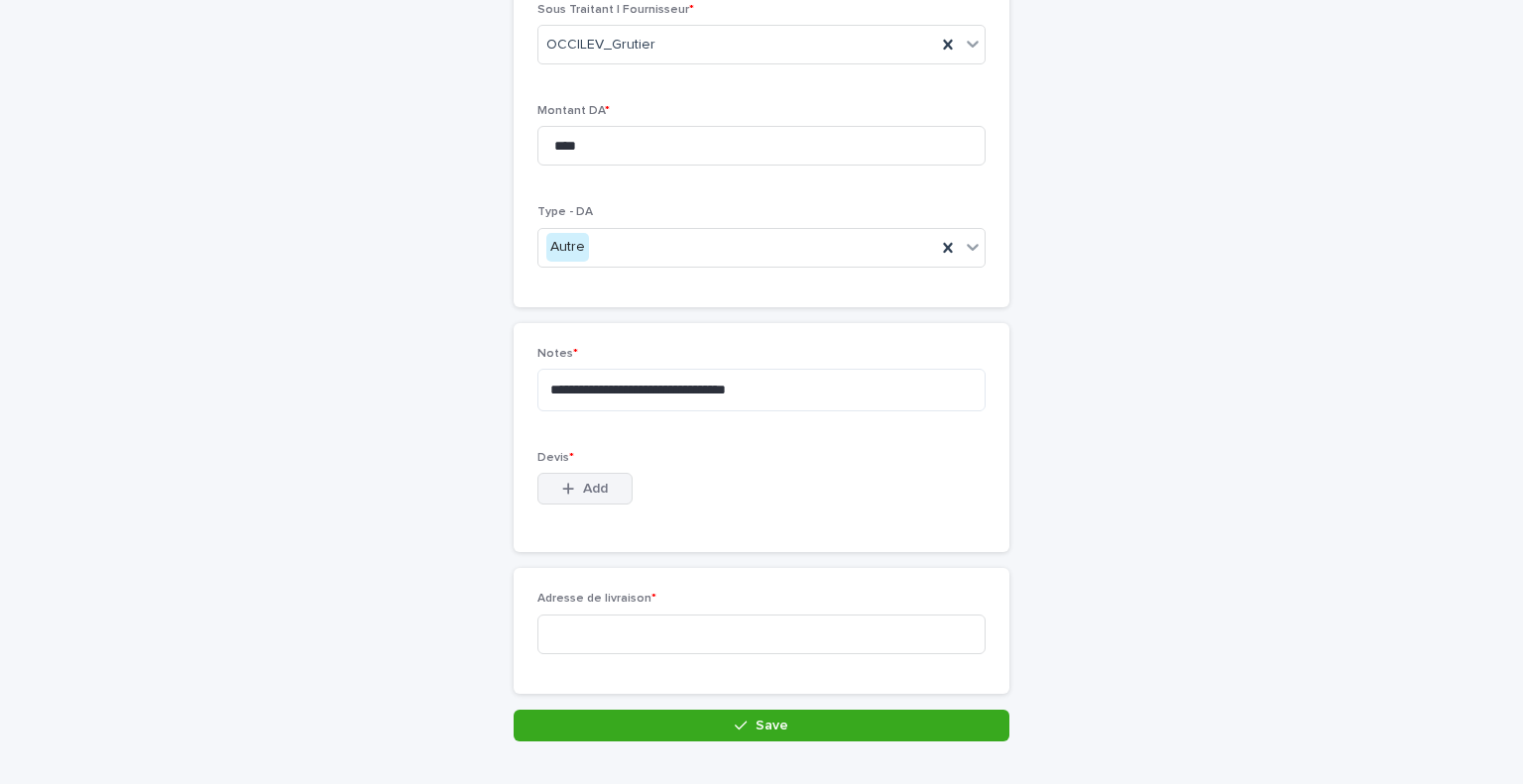 click on "Add" at bounding box center [595, 489] 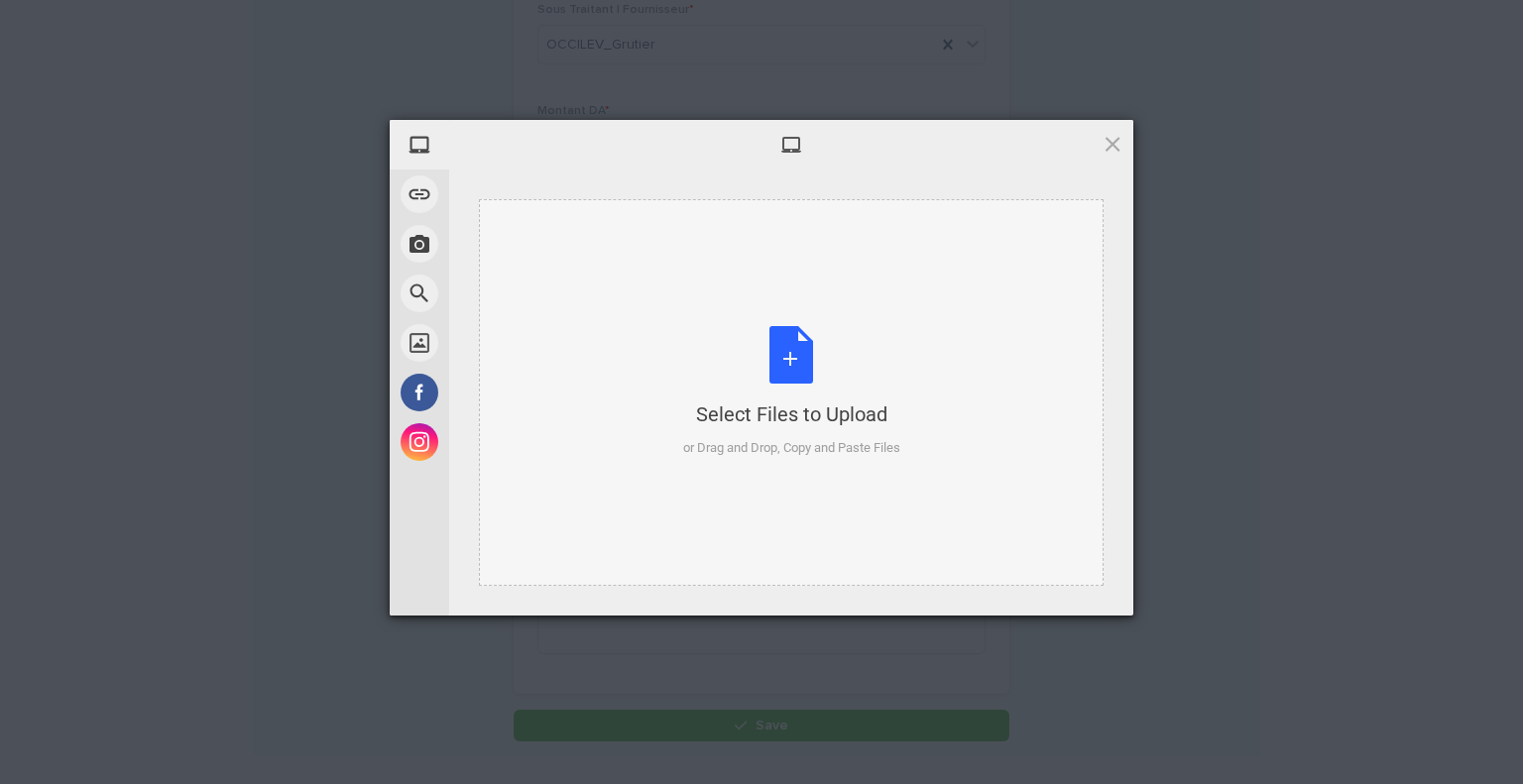 type 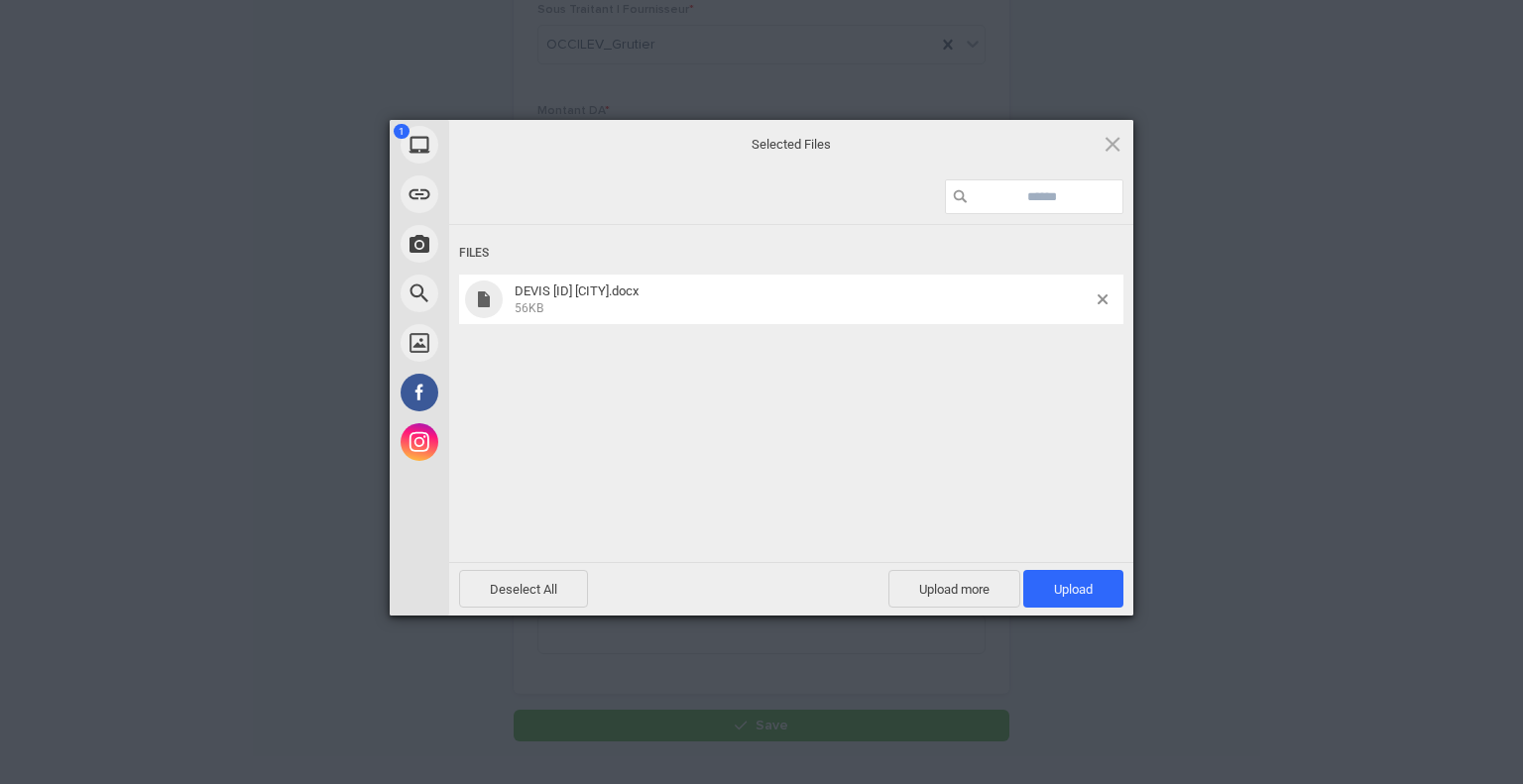 click on "Deselect All
Upload more
Upload
1" at bounding box center [791, 589] 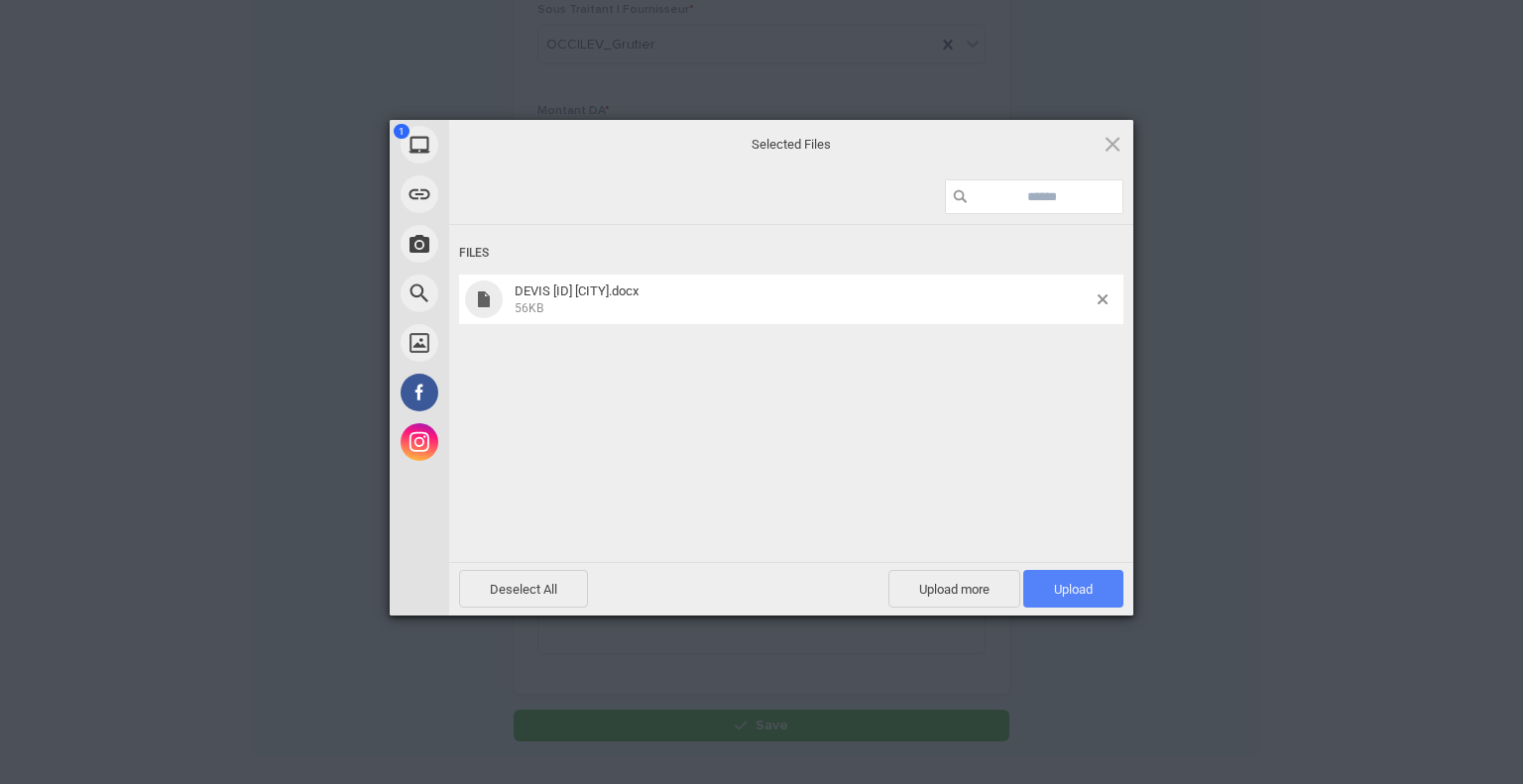 click on "Upload
1" at bounding box center (1073, 589) 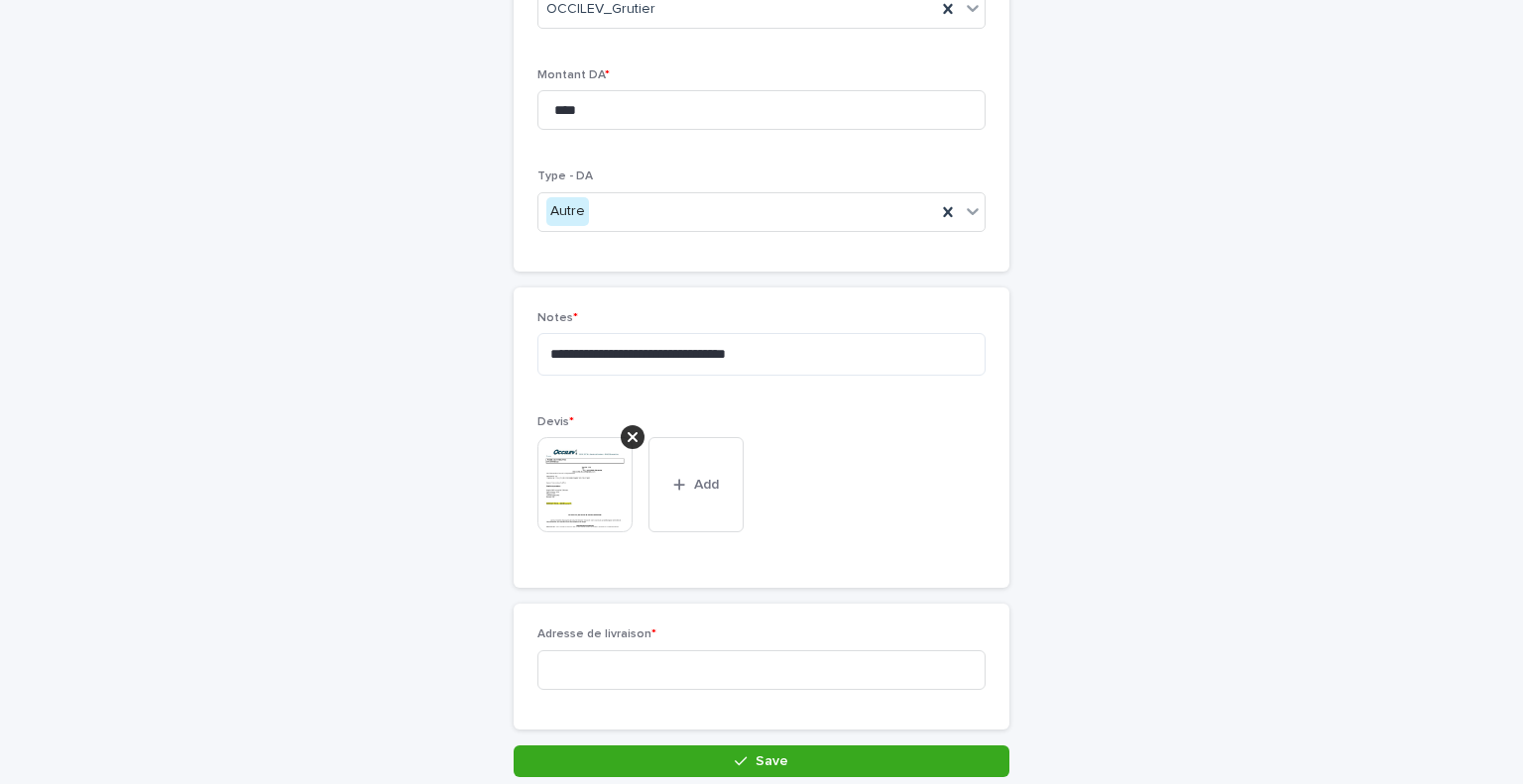 scroll, scrollTop: 324, scrollLeft: 0, axis: vertical 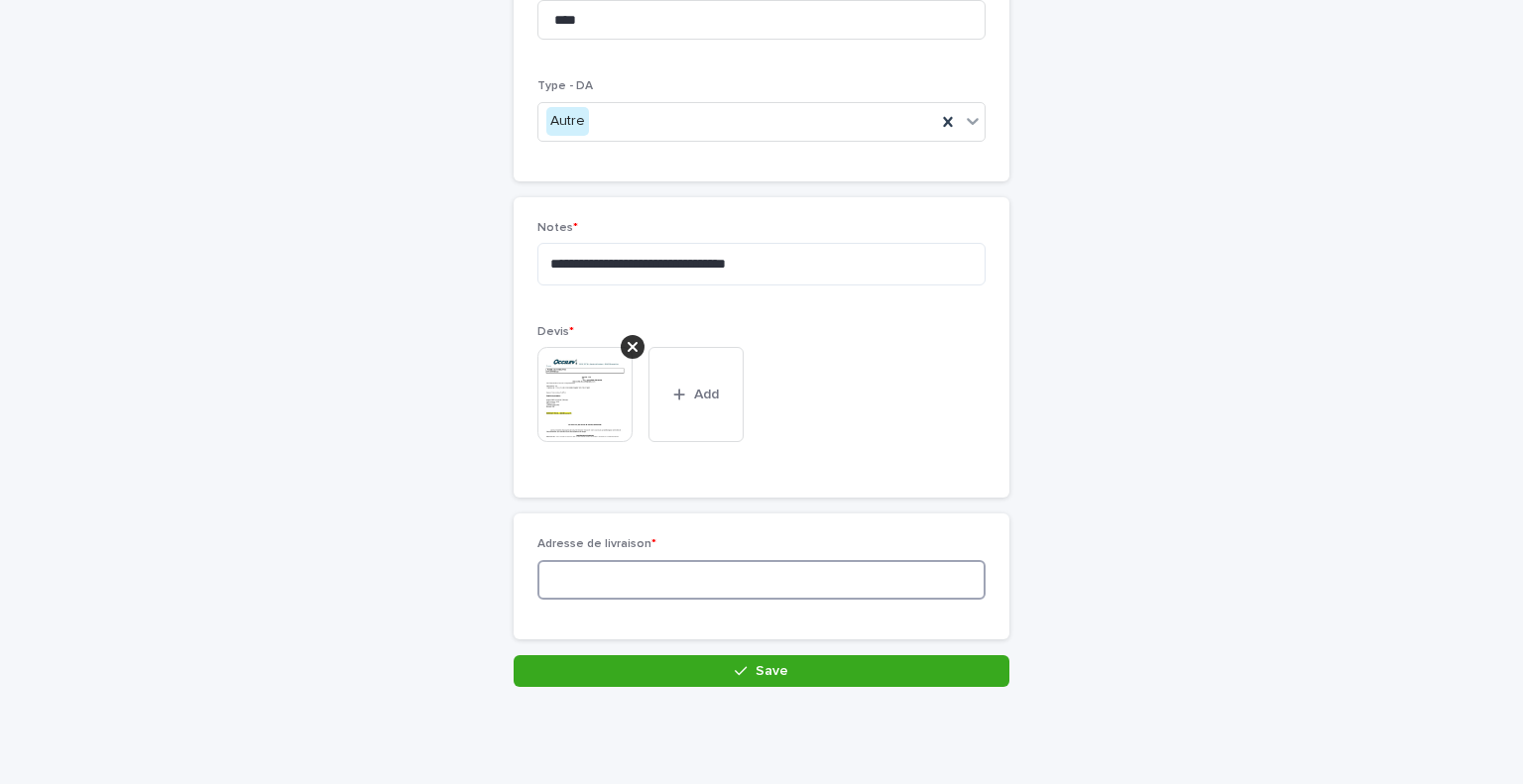 click at bounding box center (762, 580) 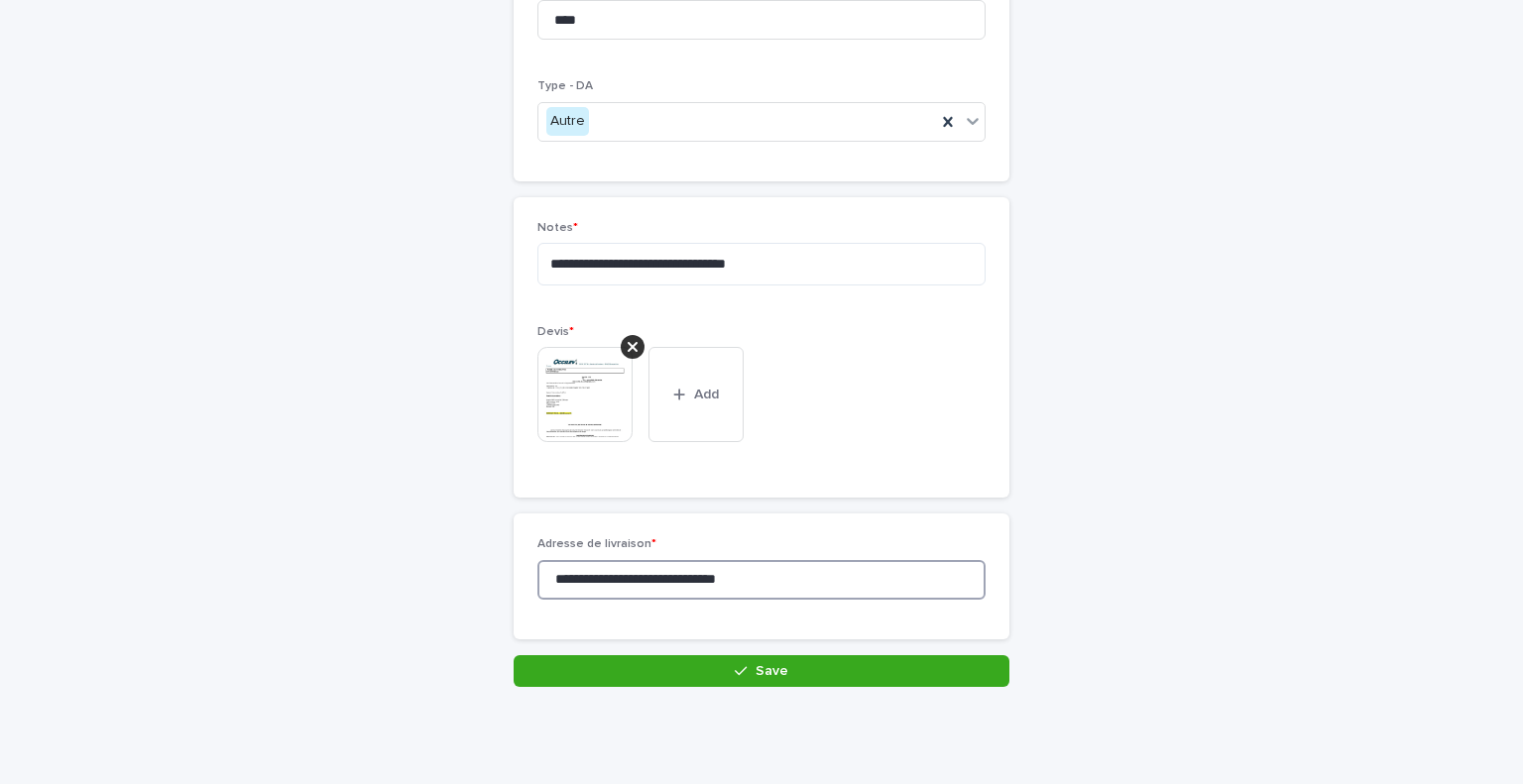 click on "**********" at bounding box center (762, 580) 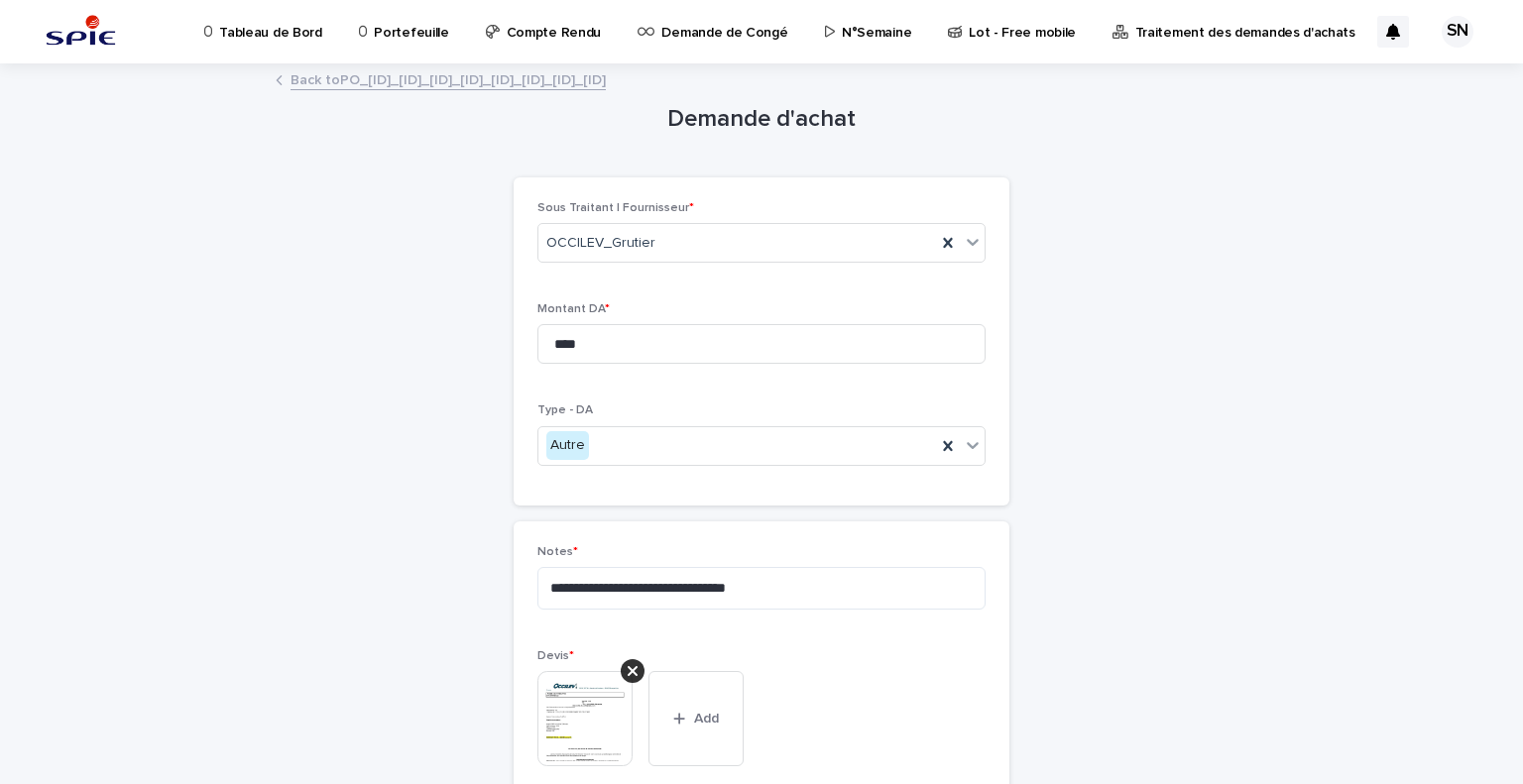 scroll, scrollTop: 324, scrollLeft: 0, axis: vertical 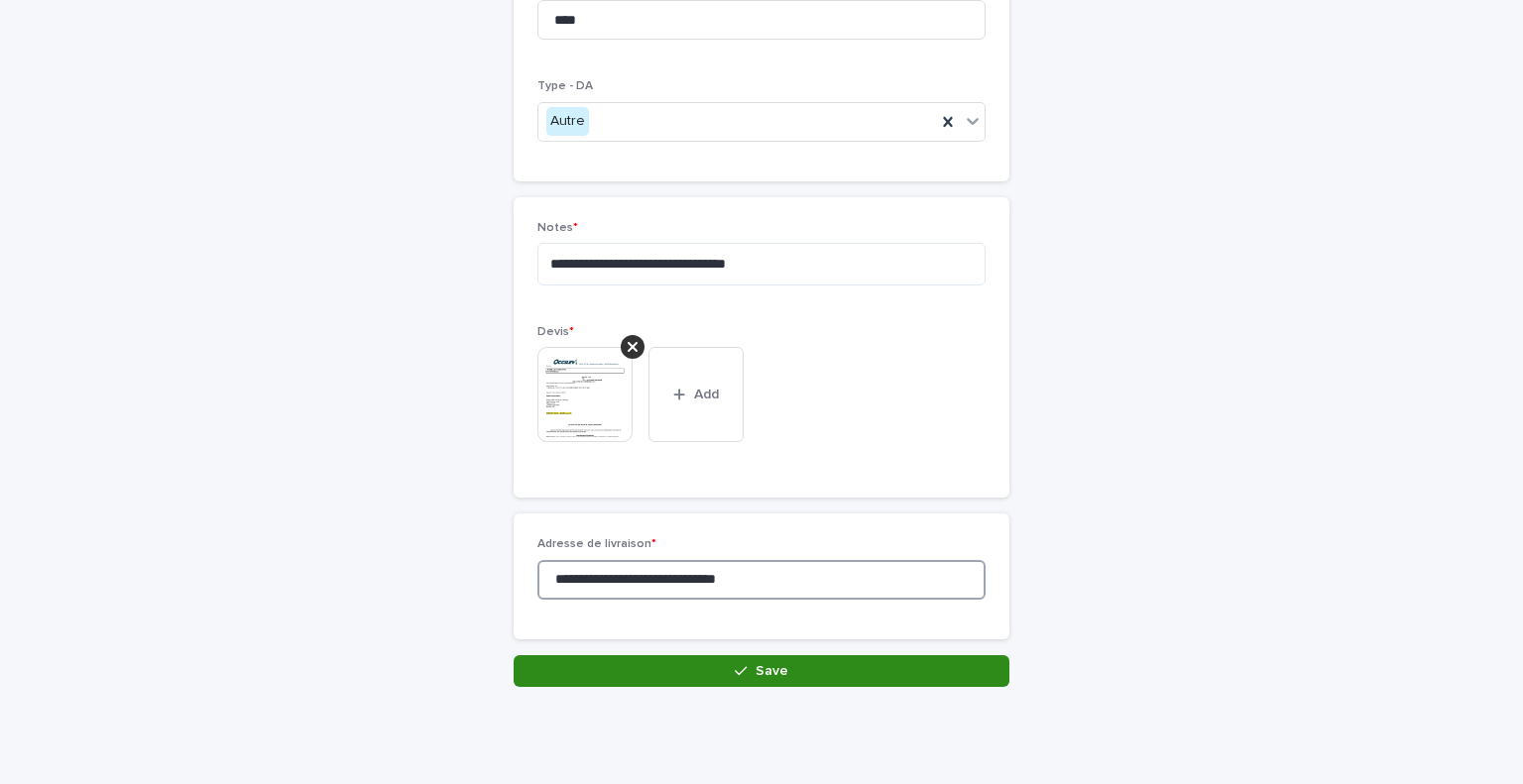 type on "**********" 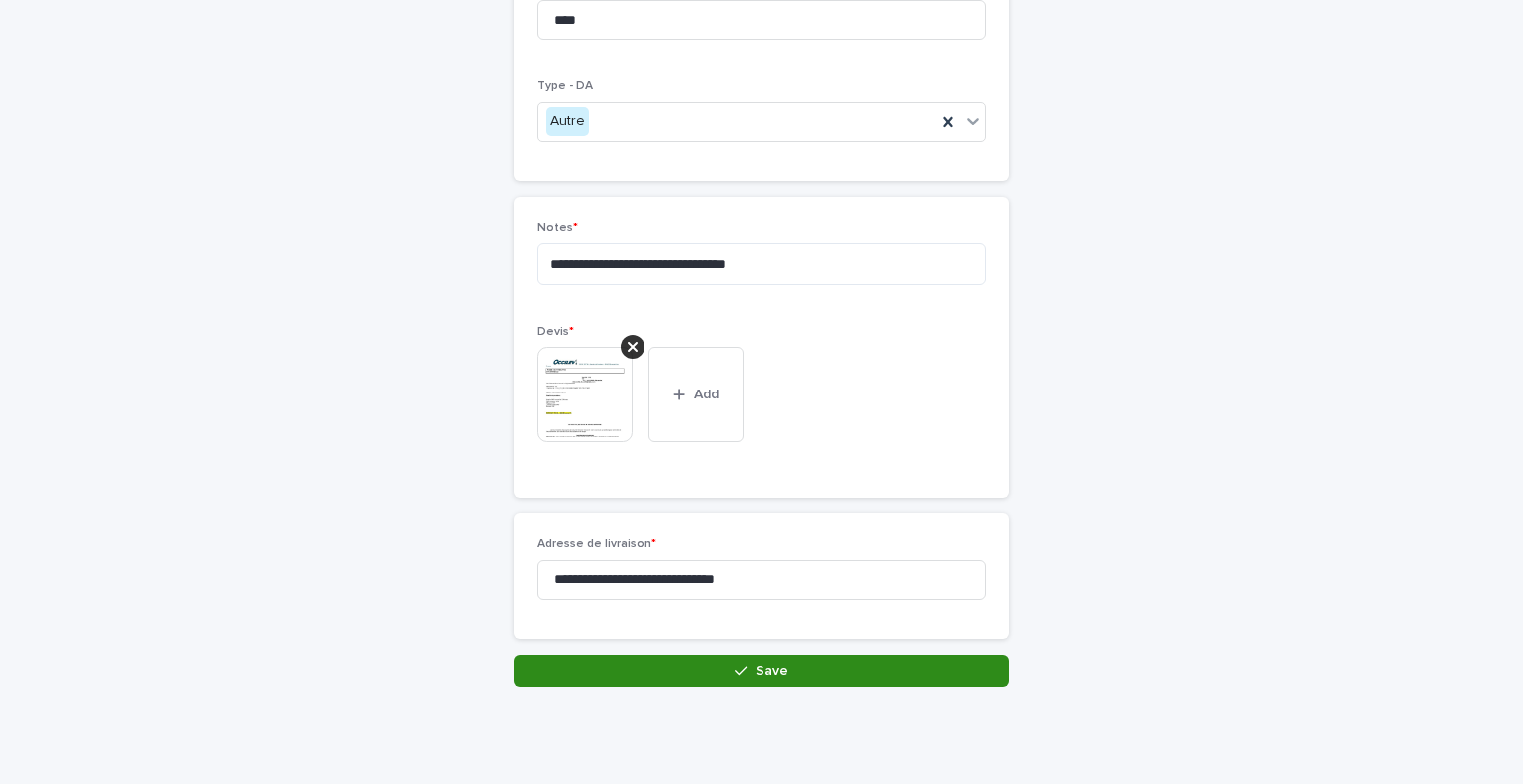 click on "Save" at bounding box center (762, 671) 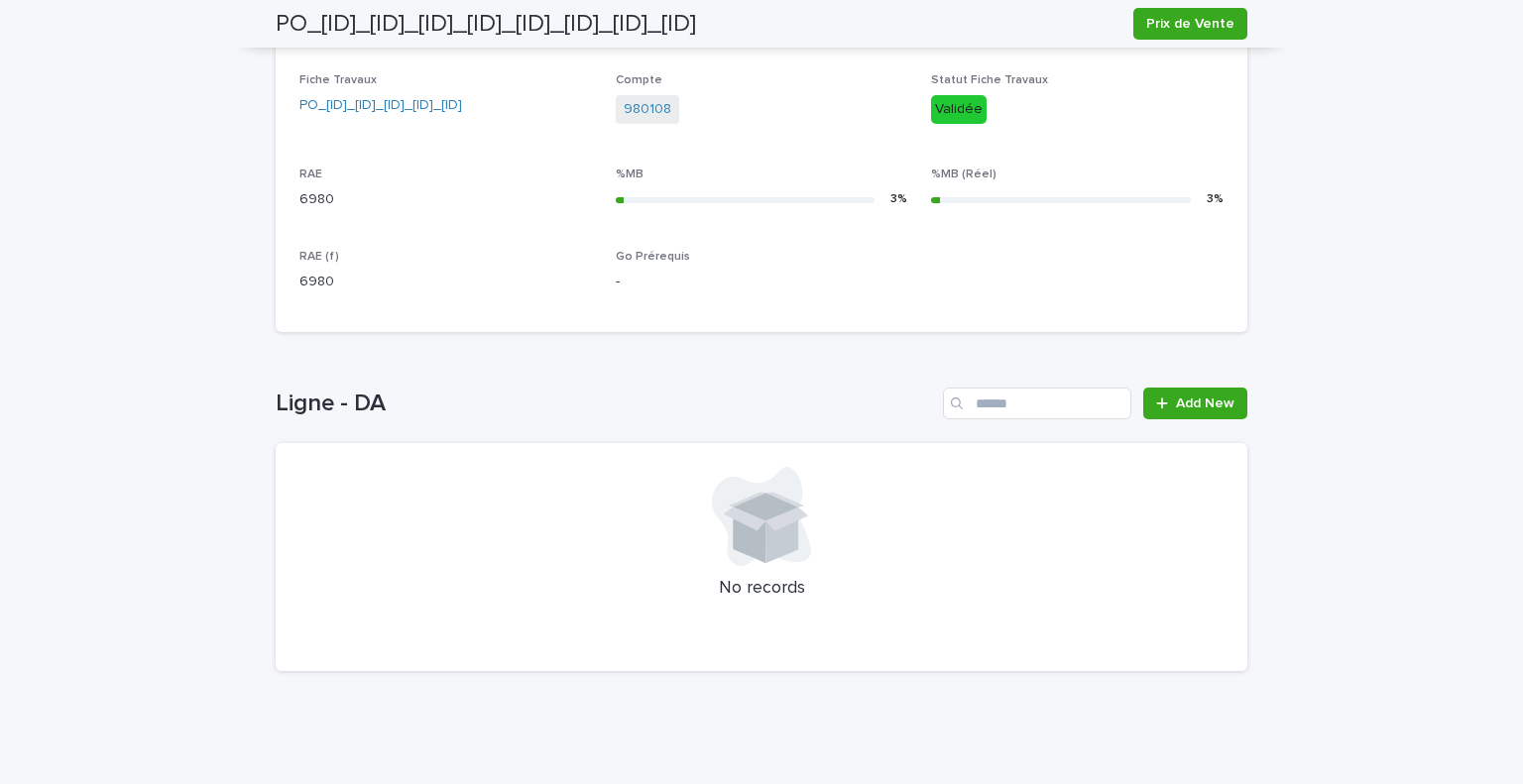 scroll, scrollTop: 687, scrollLeft: 0, axis: vertical 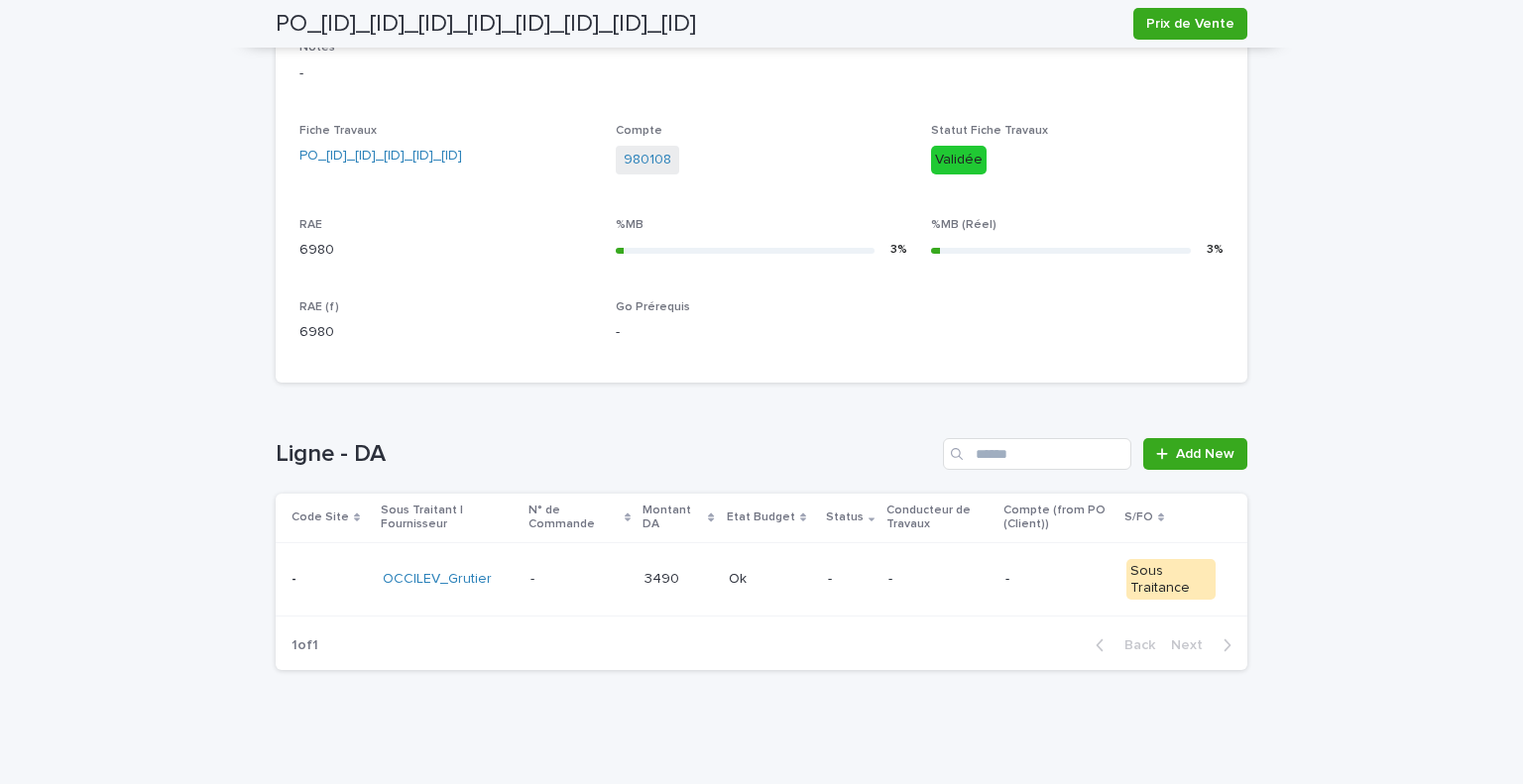 click at bounding box center (579, 579) 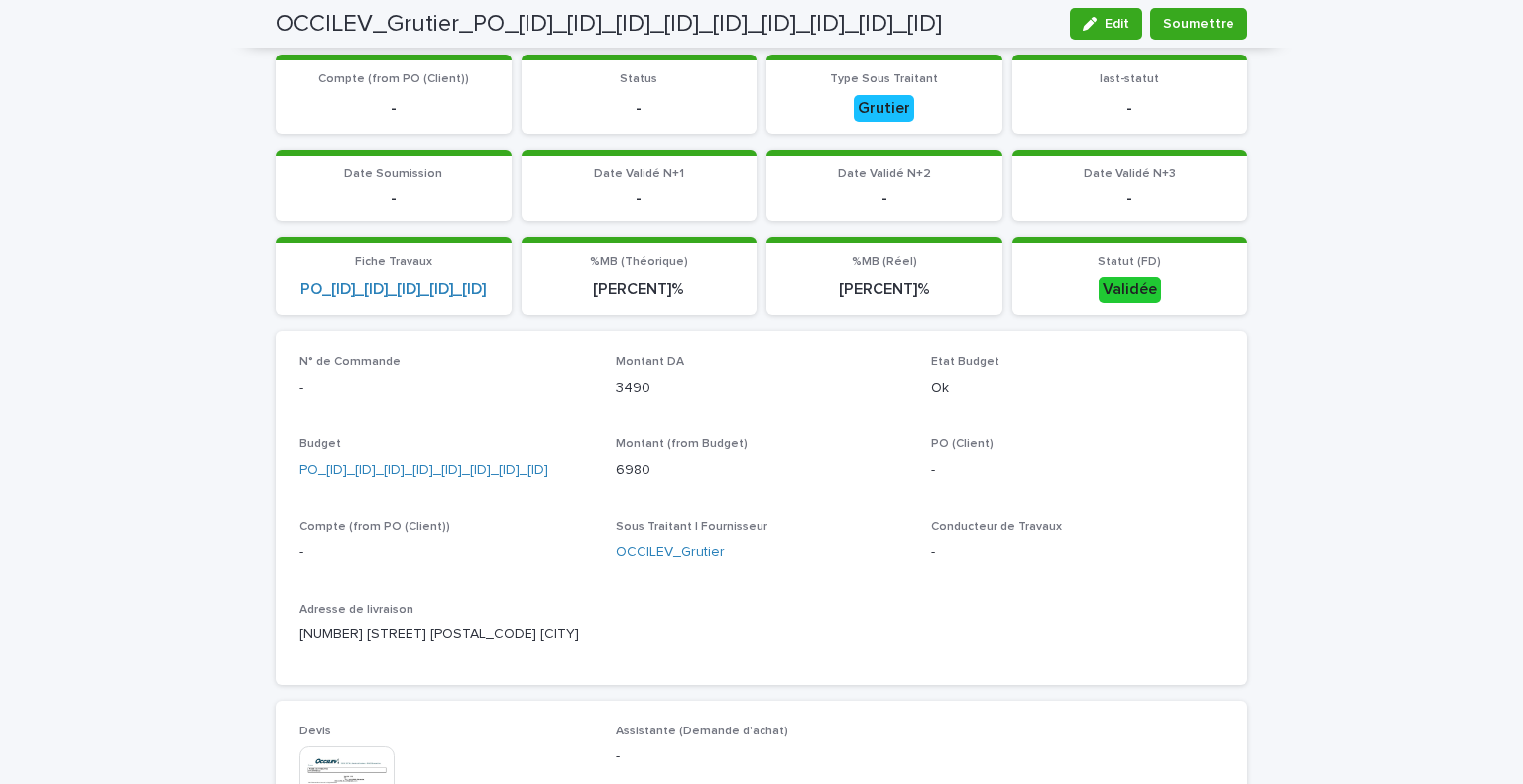 scroll, scrollTop: 297, scrollLeft: 0, axis: vertical 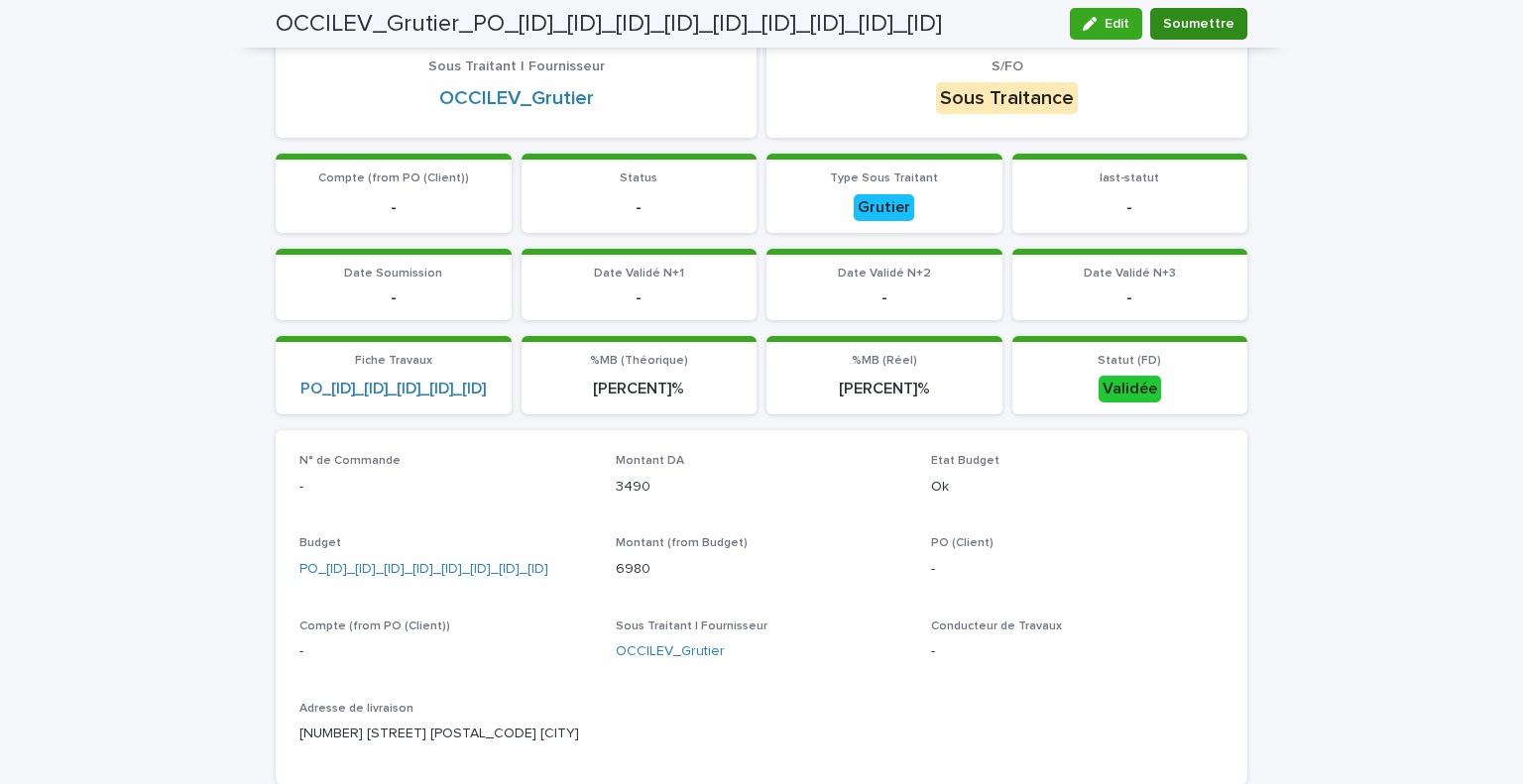 click on "Soumettre" at bounding box center [1199, 24] 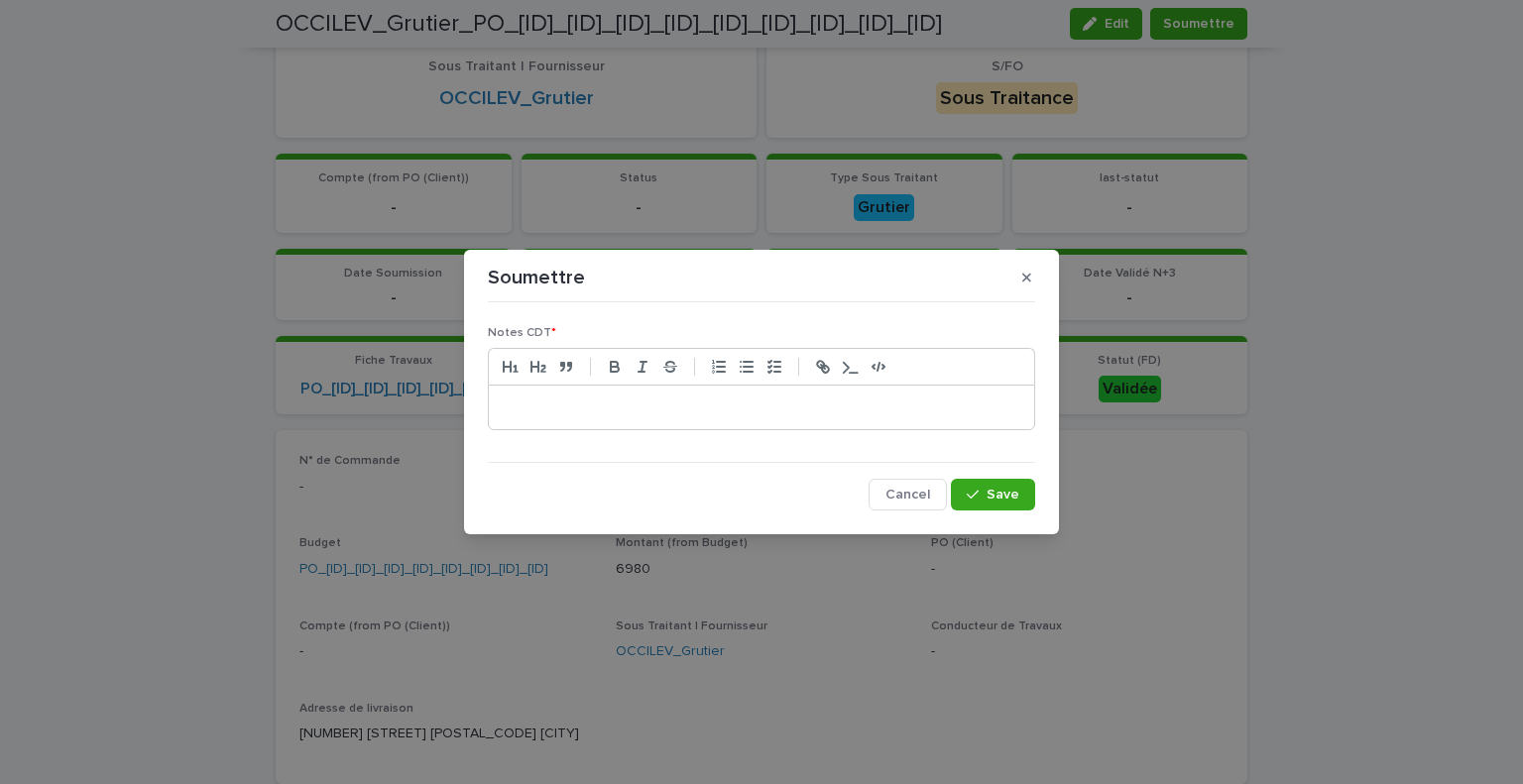 click at bounding box center (762, 407) 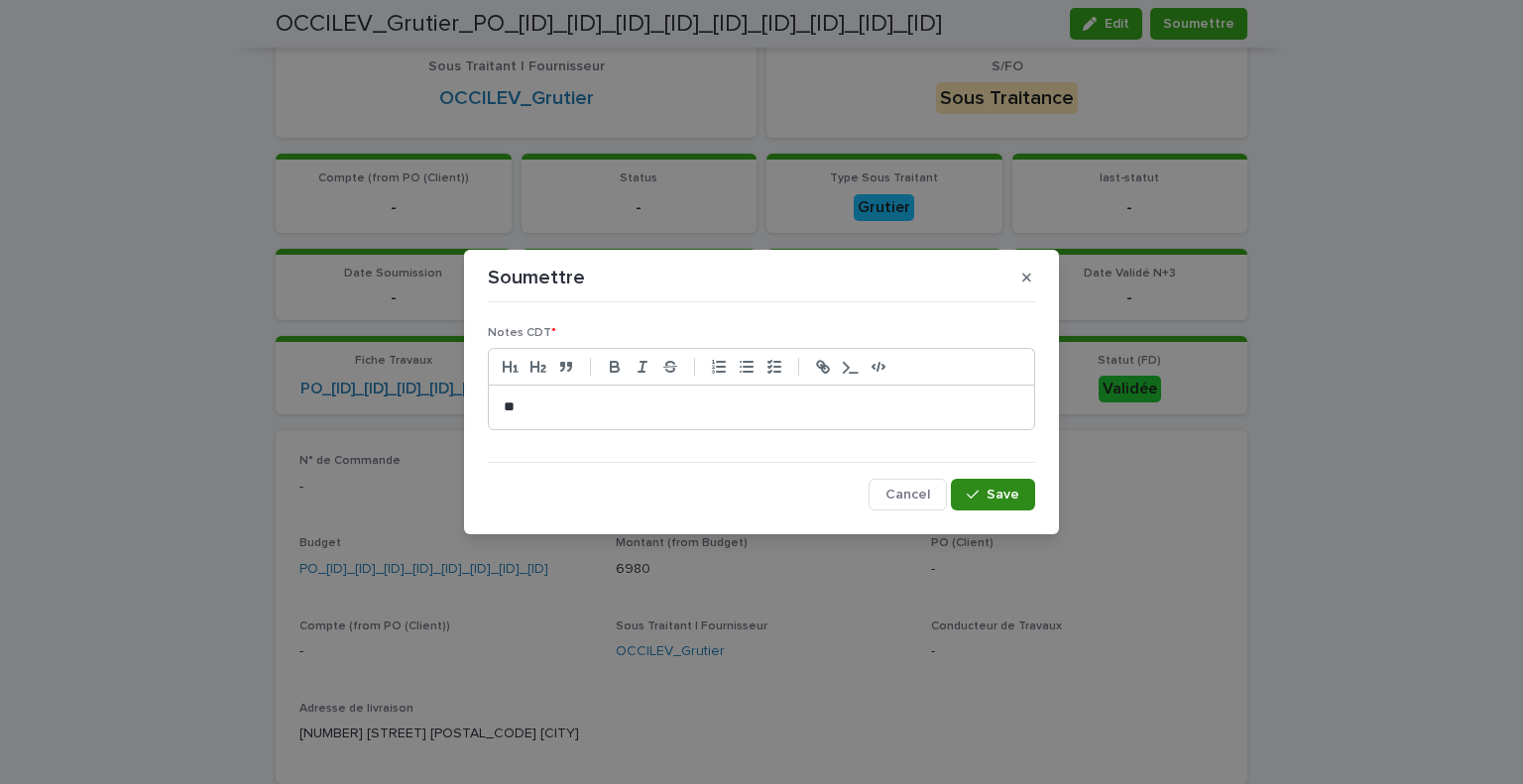 click on "Save" at bounding box center (993, 495) 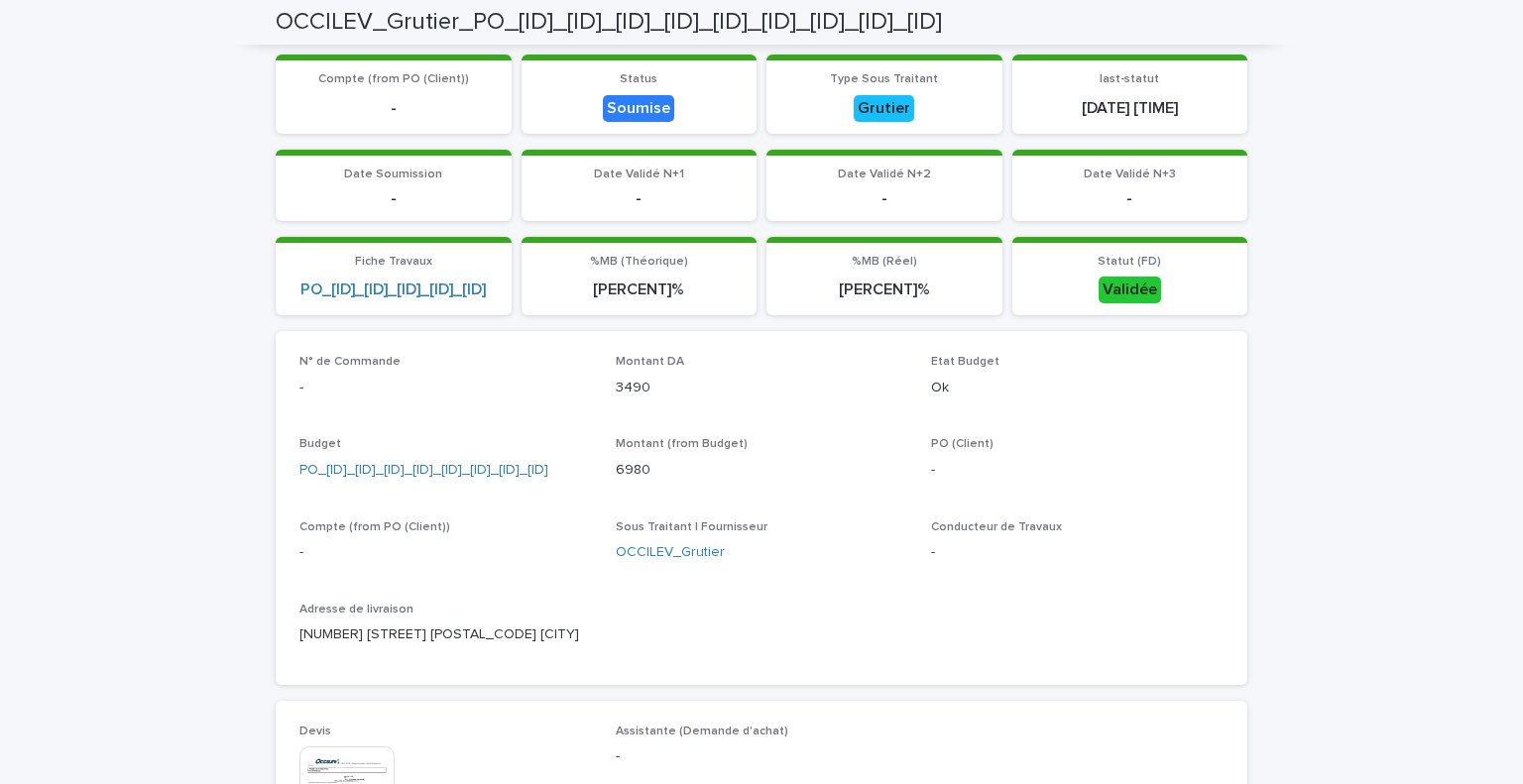 scroll, scrollTop: 0, scrollLeft: 0, axis: both 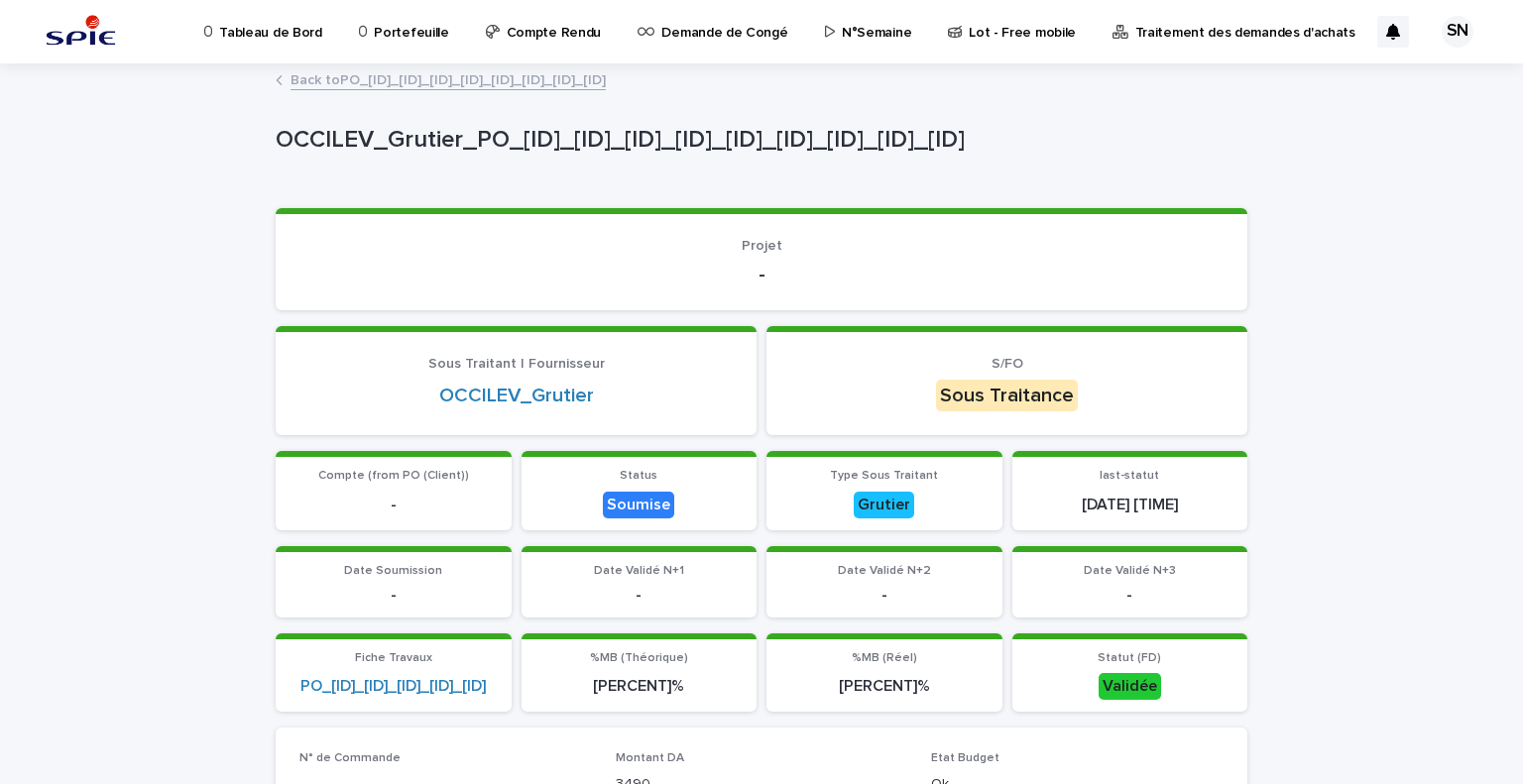 click on "Back to  PO_[ID]_[ID]_[ID]_[ID]_[ID]" at bounding box center (448, 78) 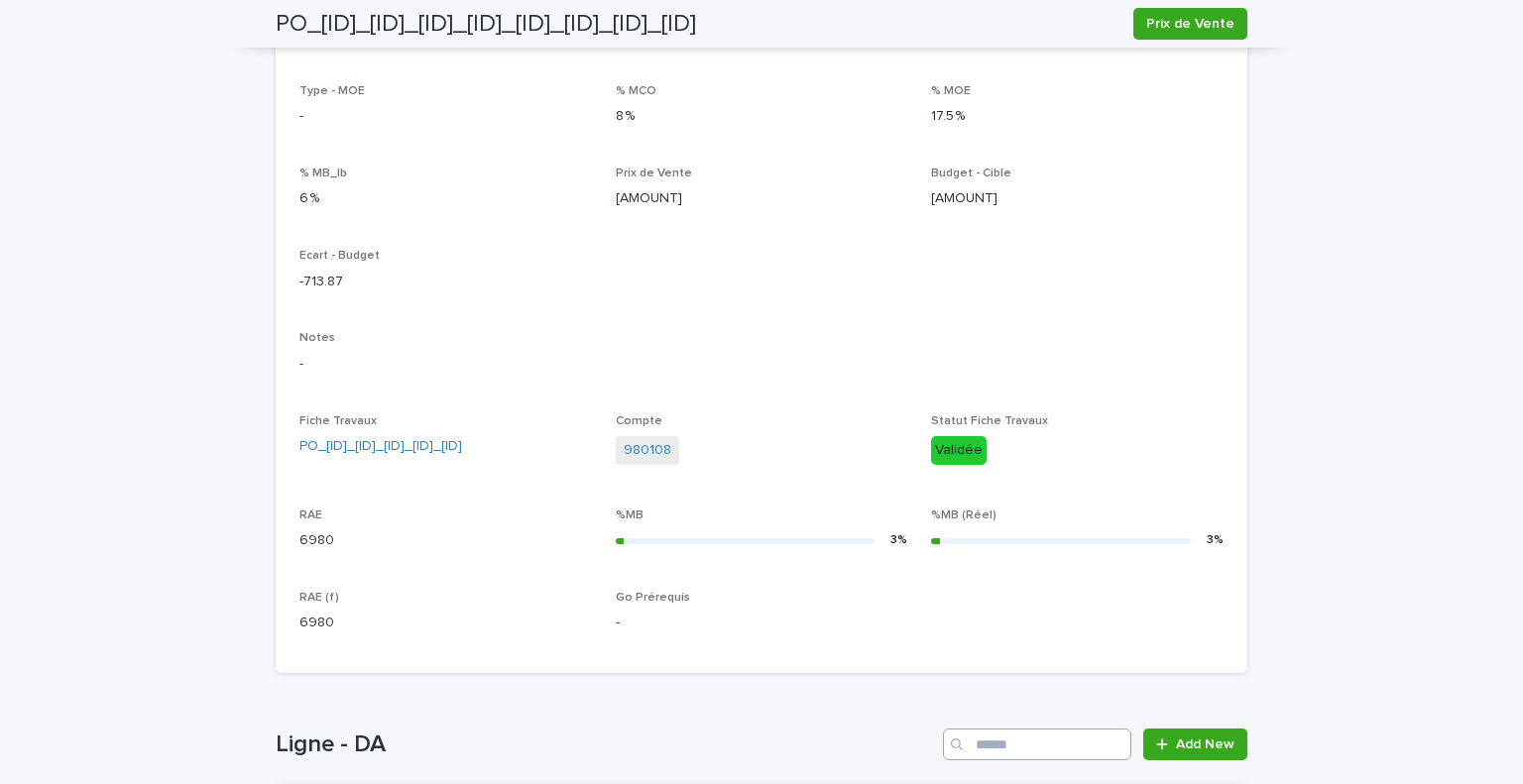scroll, scrollTop: 687, scrollLeft: 0, axis: vertical 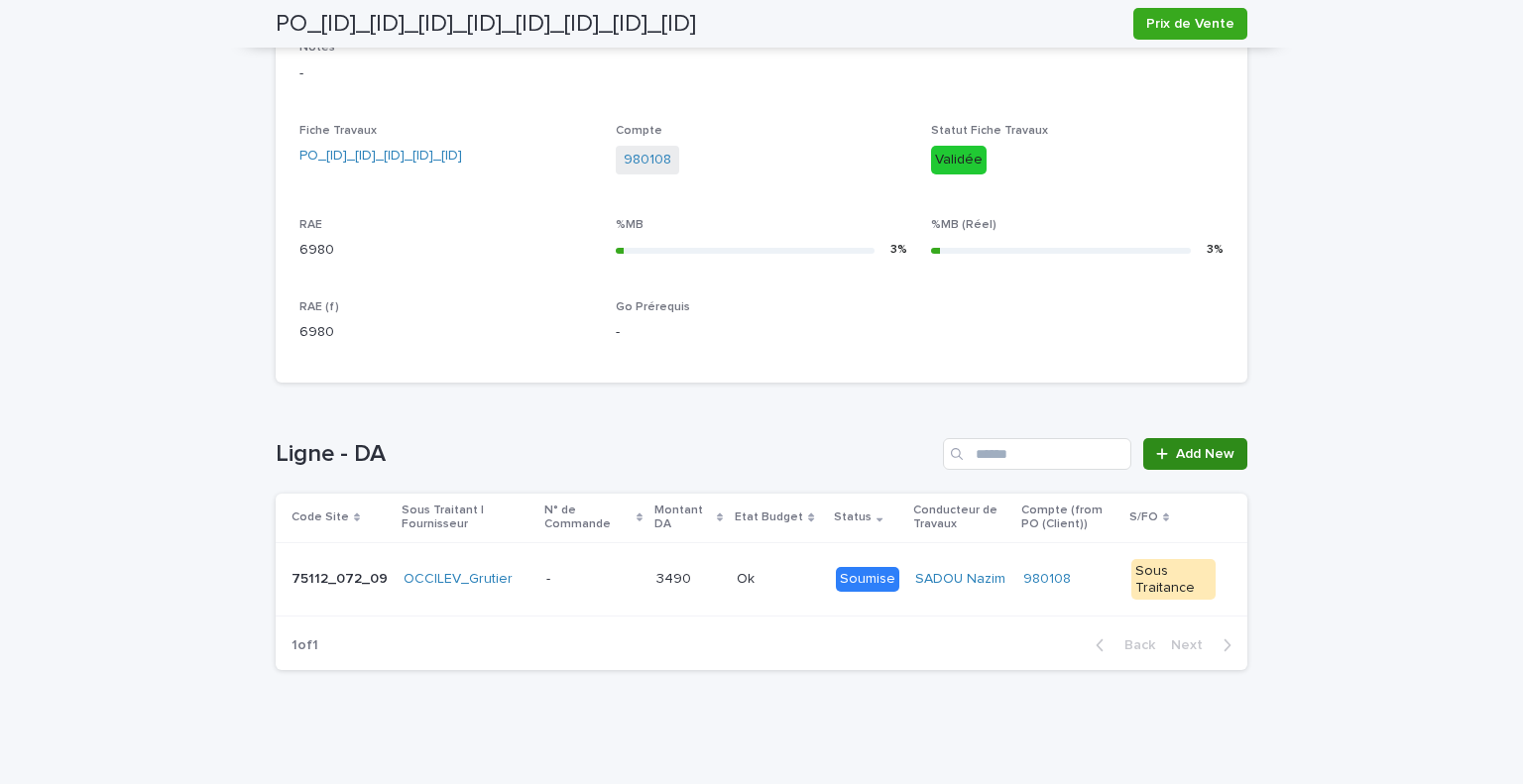 click on "Add New" at bounding box center [1205, 454] 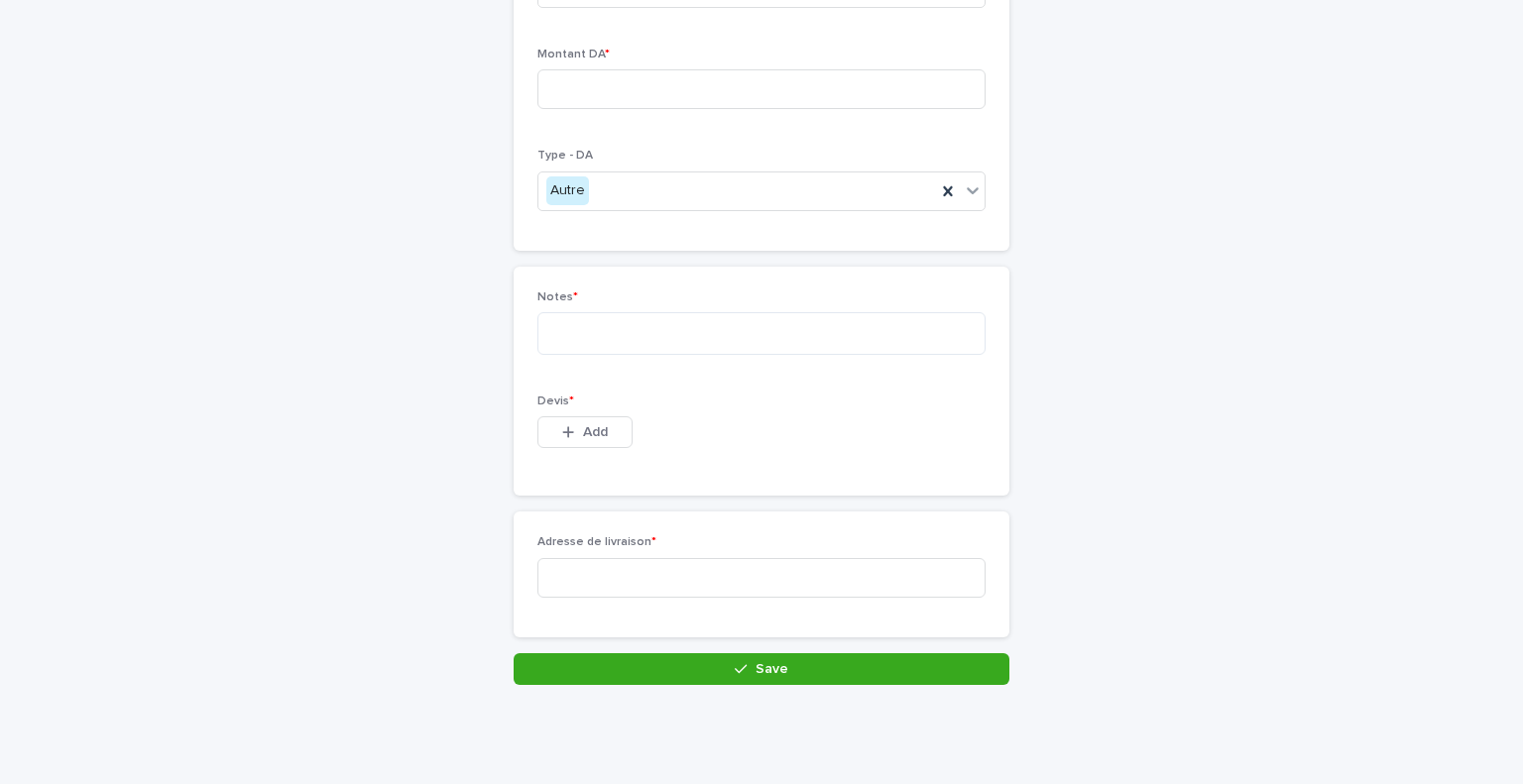 scroll, scrollTop: 237, scrollLeft: 0, axis: vertical 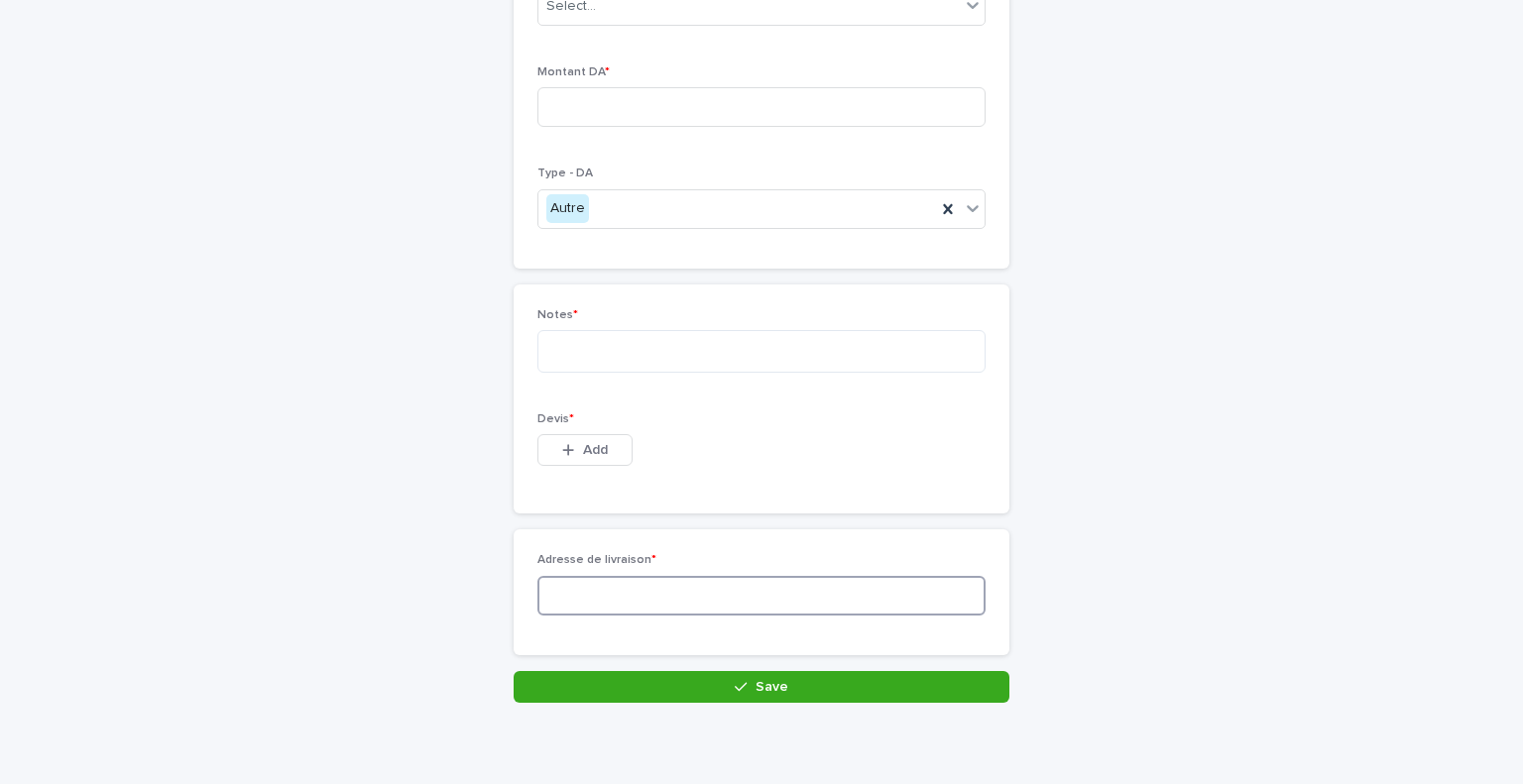 click at bounding box center [762, 596] 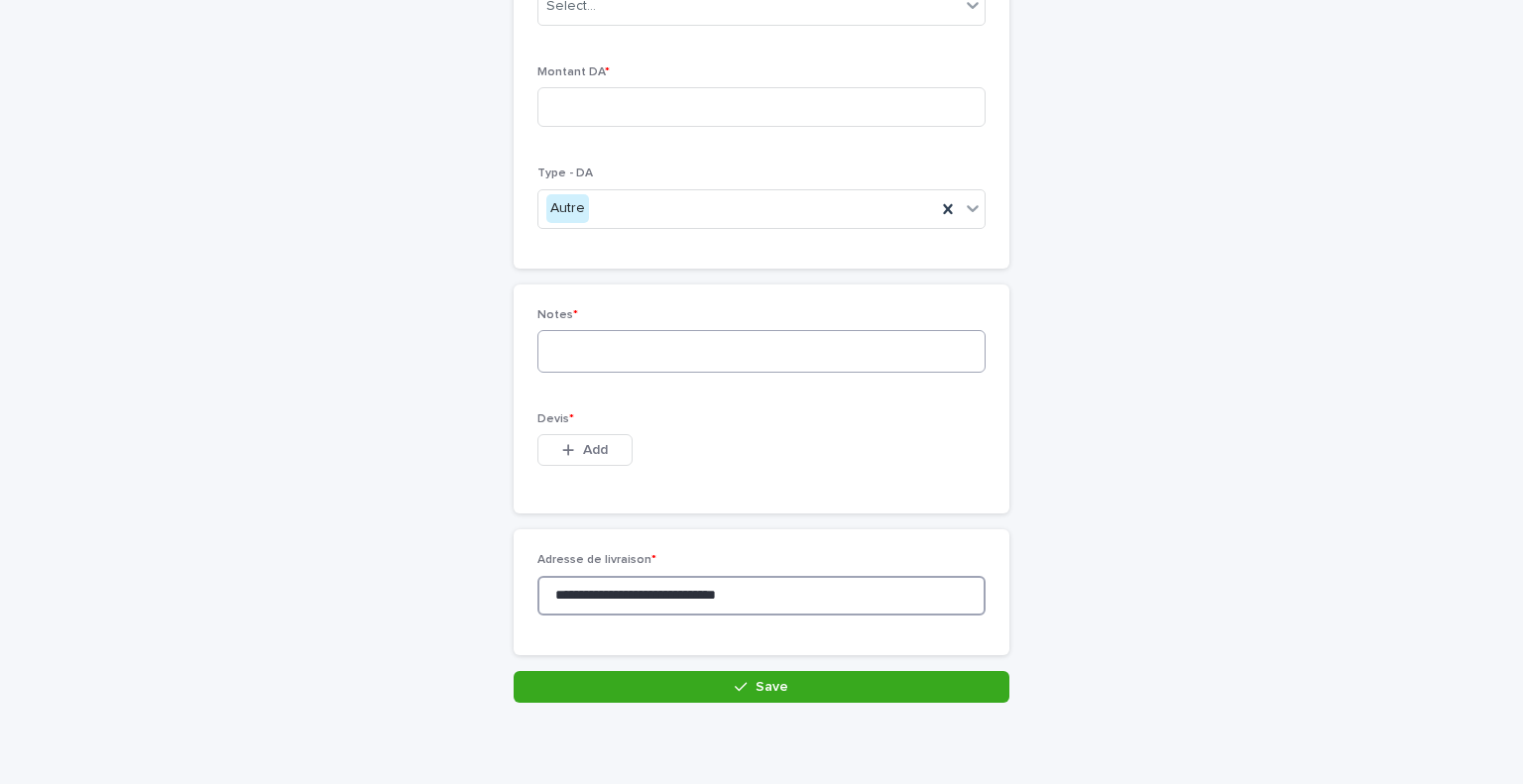 type on "**********" 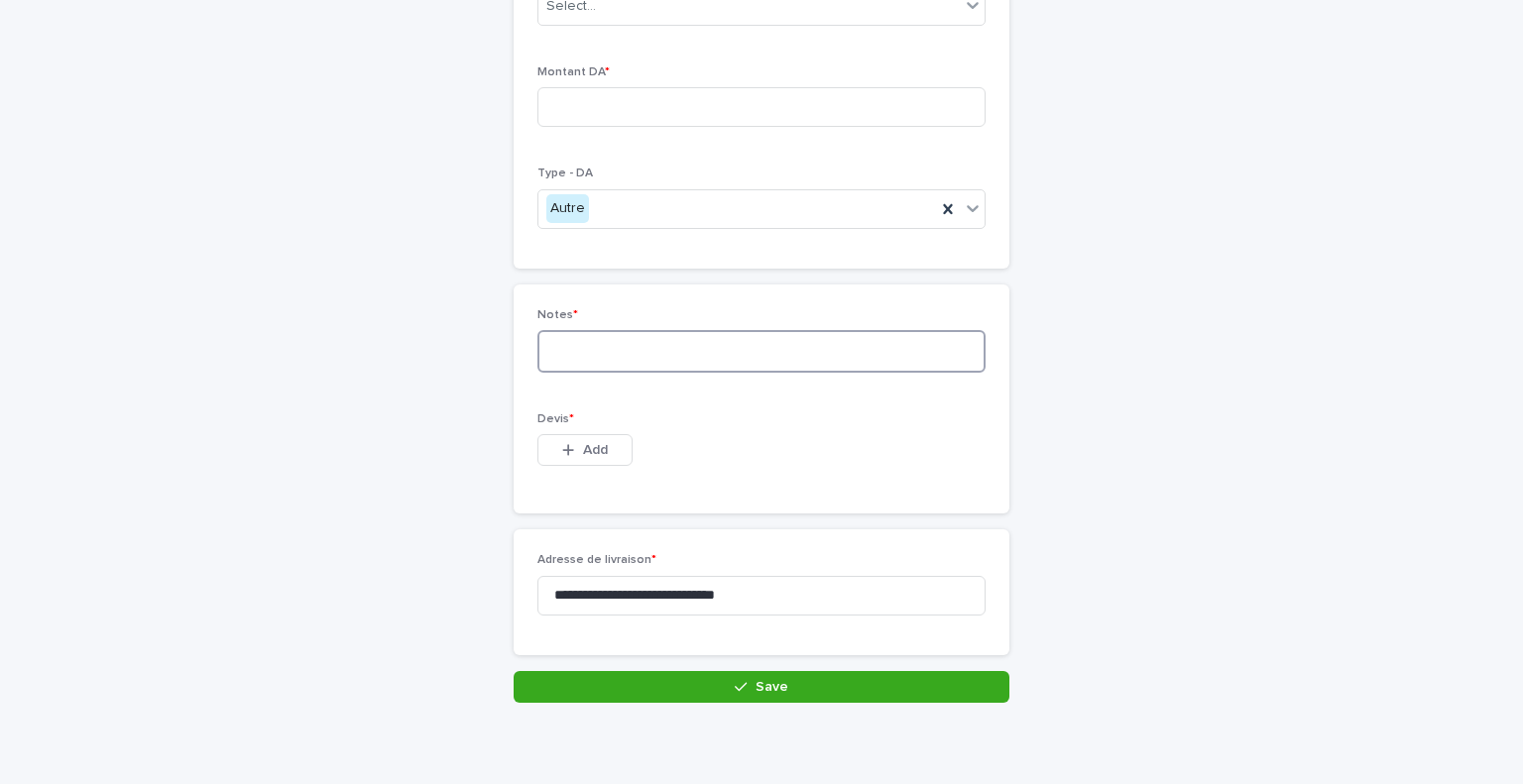 click at bounding box center [762, 351] 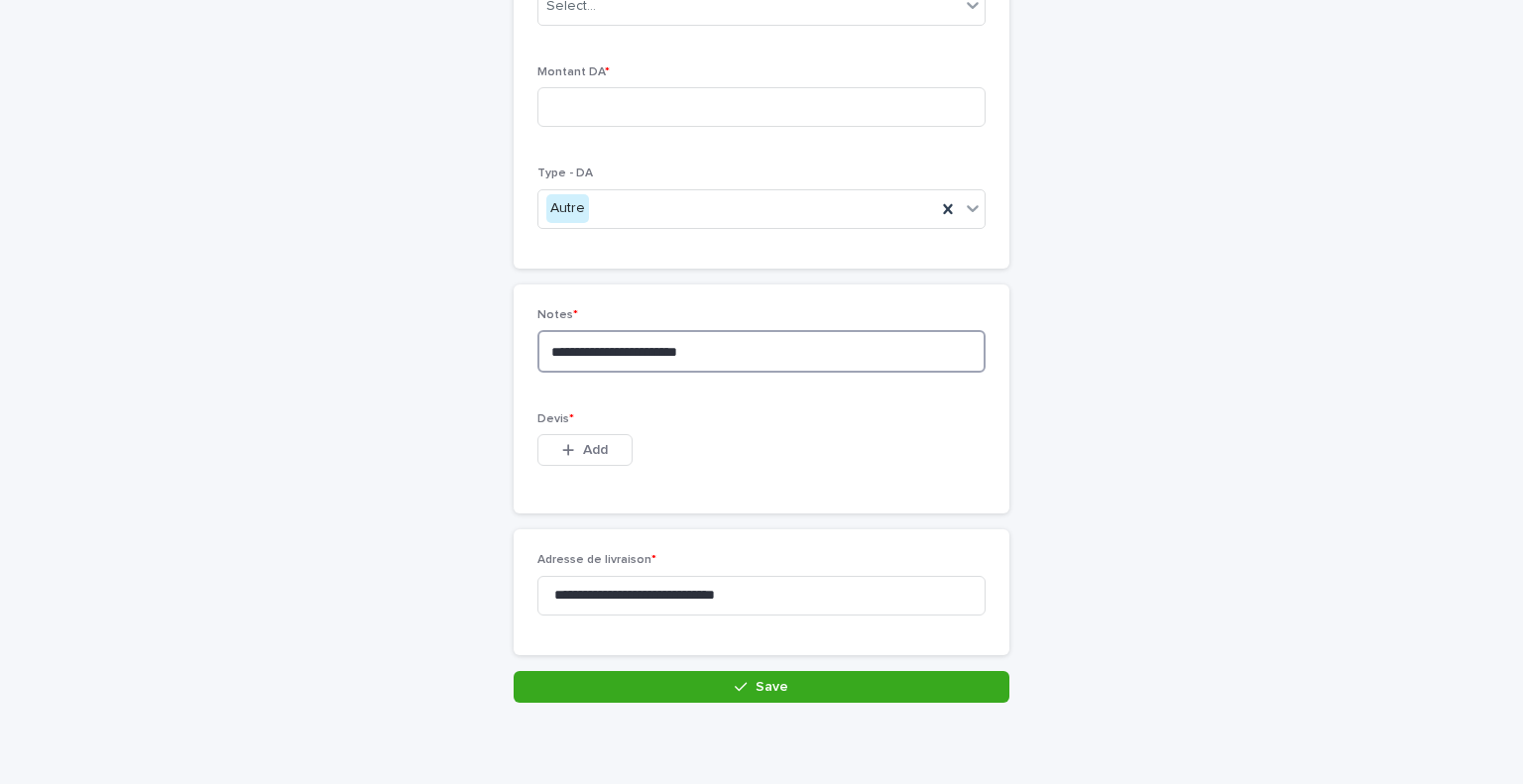 scroll, scrollTop: 0, scrollLeft: 0, axis: both 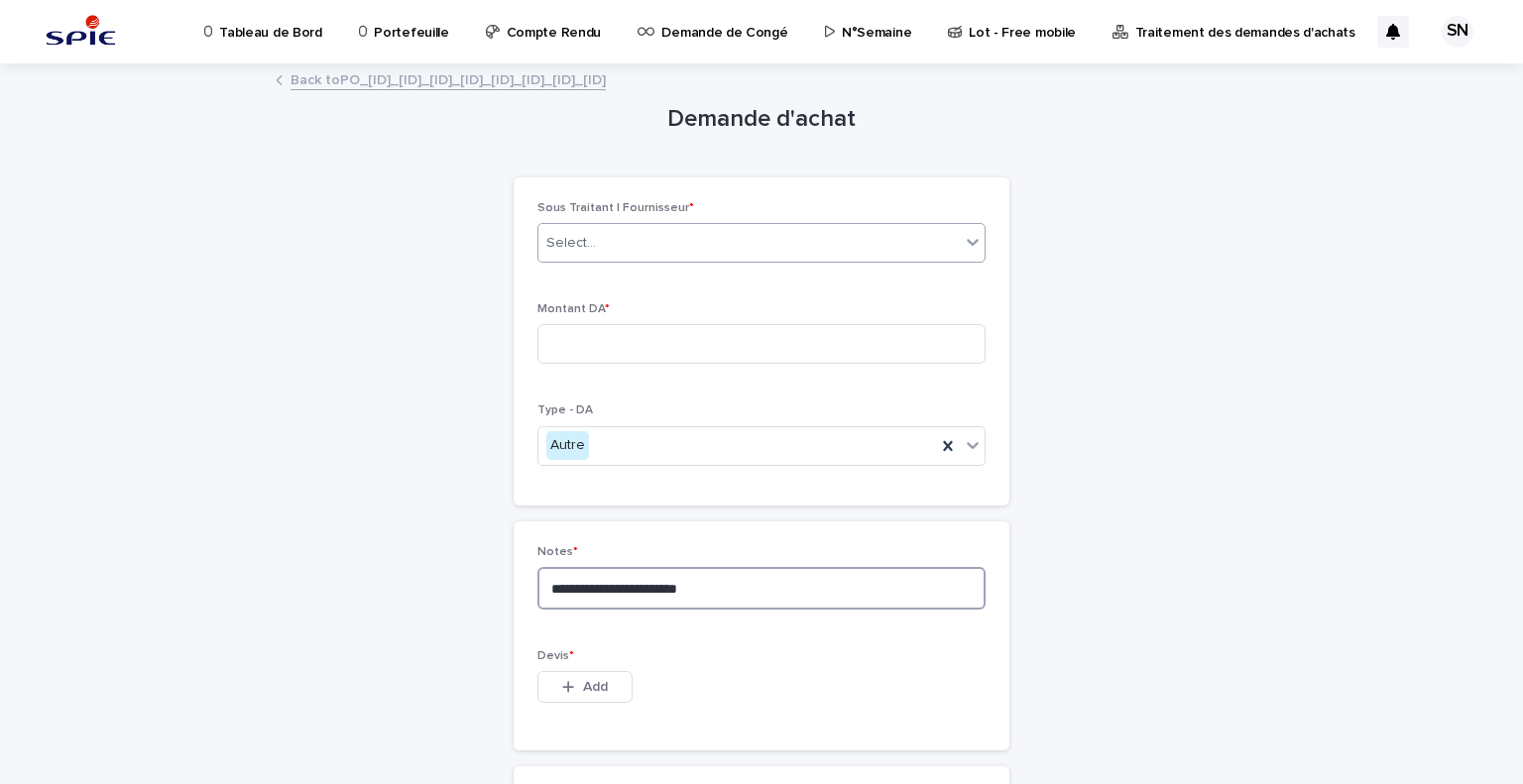 type on "**********" 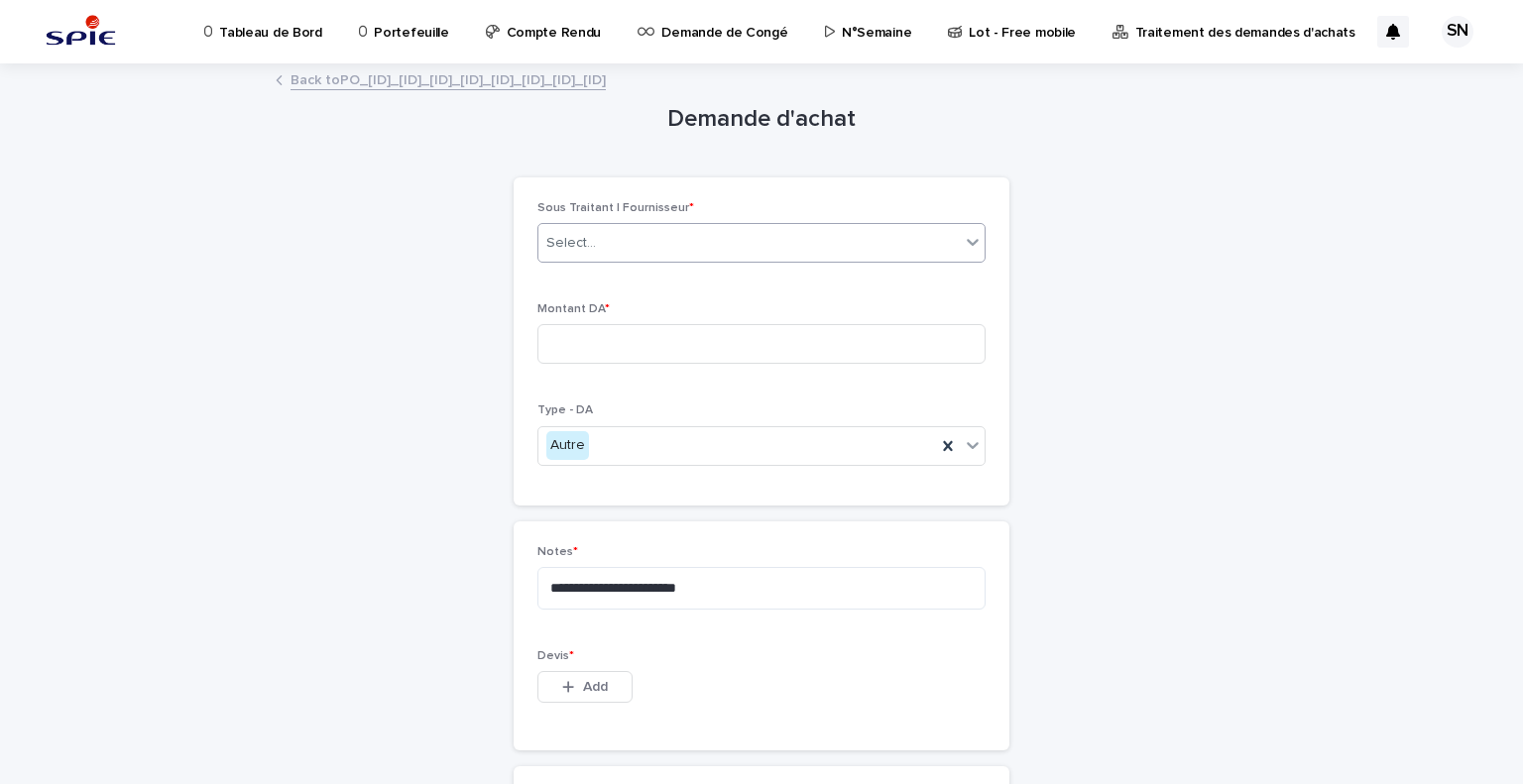 click on "Select..." at bounding box center [749, 243] 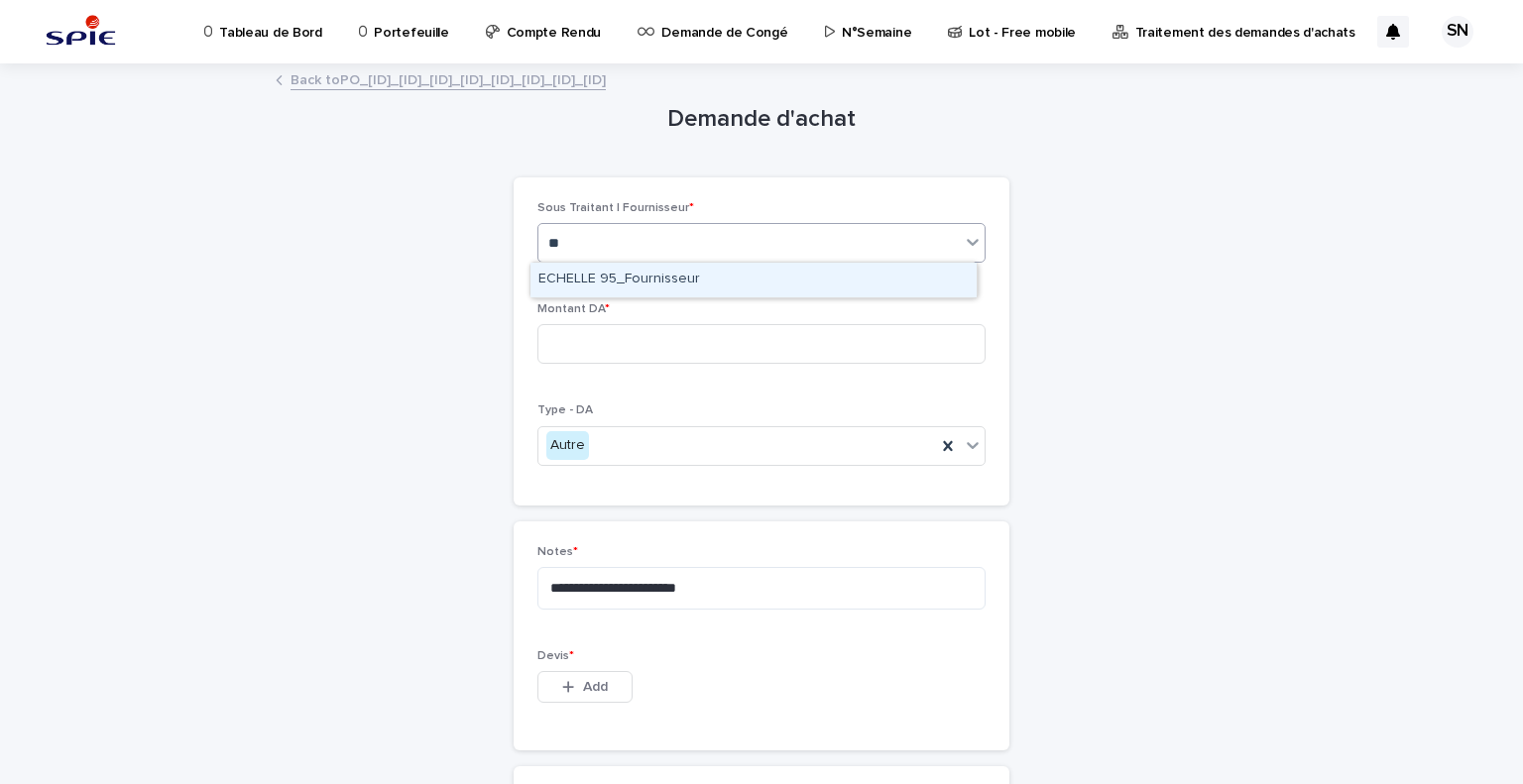type on "*" 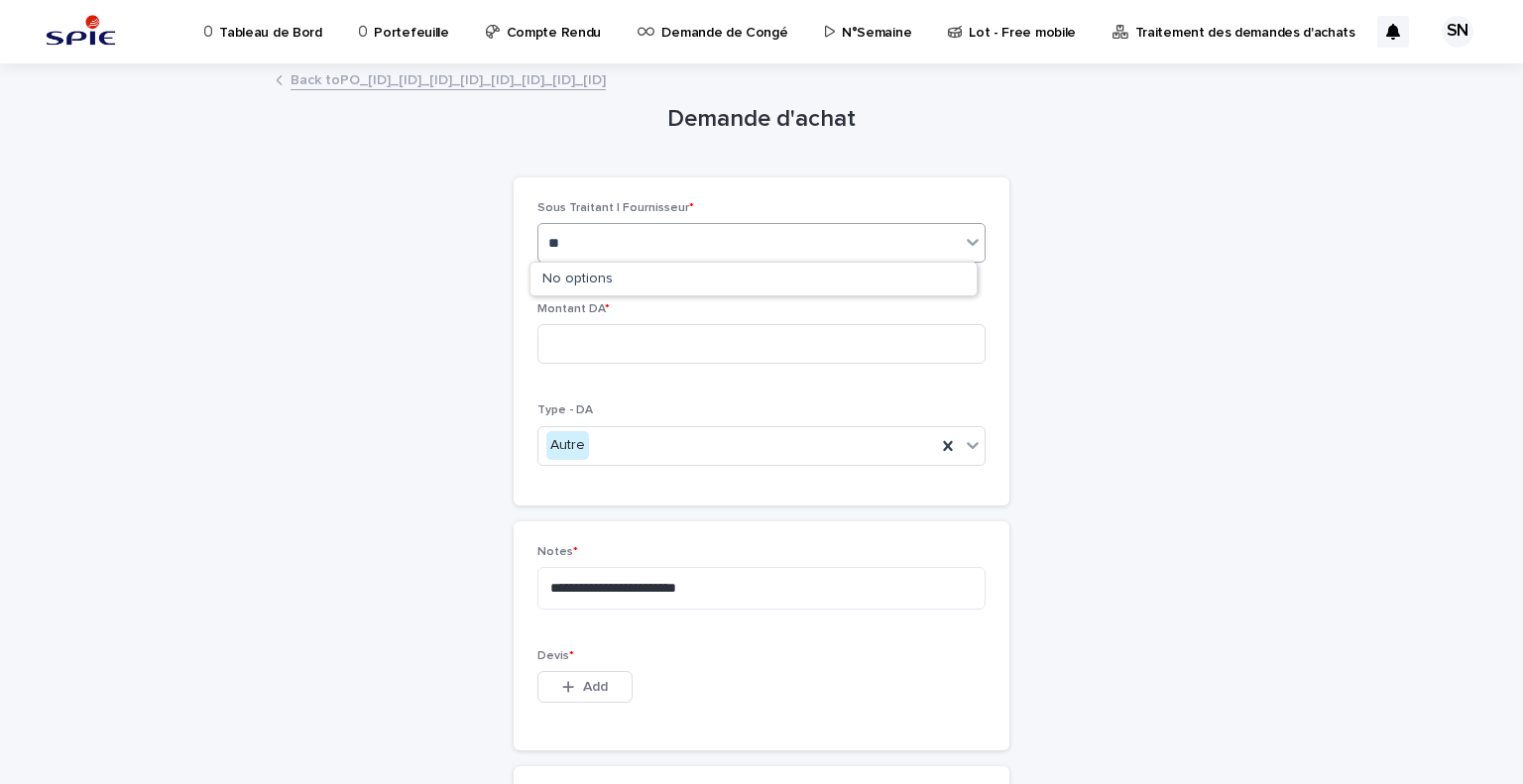 type on "*" 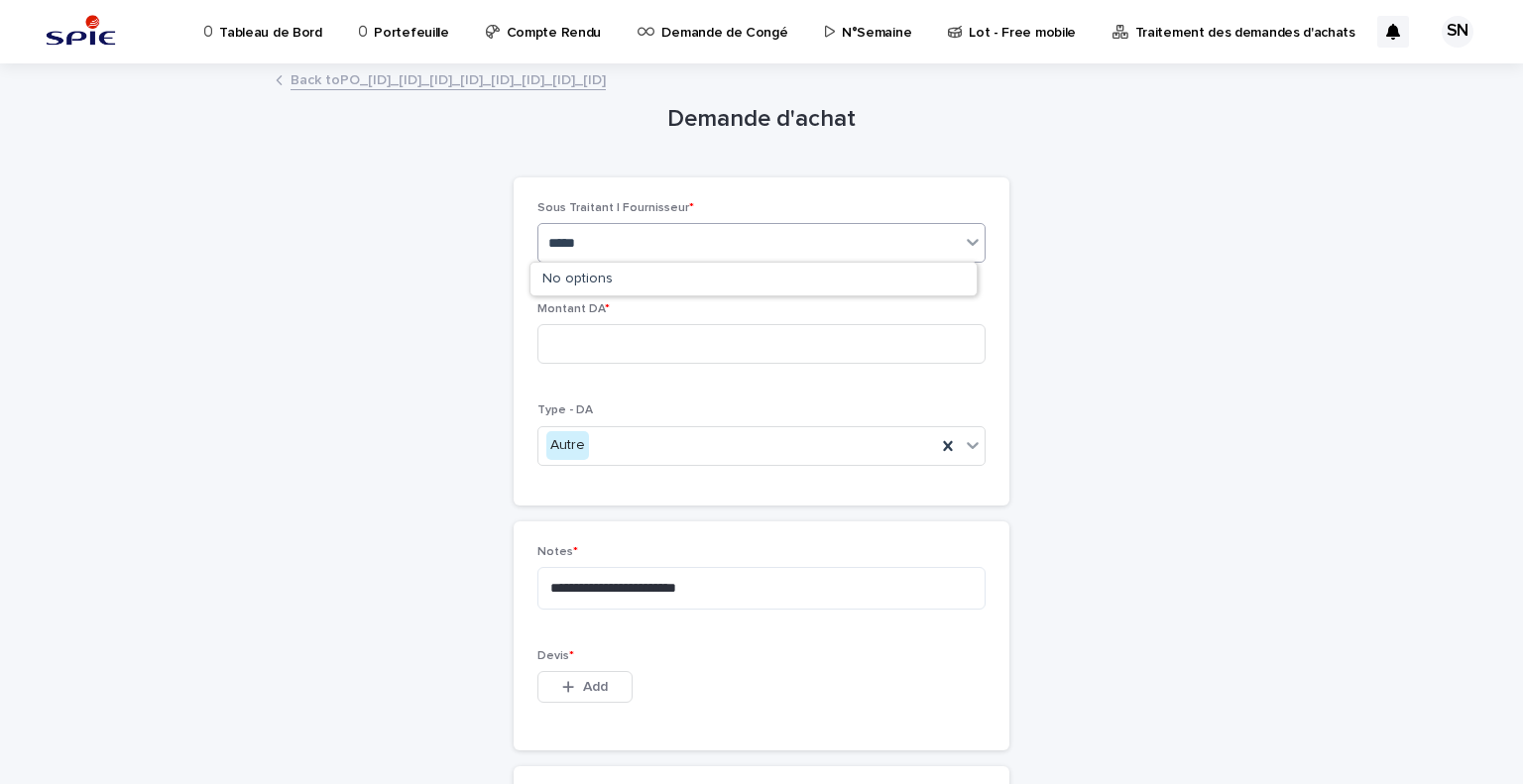 type on "******" 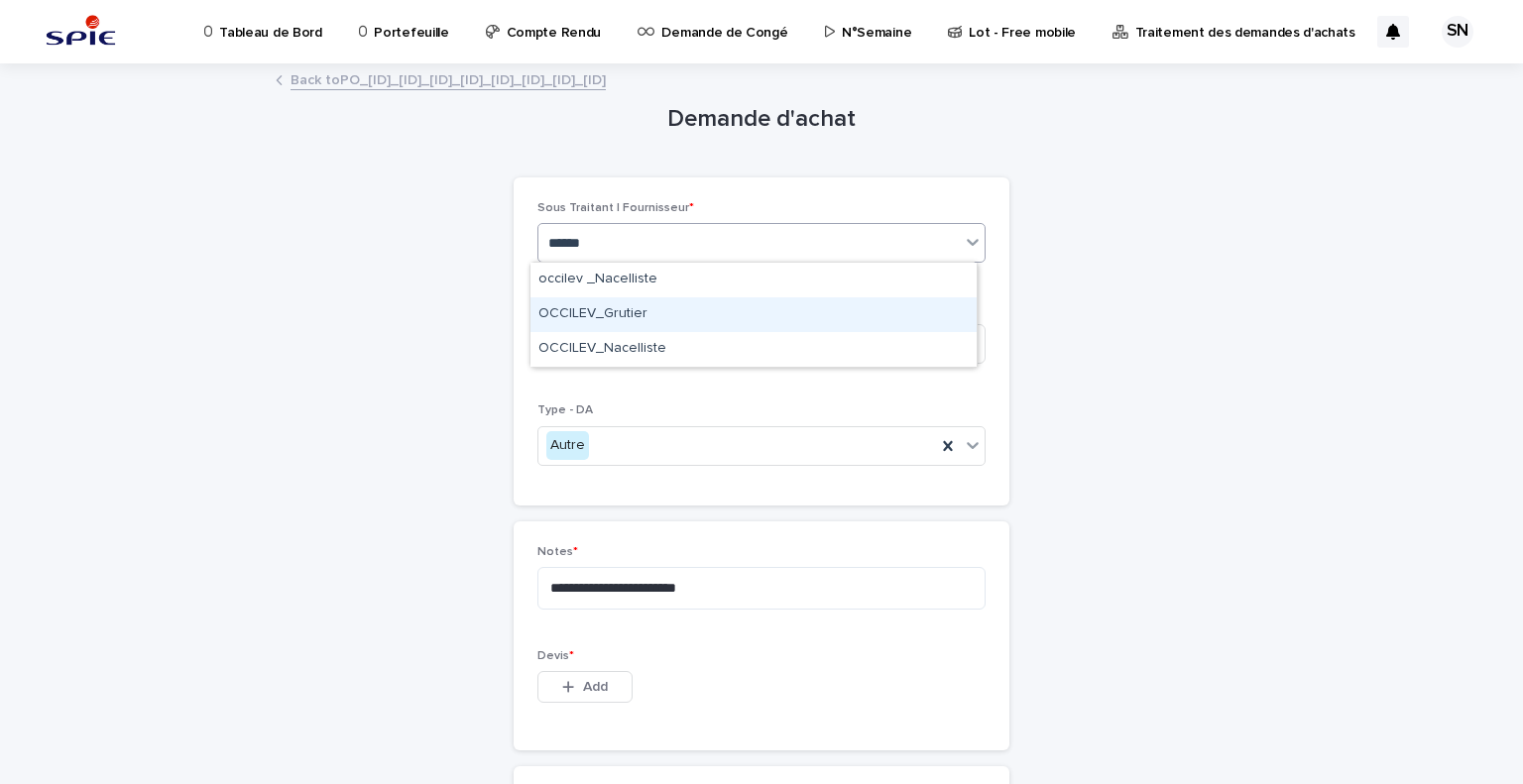 click on "OCCILEV_Grutier" at bounding box center (754, 314) 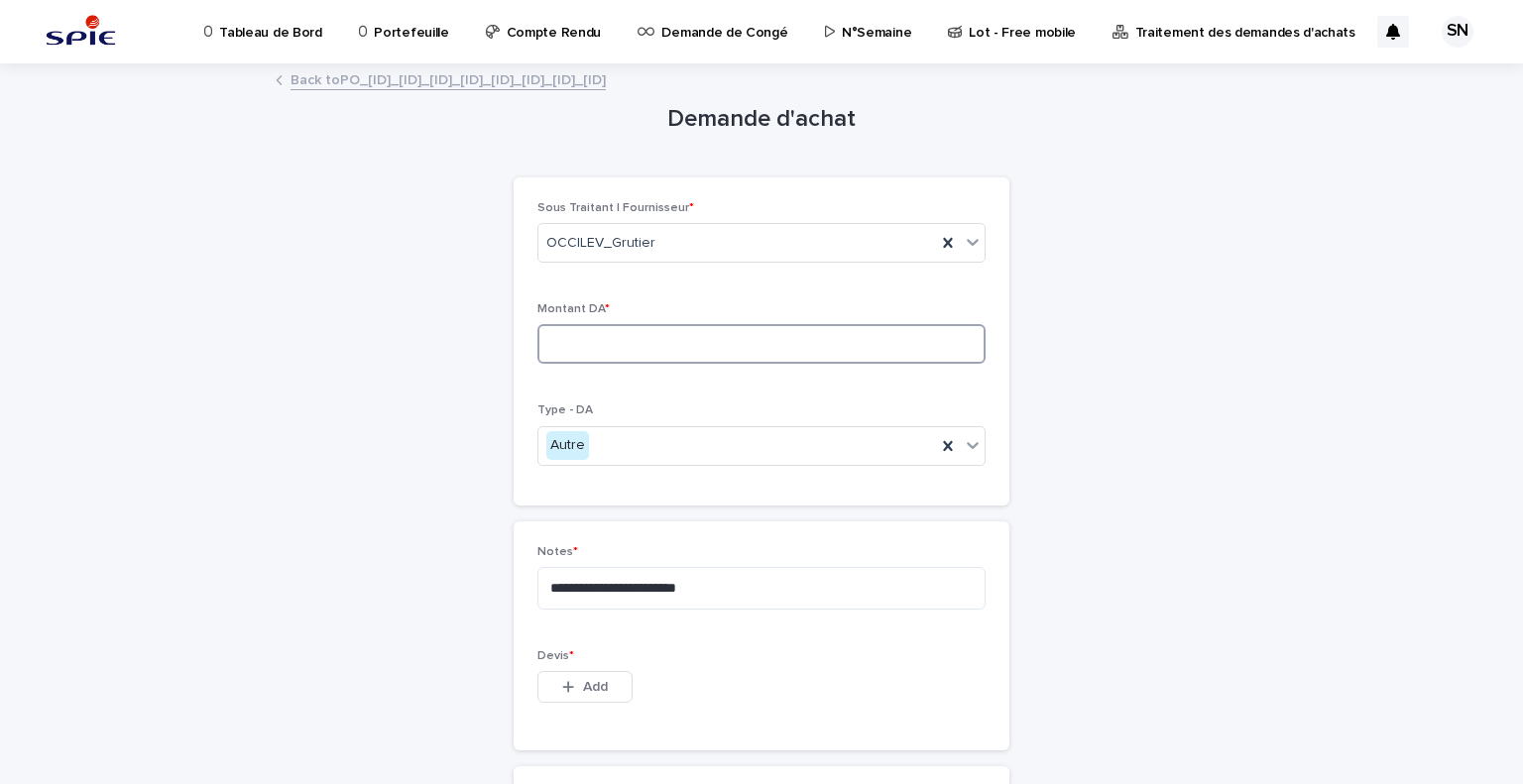 click at bounding box center (762, 344) 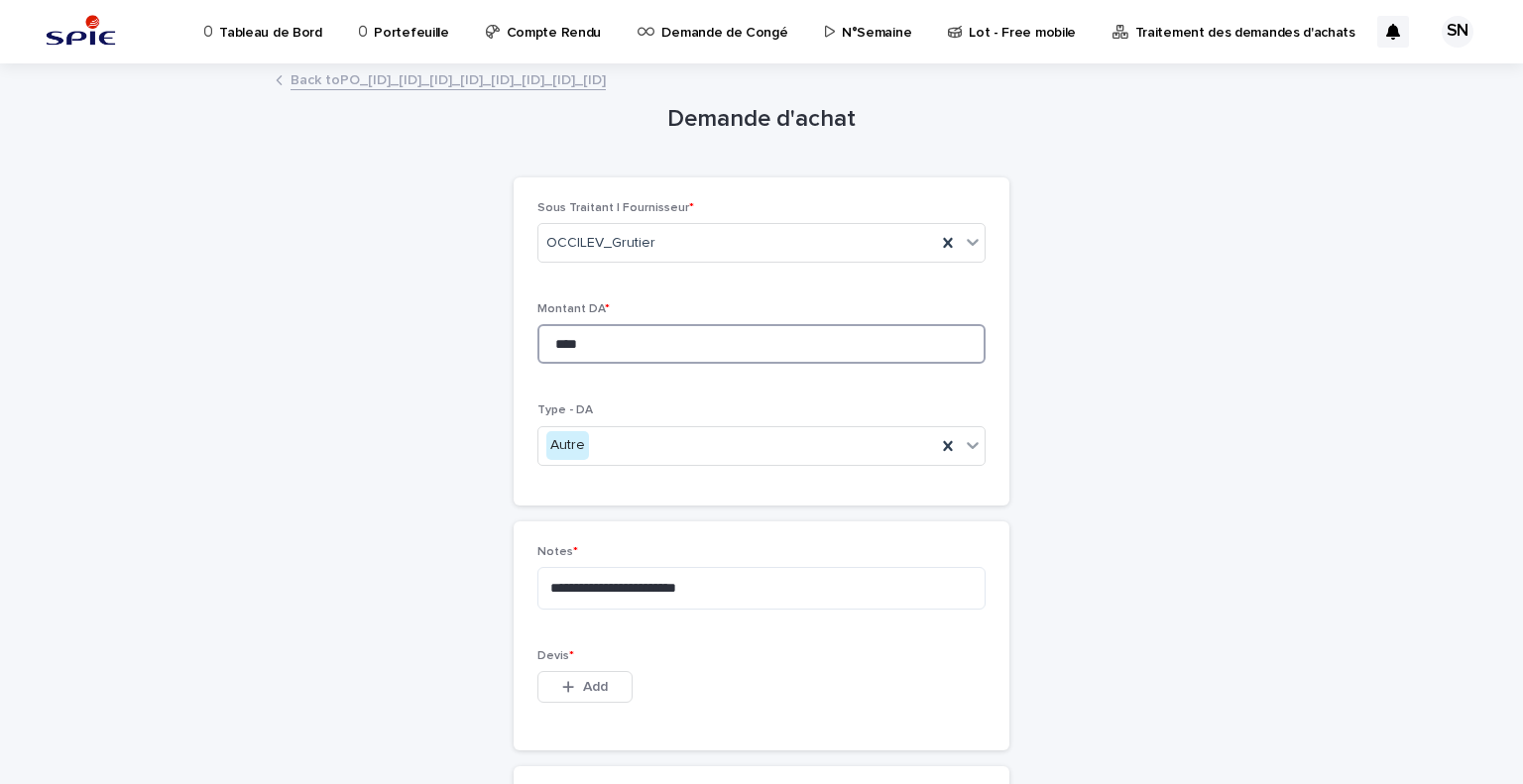 scroll, scrollTop: 253, scrollLeft: 0, axis: vertical 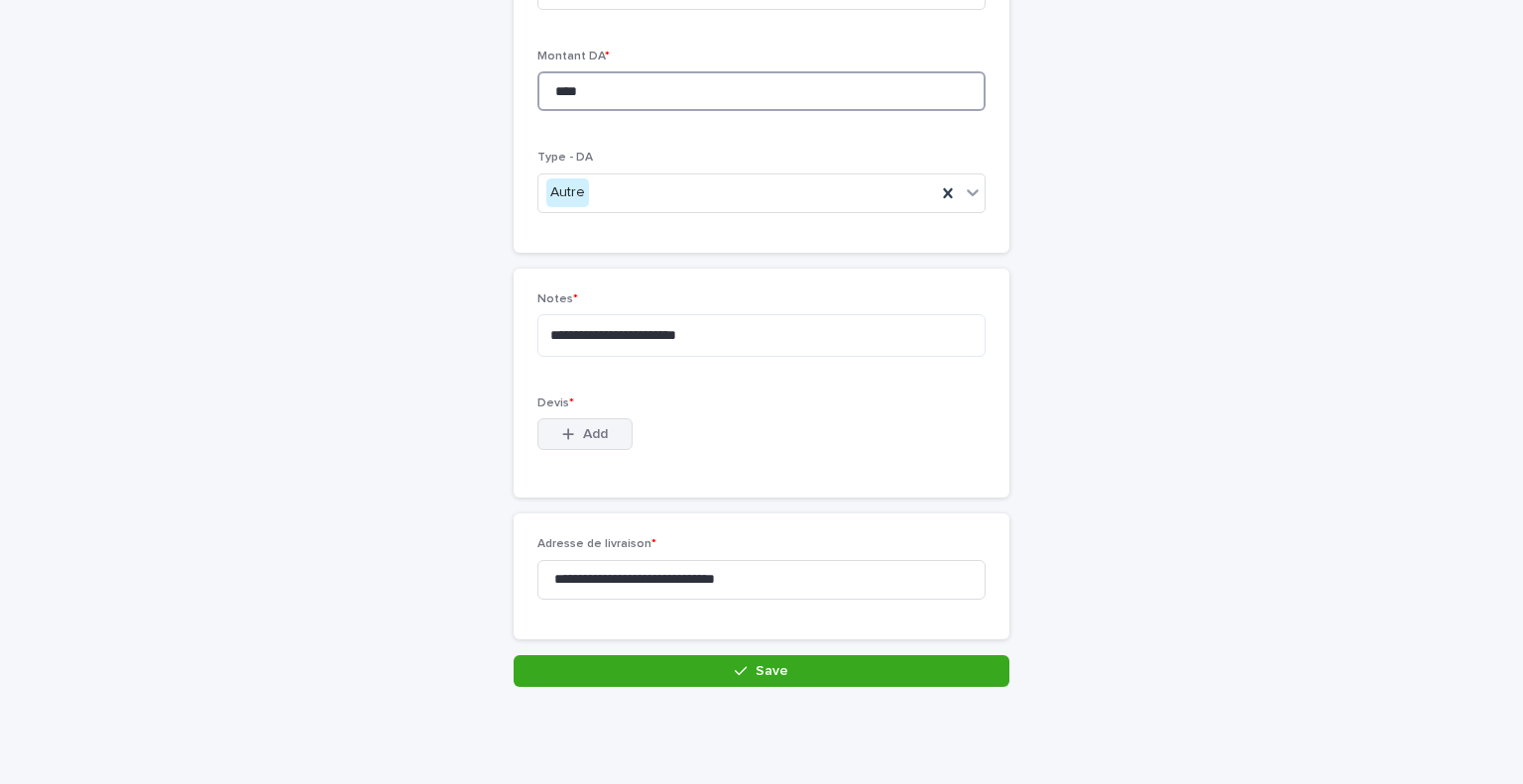 type on "****" 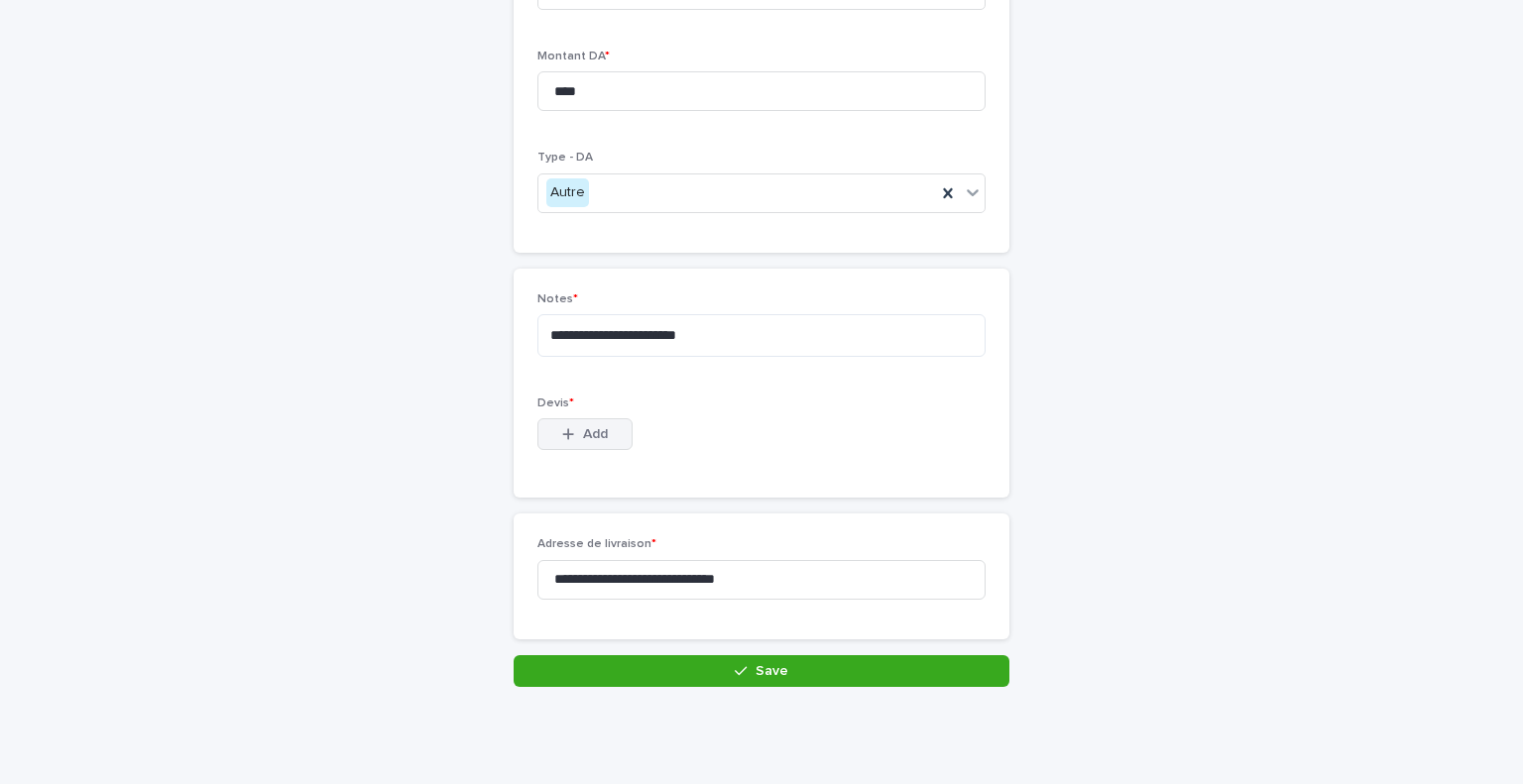 click on "Add" at bounding box center (595, 434) 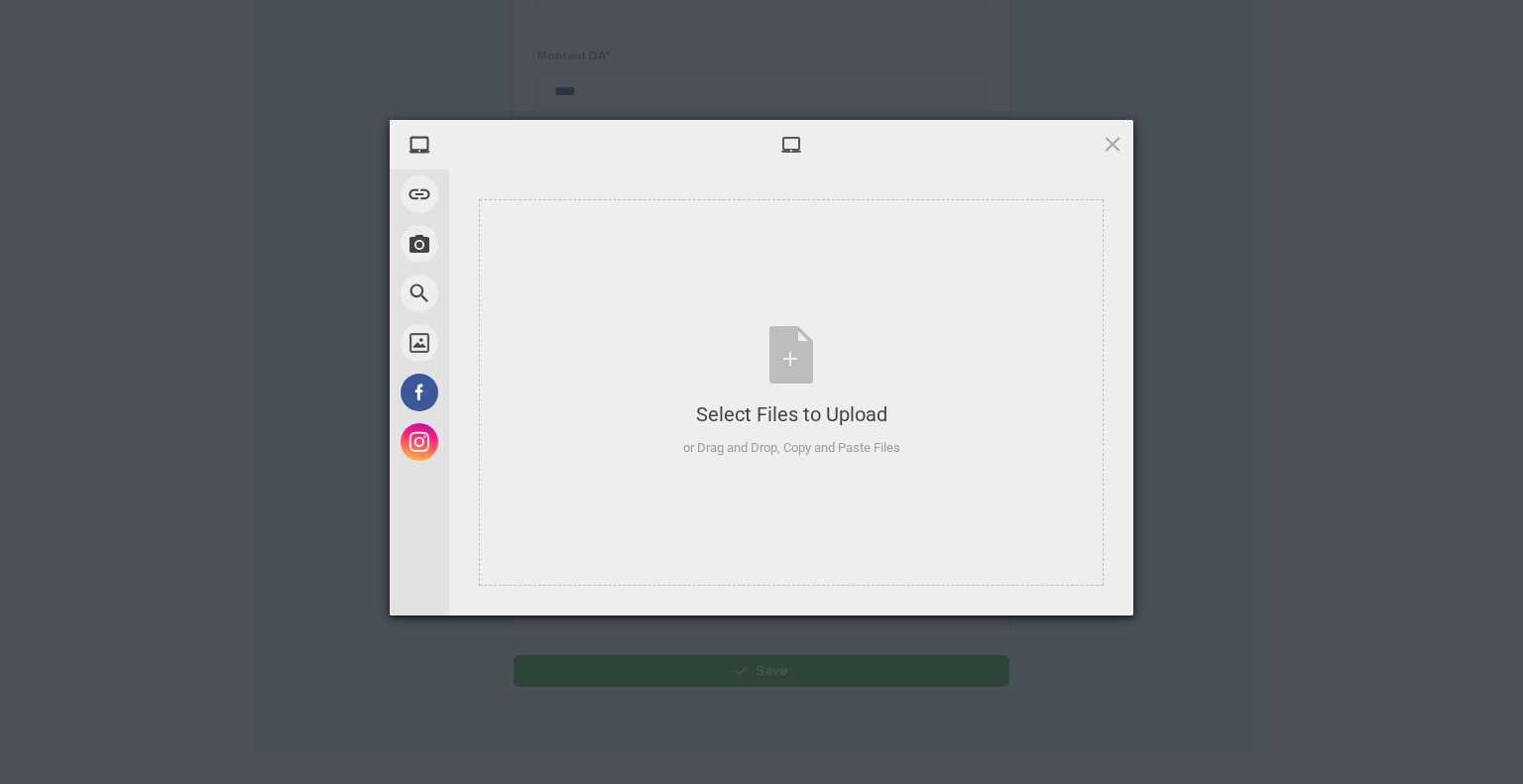 type 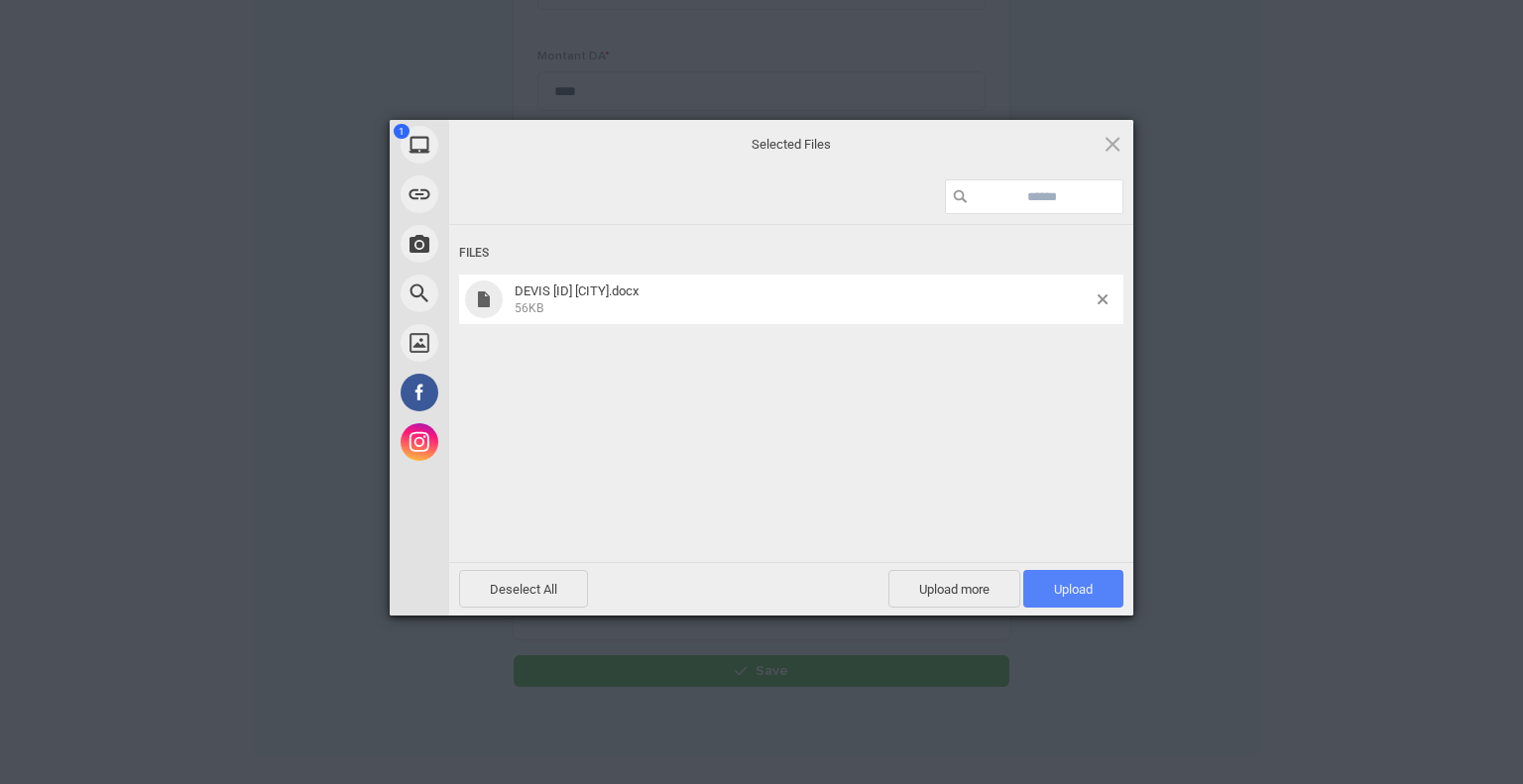 click on "Upload
1" at bounding box center (1073, 589) 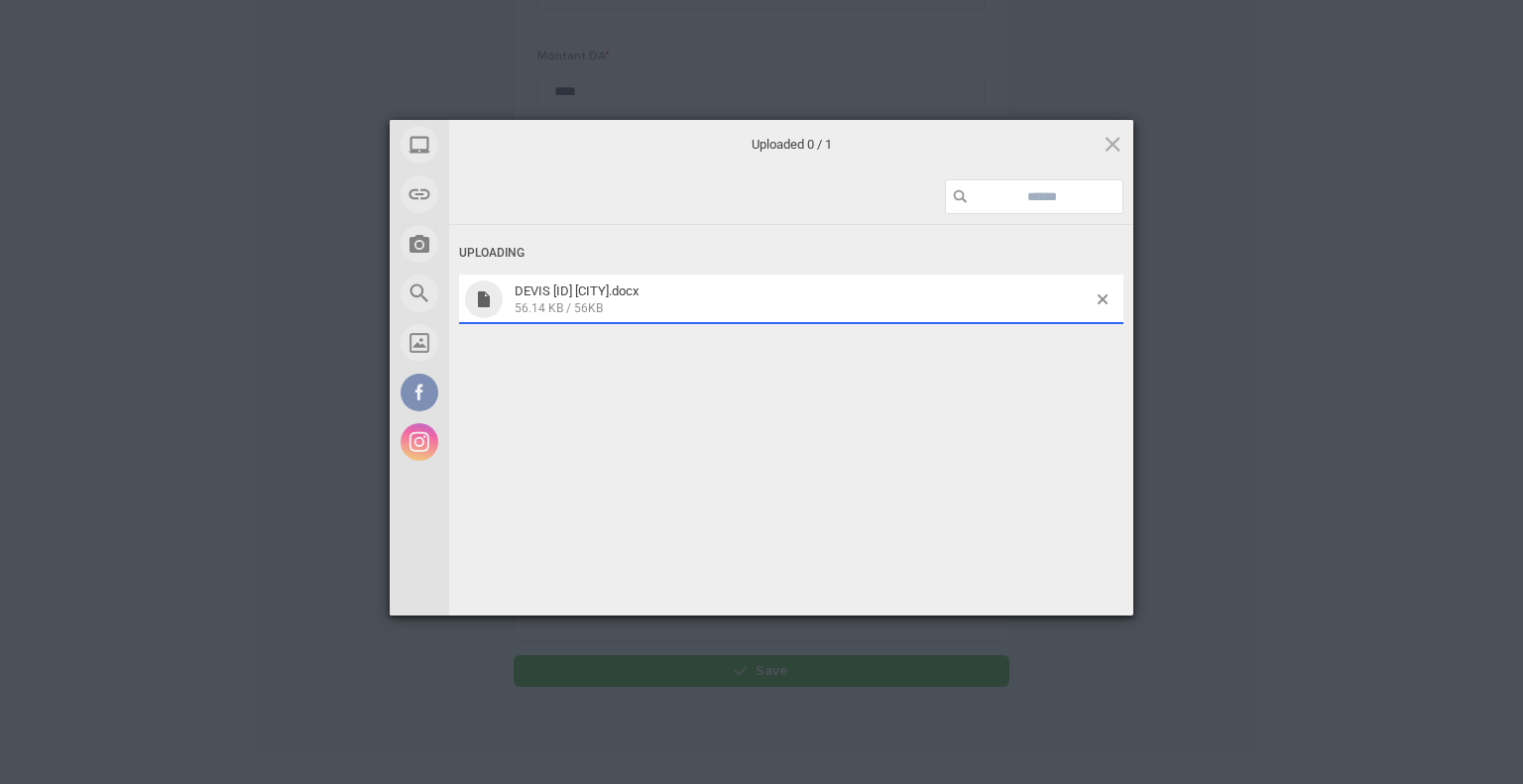 scroll, scrollTop: 288, scrollLeft: 0, axis: vertical 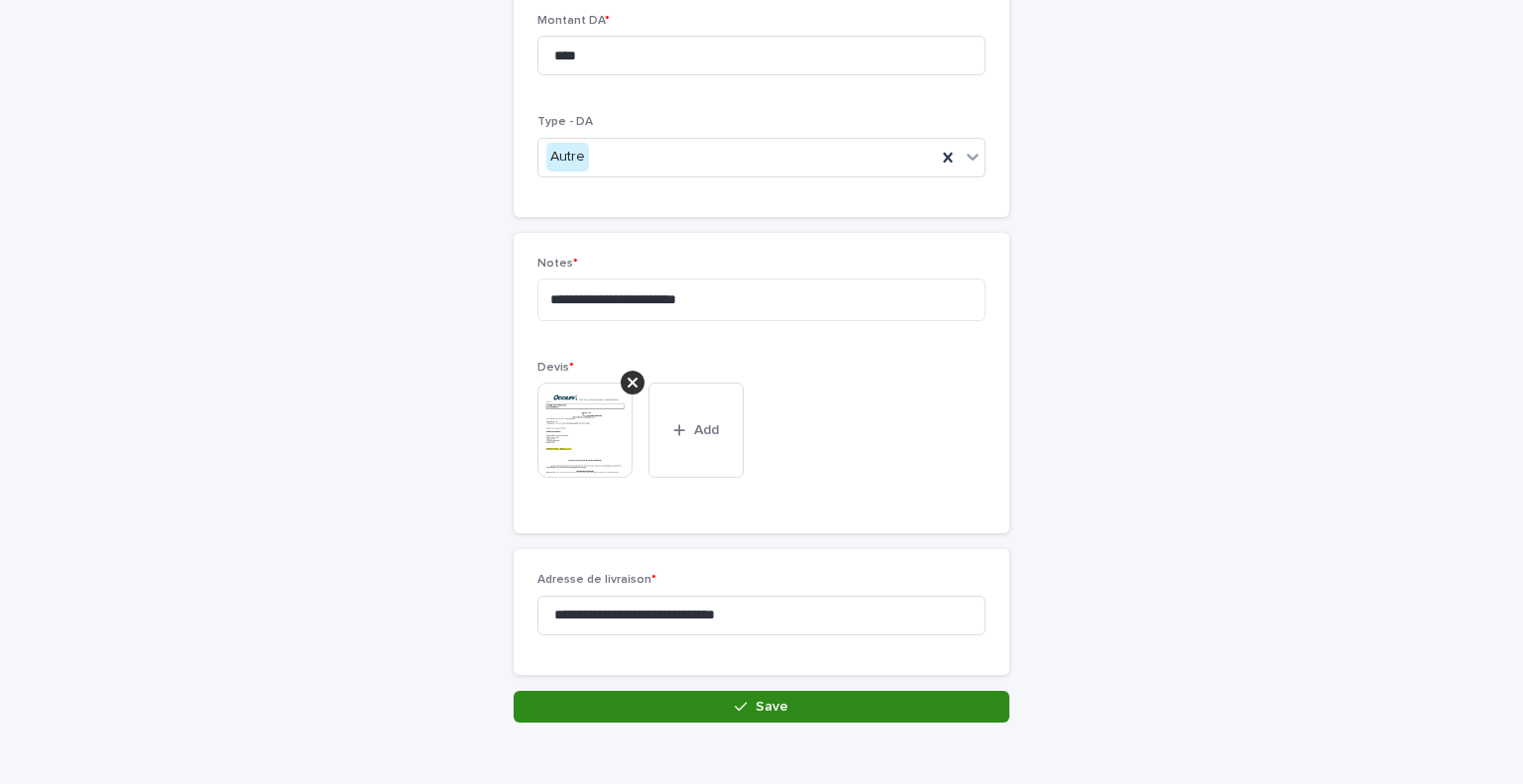click on "Save" at bounding box center (762, 707) 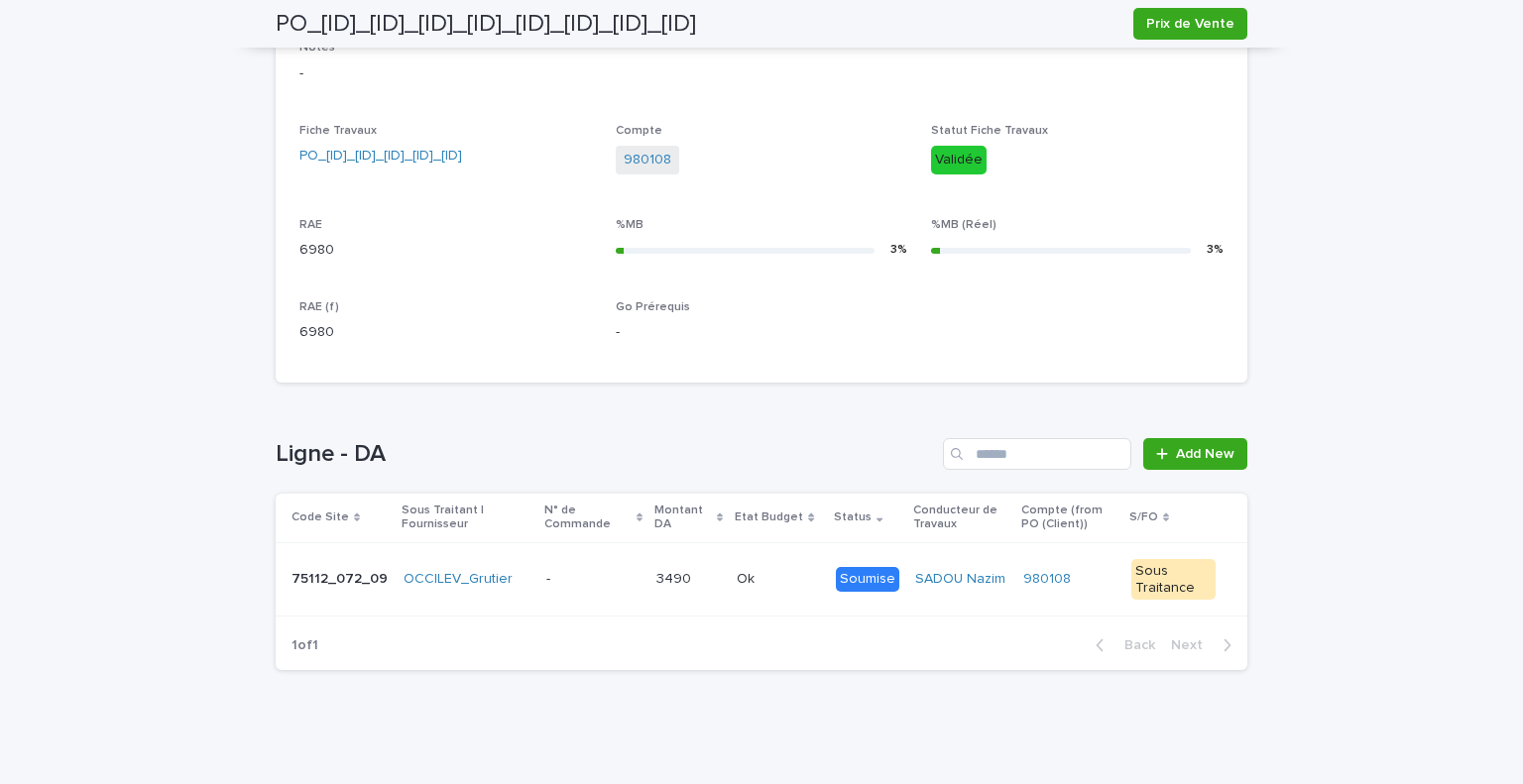 scroll, scrollTop: 725, scrollLeft: 0, axis: vertical 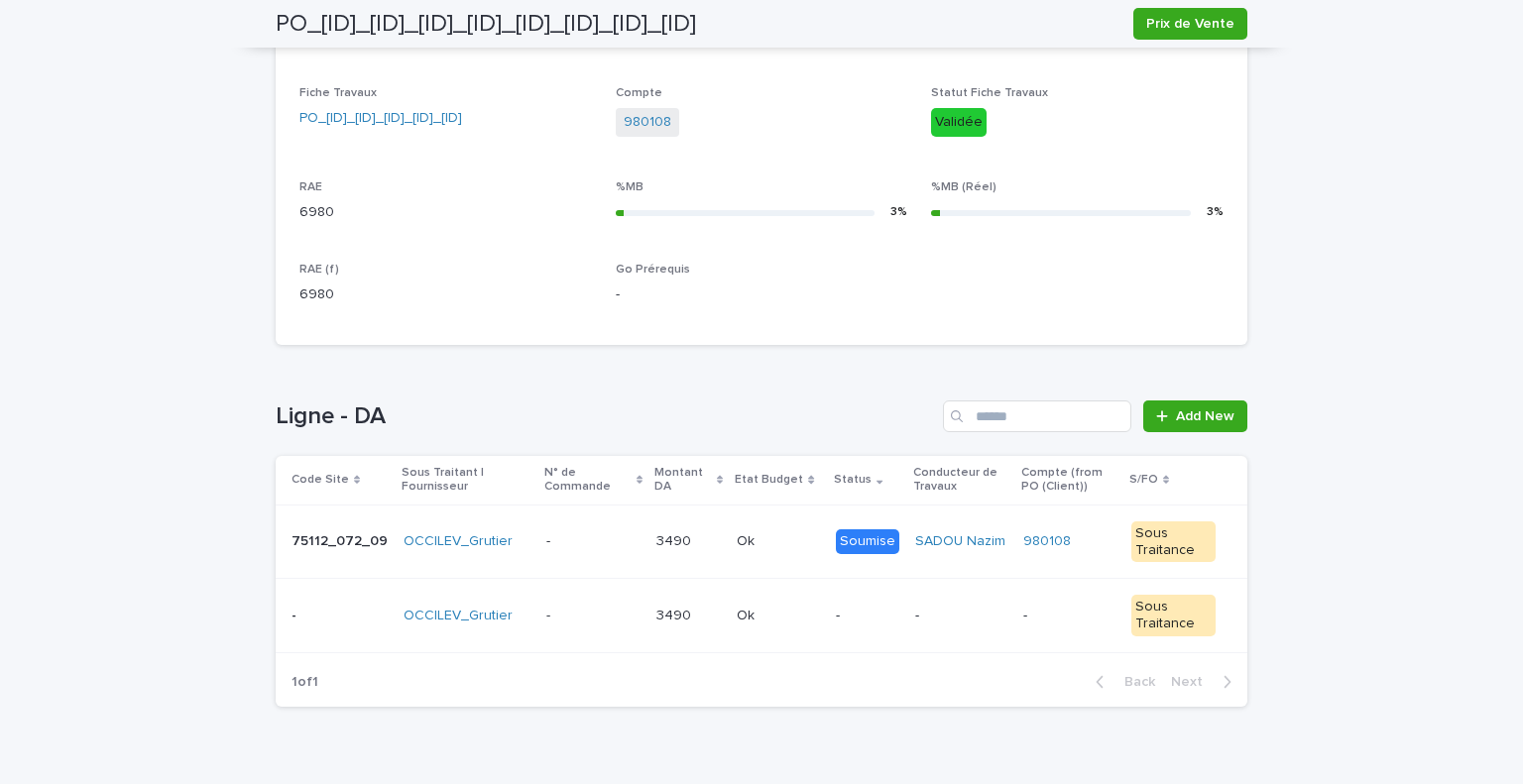 click at bounding box center (778, 616) 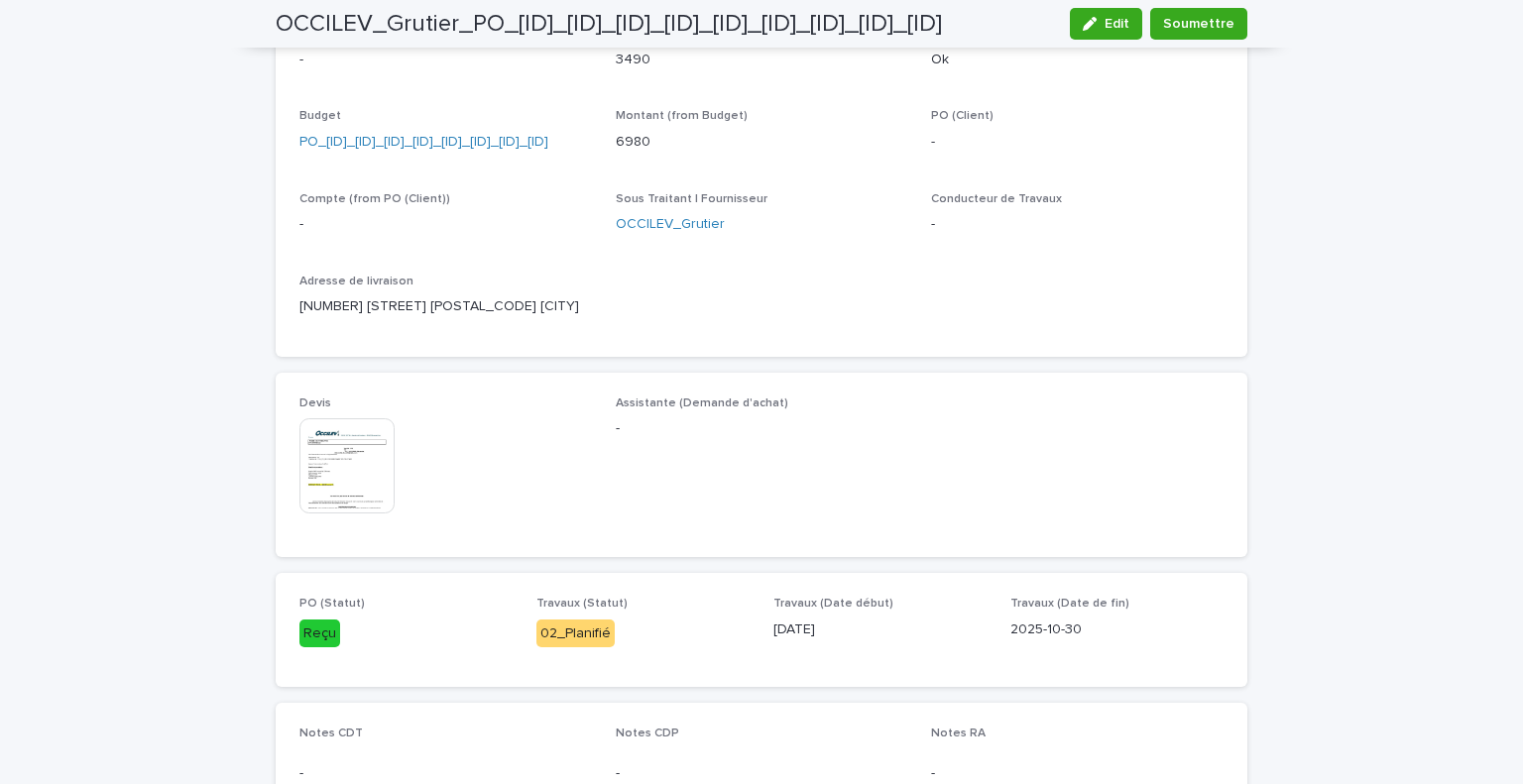 scroll, scrollTop: 726, scrollLeft: 0, axis: vertical 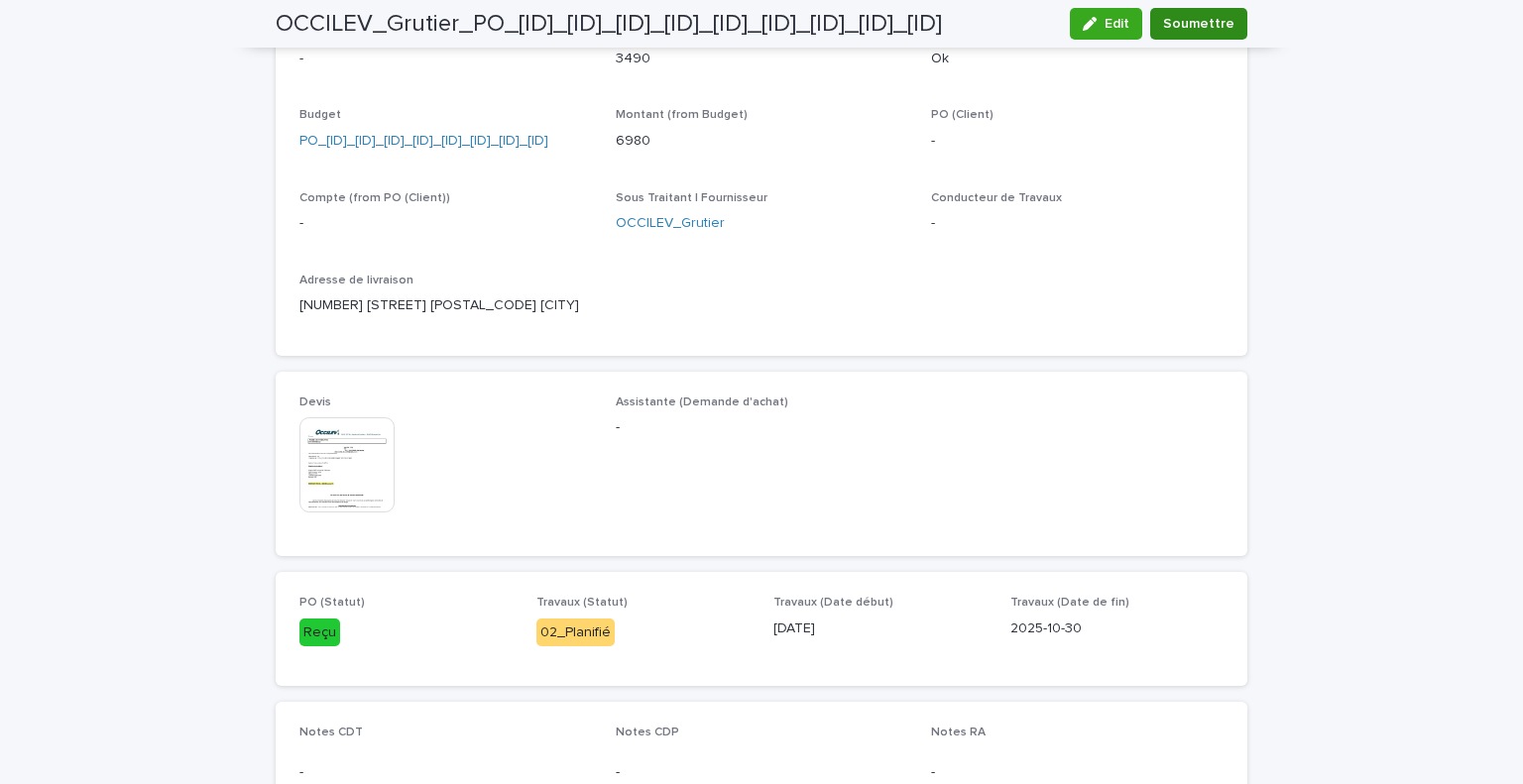 click on "Soumettre" at bounding box center (1199, 24) 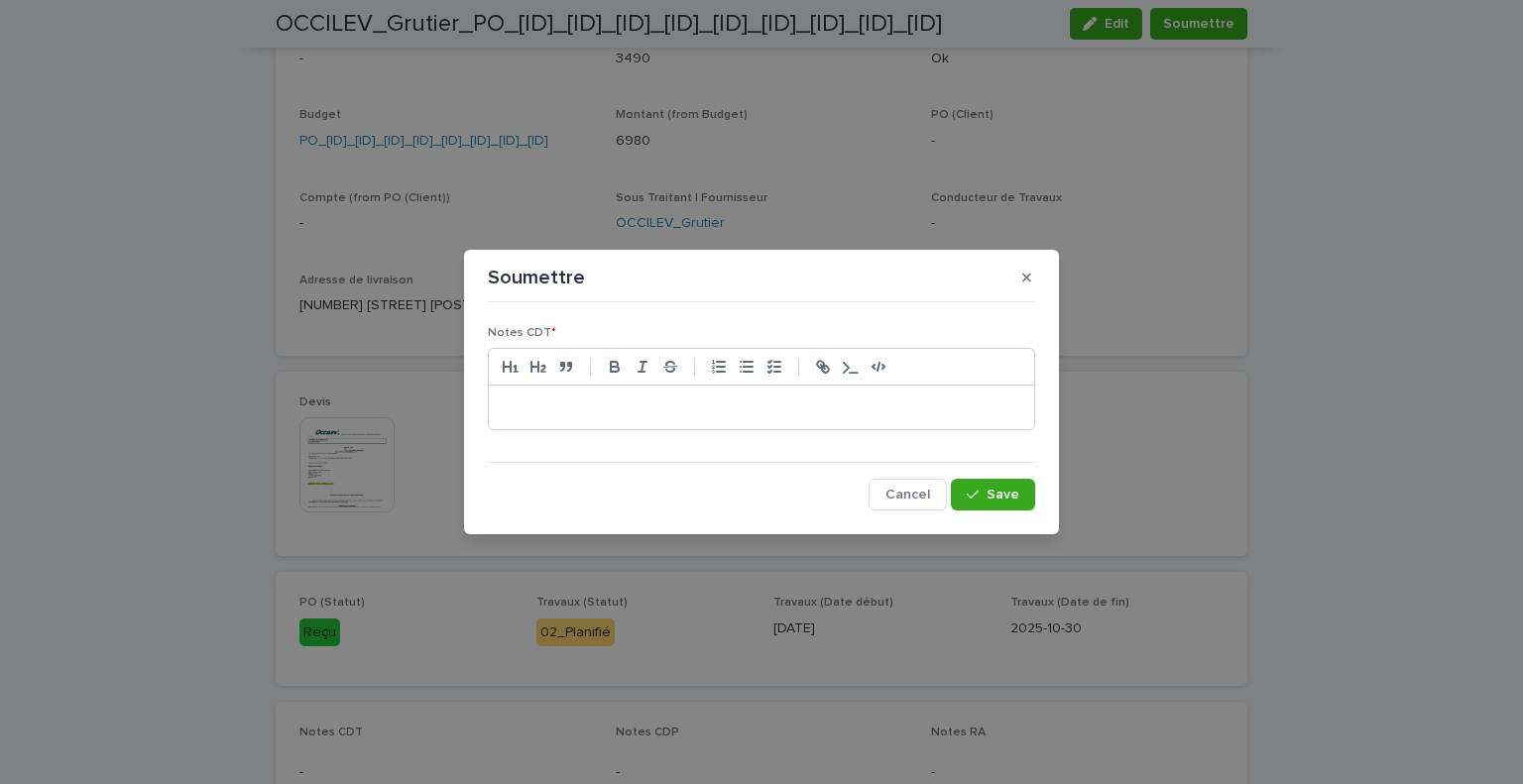 click at bounding box center [762, 407] 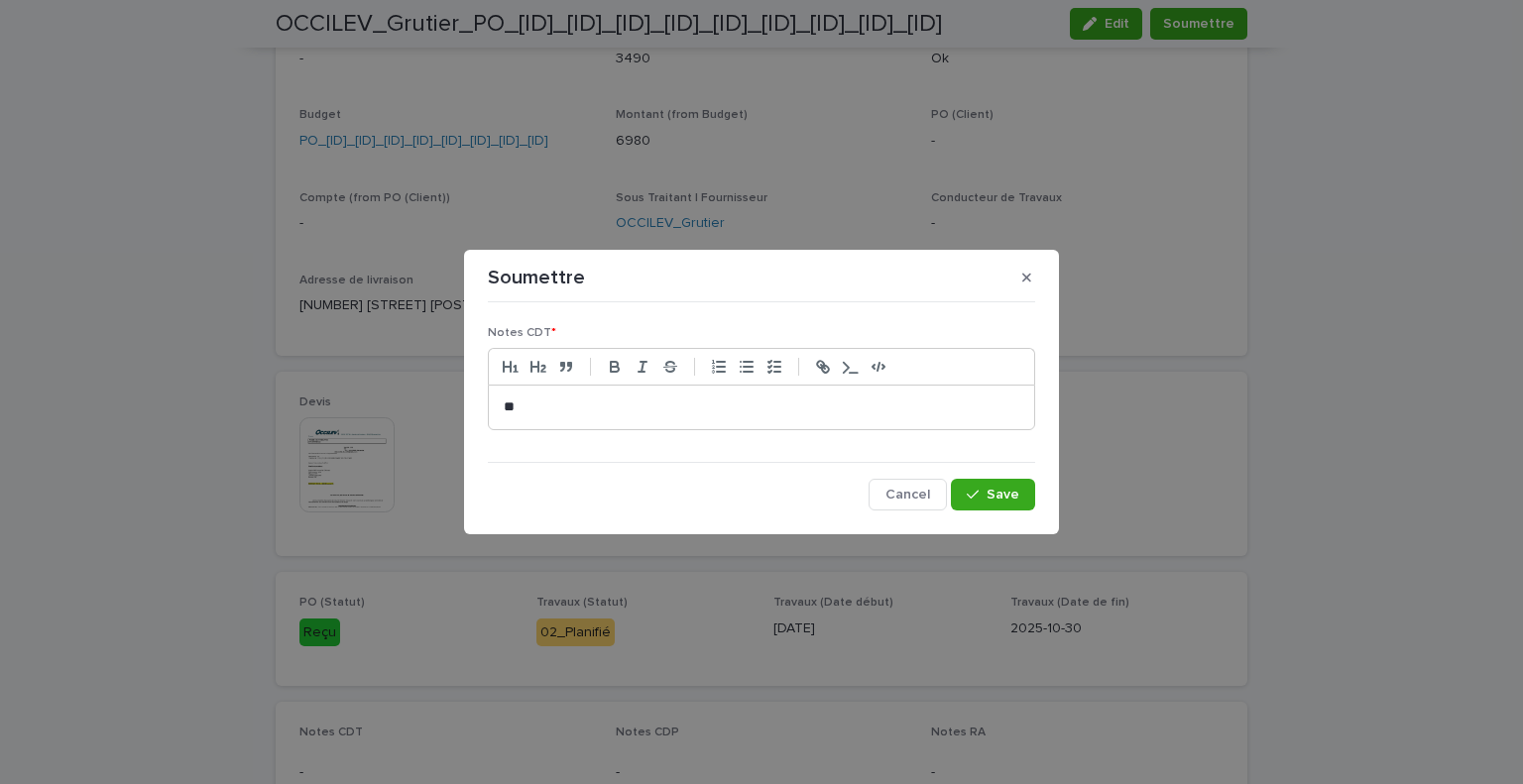 click on "Notes CDT *                                                                                                     ** Cancel Save" at bounding box center [762, 410] 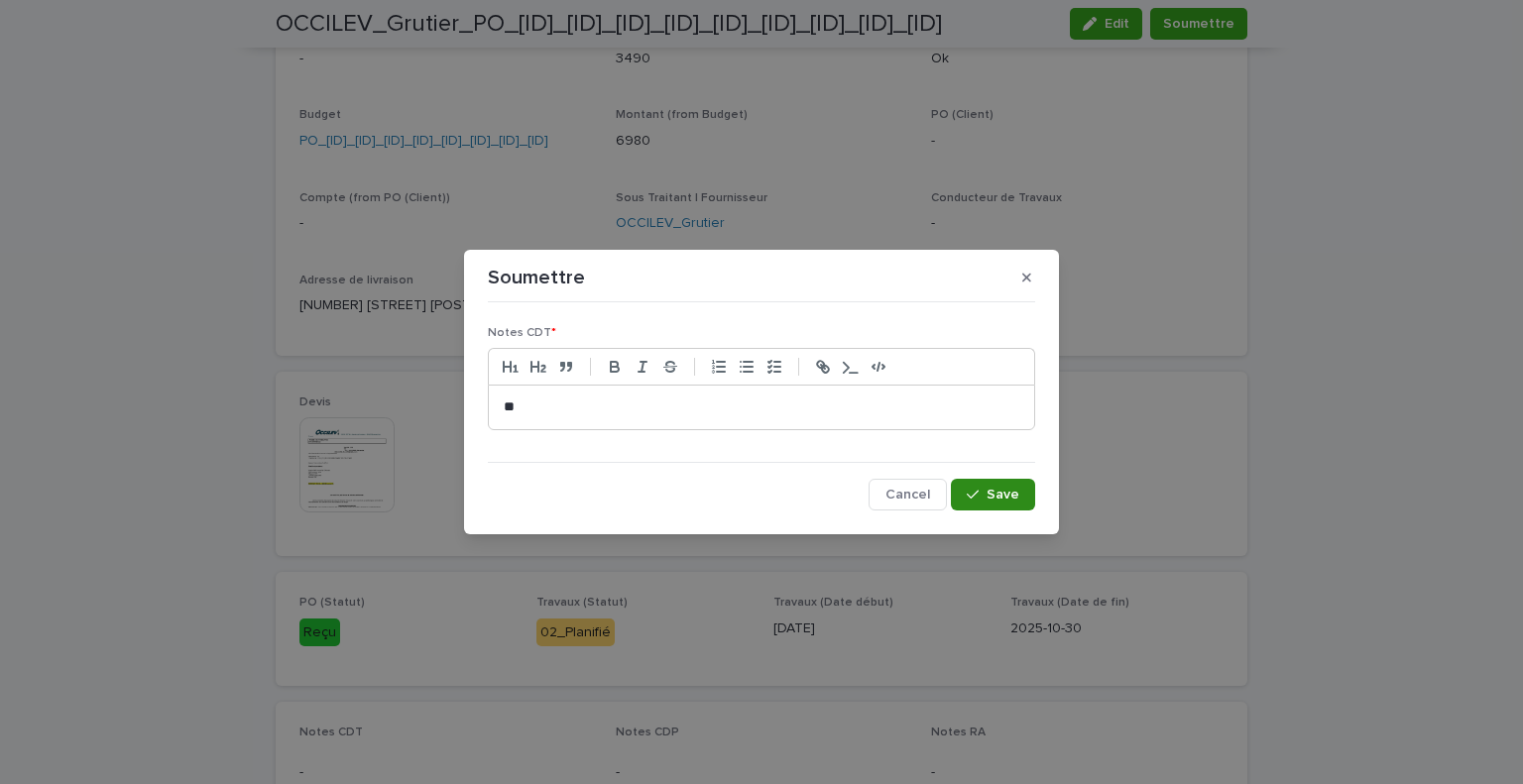 click on "Save" at bounding box center (993, 495) 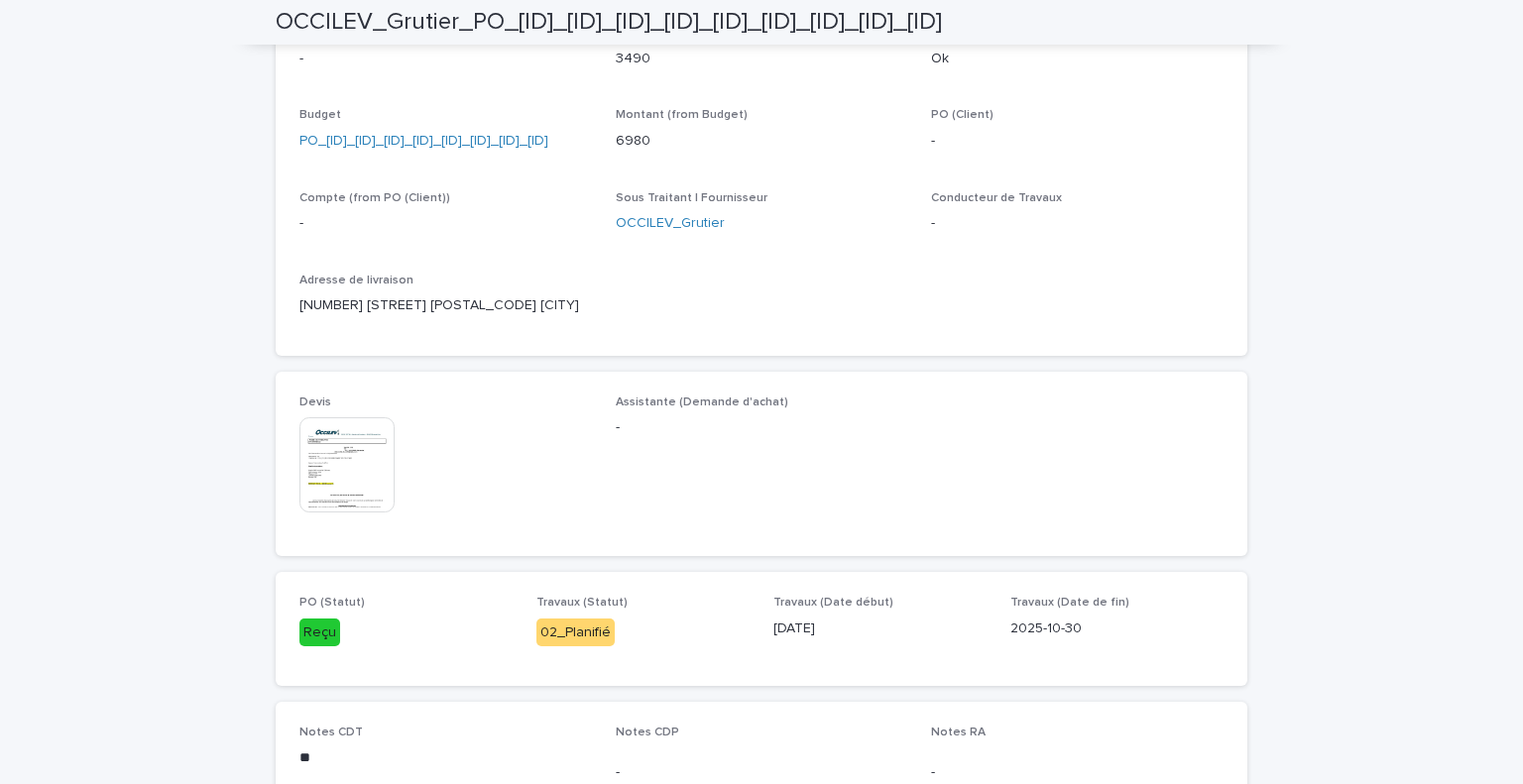 scroll, scrollTop: 0, scrollLeft: 0, axis: both 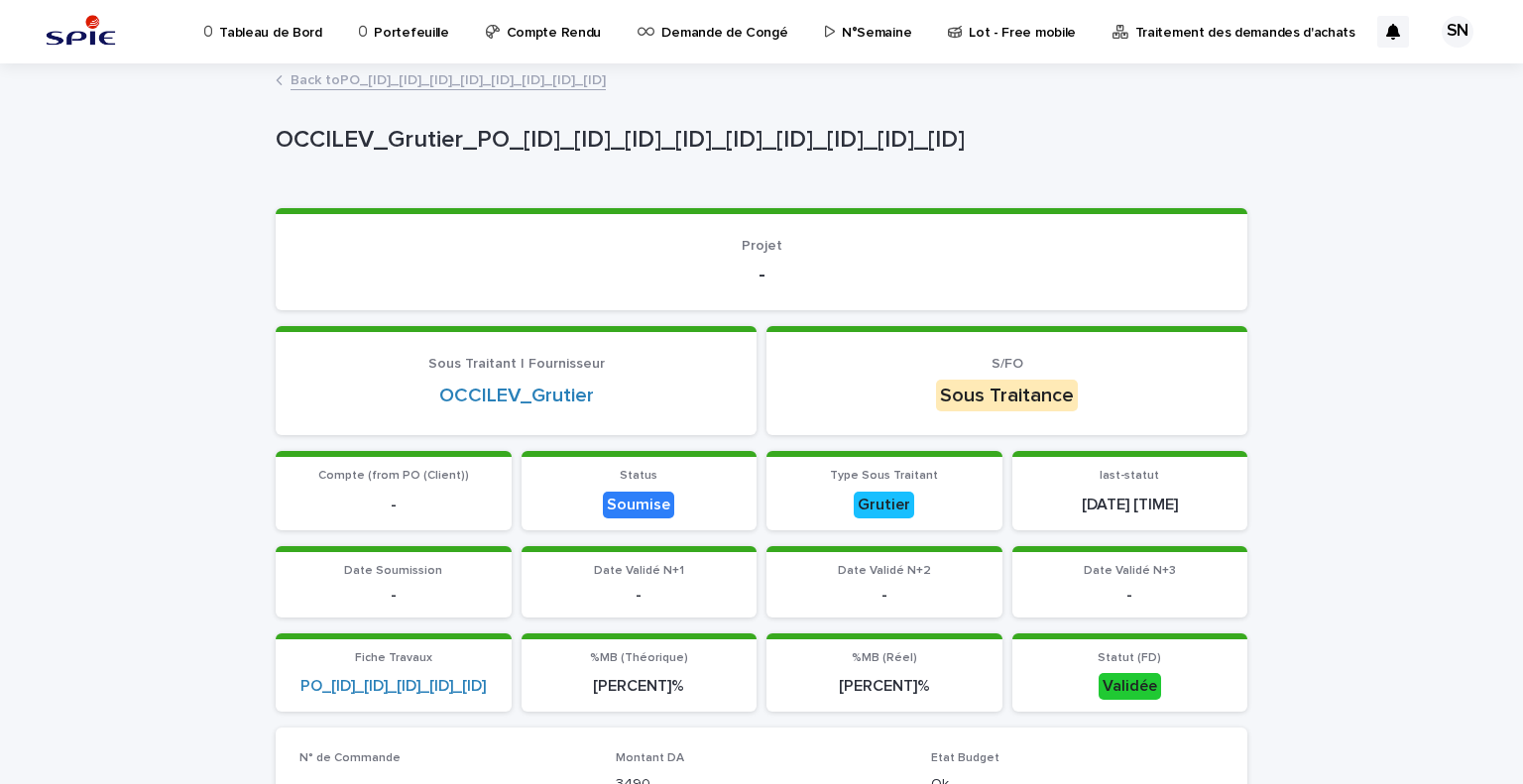 click on "Back to  PO_[ID]_[ID]_[ID]_[ID]_[ID]" at bounding box center [448, 78] 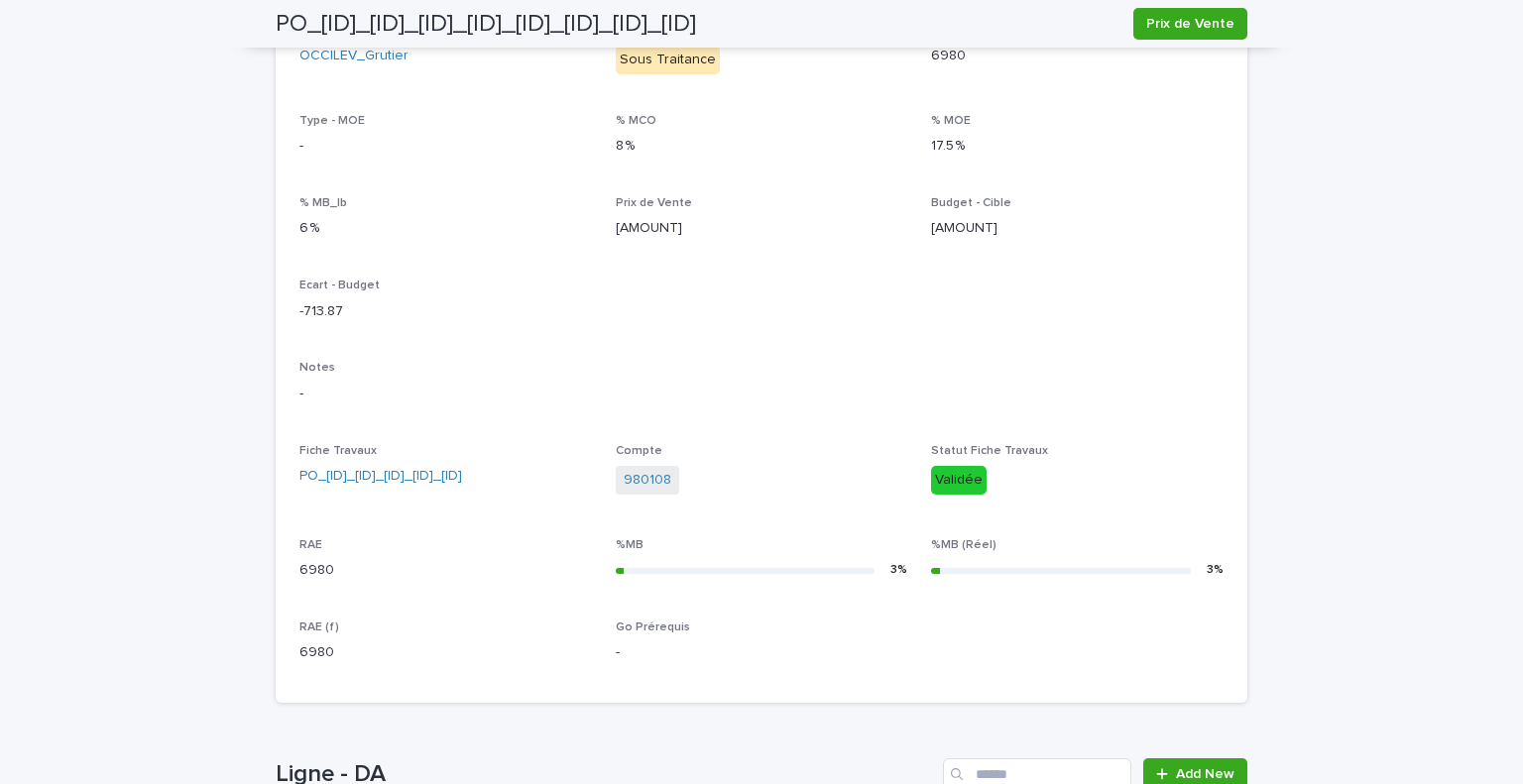 scroll, scrollTop: 368, scrollLeft: 0, axis: vertical 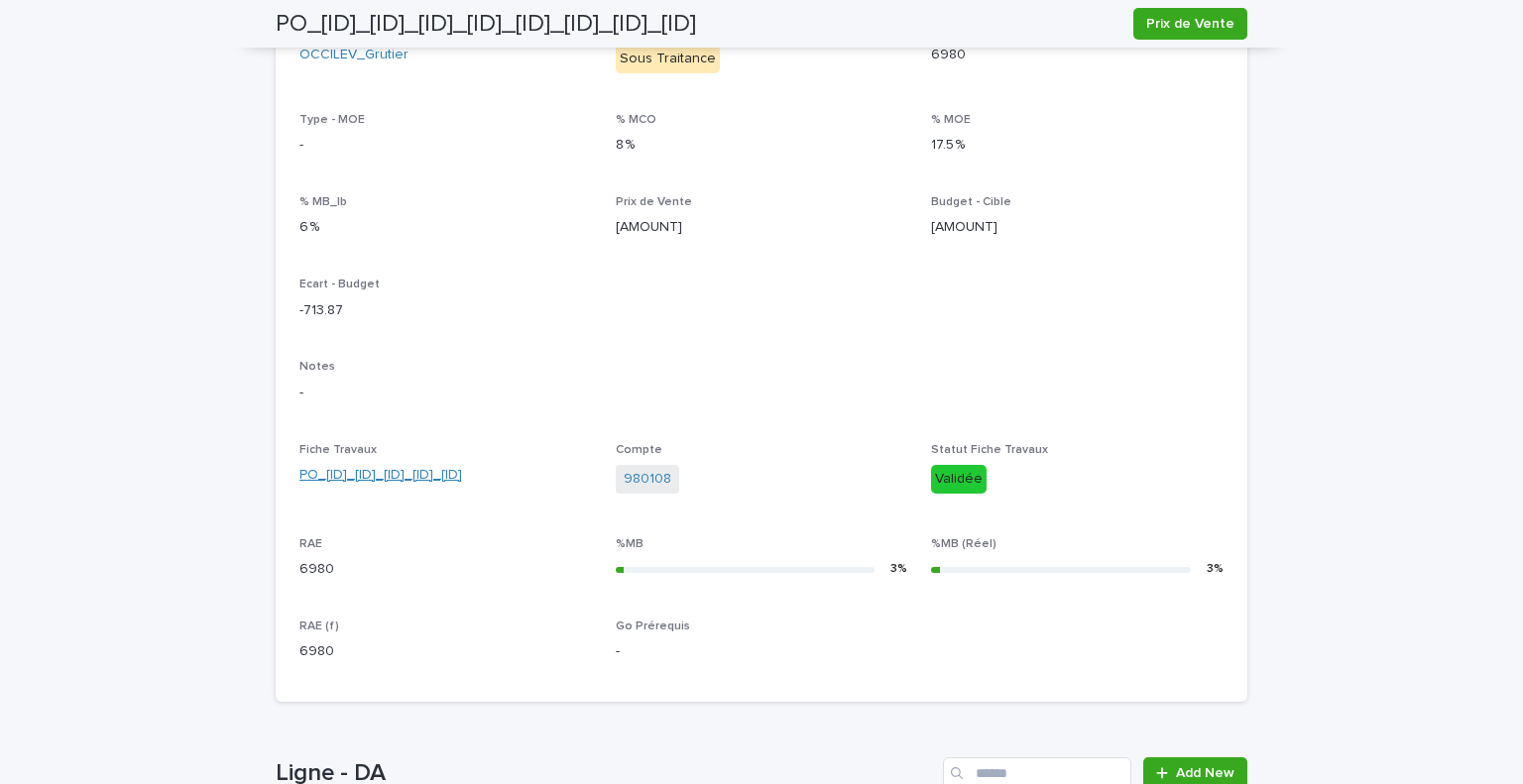 click on "PO_[ID]_[ID]_[ID]_[ID]_[ID]" at bounding box center [381, 475] 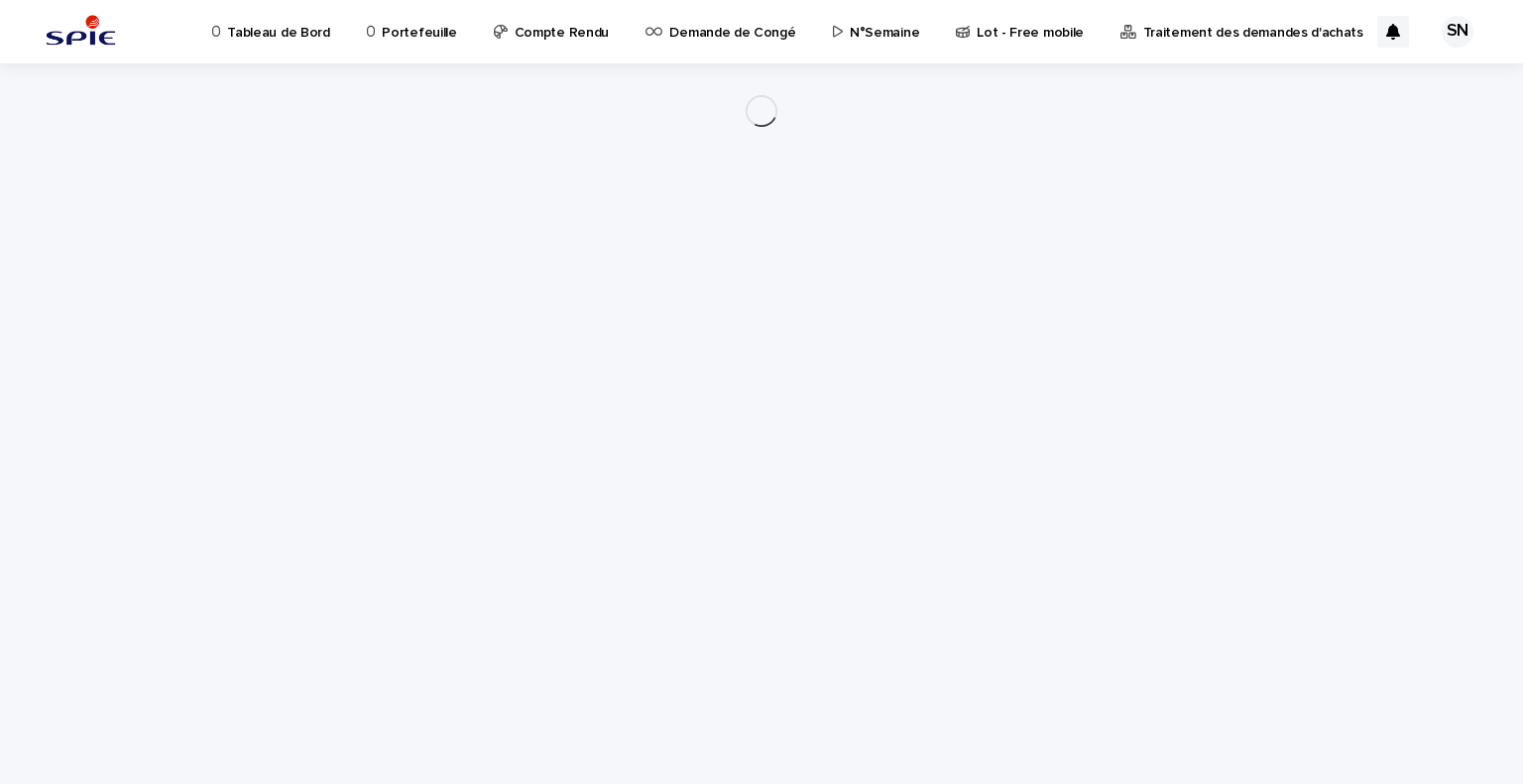scroll, scrollTop: 0, scrollLeft: 0, axis: both 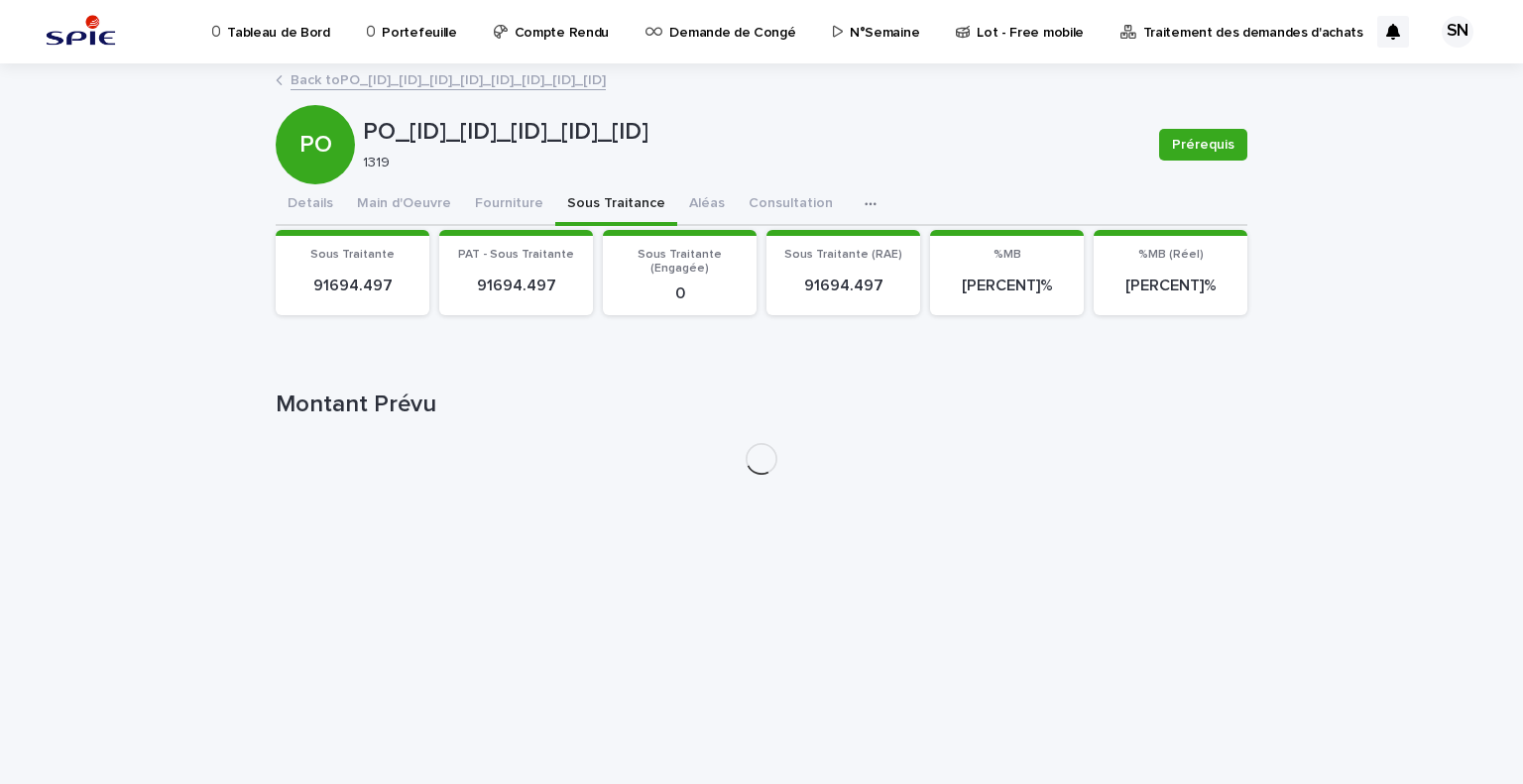 click on "Sous Traitance" at bounding box center (616, 205) 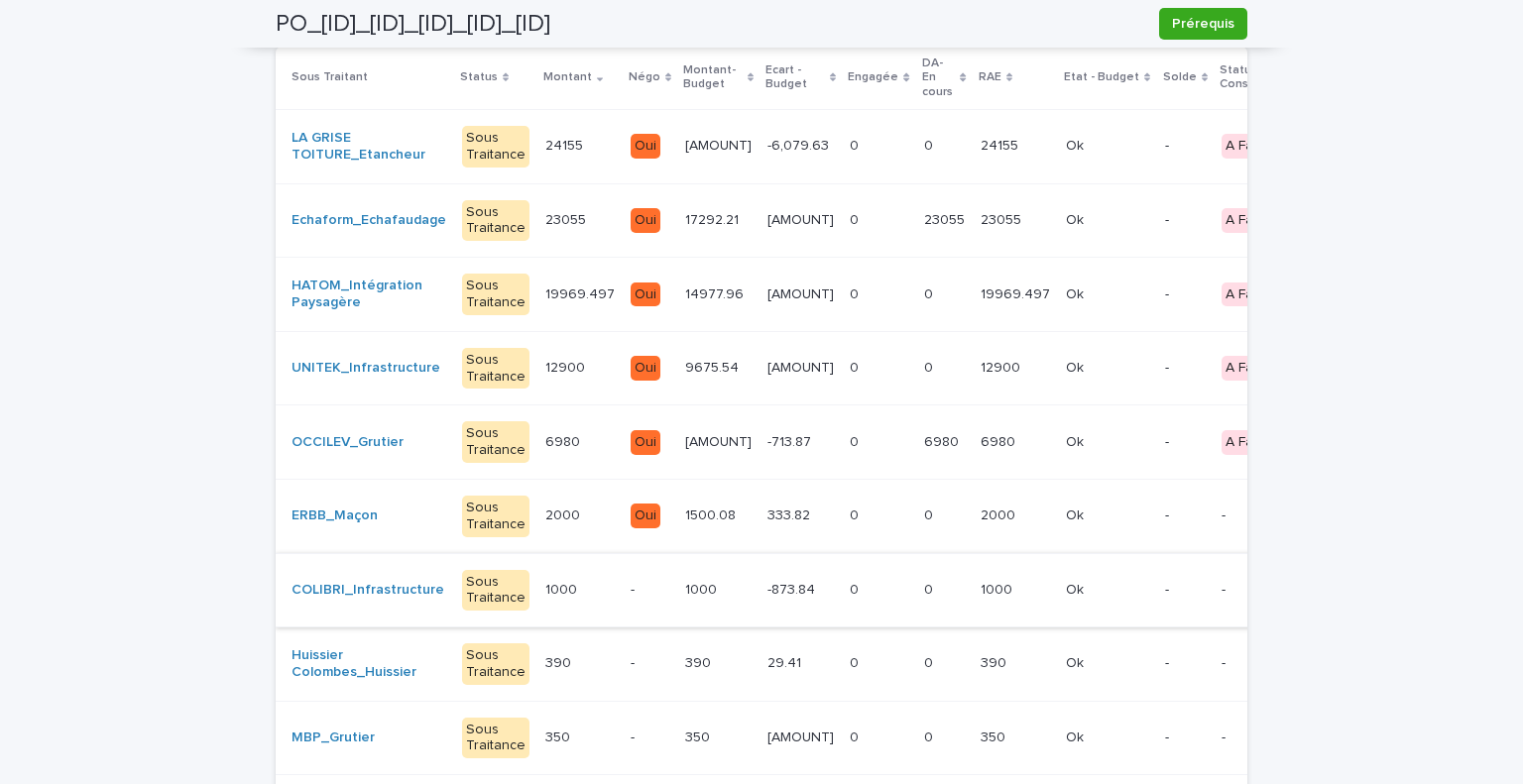 scroll, scrollTop: 455, scrollLeft: 0, axis: vertical 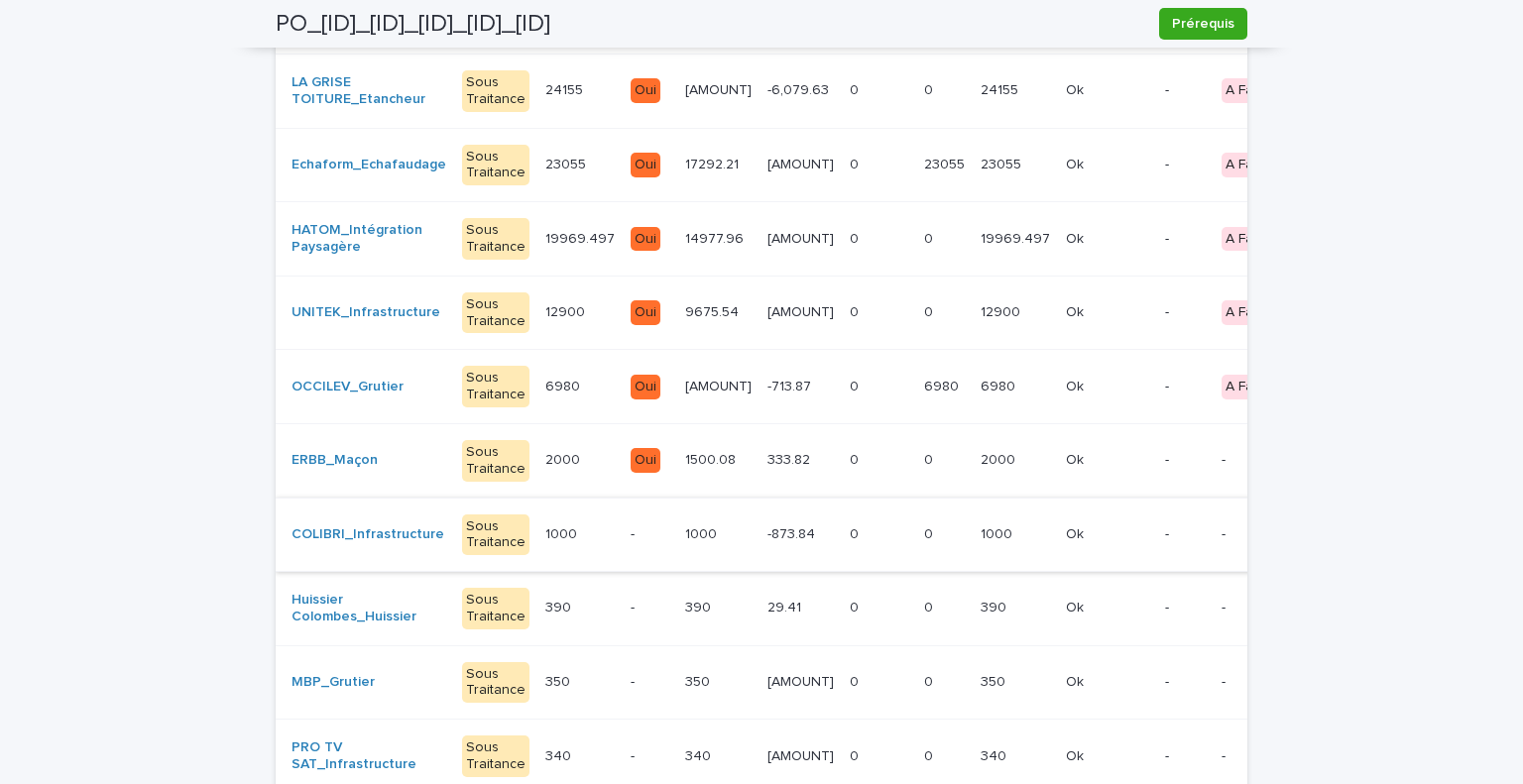 type 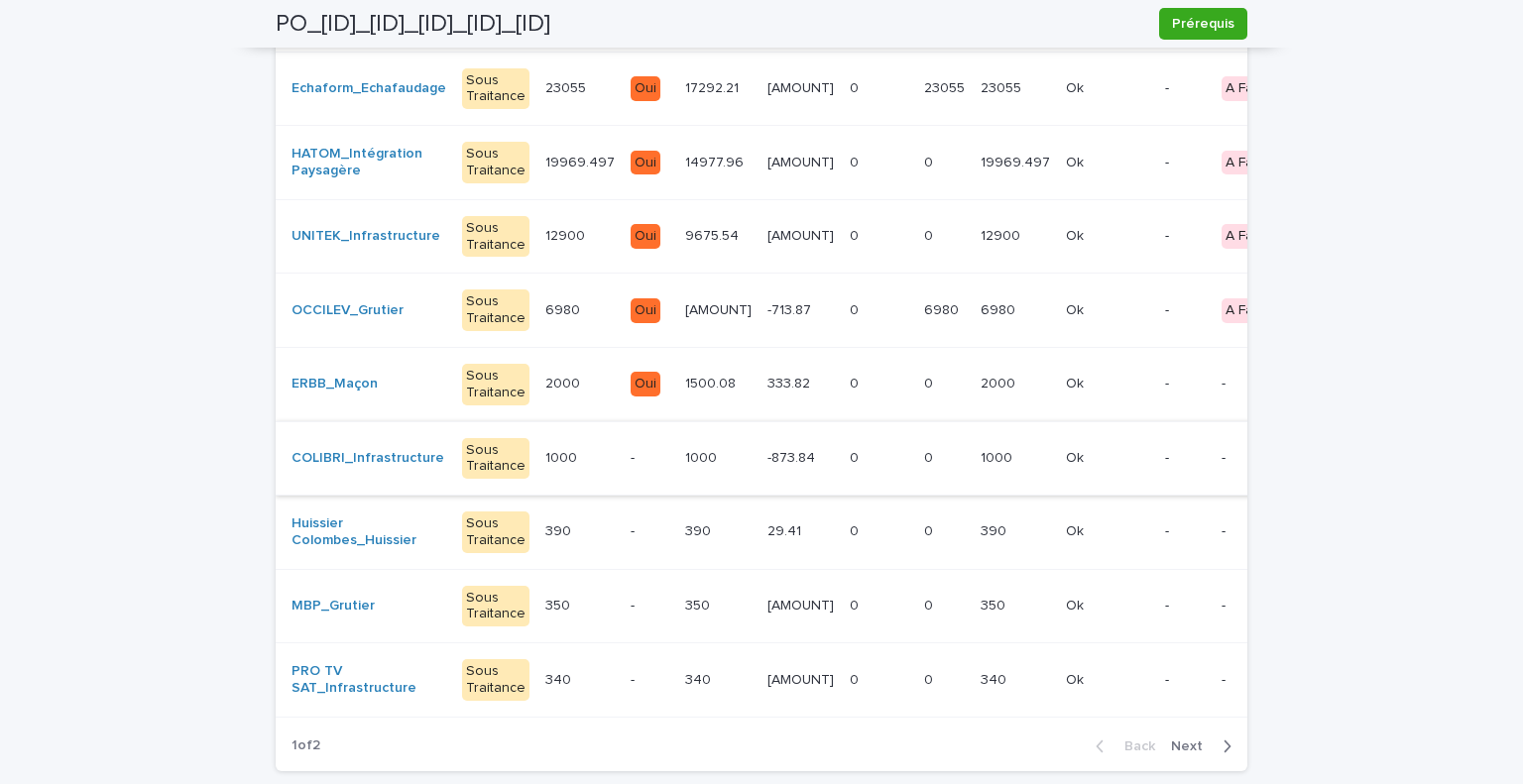 scroll, scrollTop: 432, scrollLeft: 0, axis: vertical 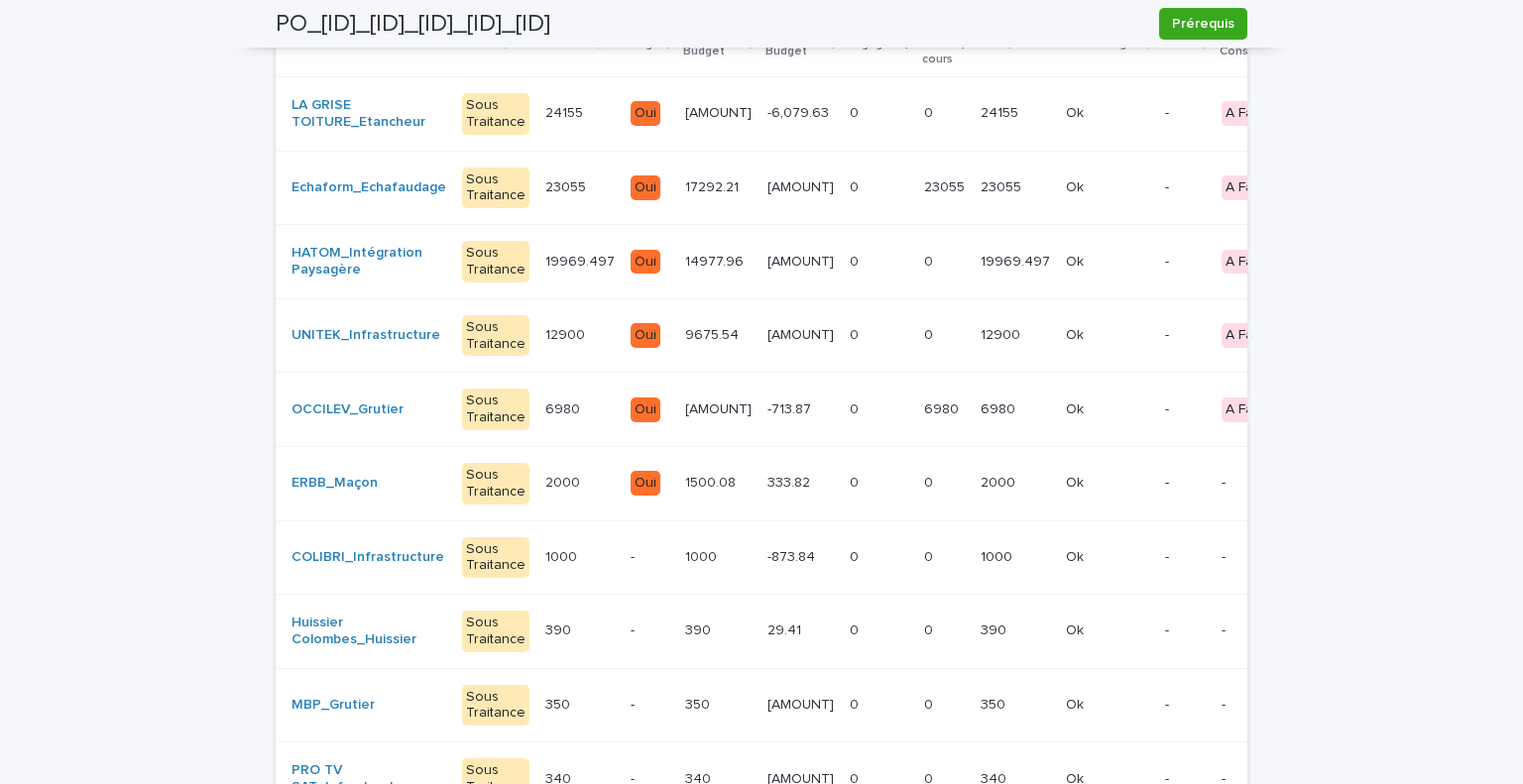 click on "Loading... Saving… Loading... Saving… PO_[ID]_[ID]_[ID]_[ID]_[ID] Prérequis PO PO_[ID]_[ID]_[ID]_[ID]_[ID] [AMOUNT] Prérequis Sorry, there was an error saving your record. Please try again. Please fill out the required fields below. Details Main d'Oeuvre Fourniture Sous Traitance Aléas Consultation Discussion Can't display tree at index  0 Can't display tree at index  1 Can't display tree at index  3 Loading... Saving… Loading... Saving… Sous Traitante [AMOUNT] PAT - Sous Traitante [AMOUNT] Sous Traitante (Engagée) 0 Sous Traitante (RAE) [AMOUNT] %MB [PERCENT]% %MB (Réel) [PERCENT]% Loading... Saving… Loading... Saving… Loading... Saving… Montant Prévu Sous Traitant Status Montant Négo Montant-Budget Ecart - Budget Engagée DA-En cours RAE Etat - Budget Solde Statut - Consultation LA GRISE TOITURE_Etancheur   Sous Traitance [AMOUNT] [AMOUNT]   Oui [AMOUNT] [AMOUNT]   [AMOUNT] [AMOUNT]   0 0   0 0   [AMOUNT] [AMOUNT]   Ok Ok   - A Faire + 0 Négo Editer Echaform_Echafaudage   [AMOUNT]" at bounding box center [762, 309] 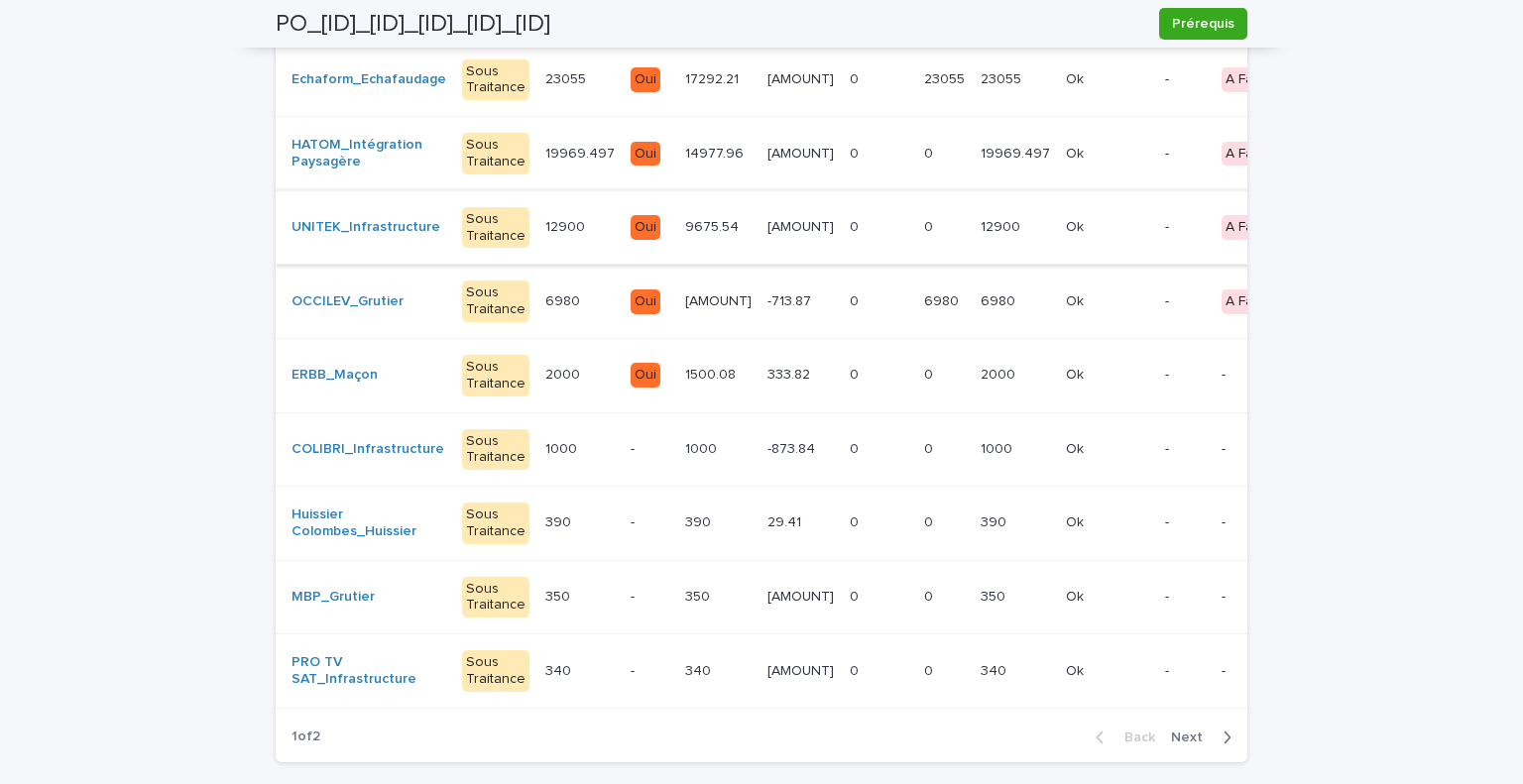 scroll, scrollTop: 0, scrollLeft: 0, axis: both 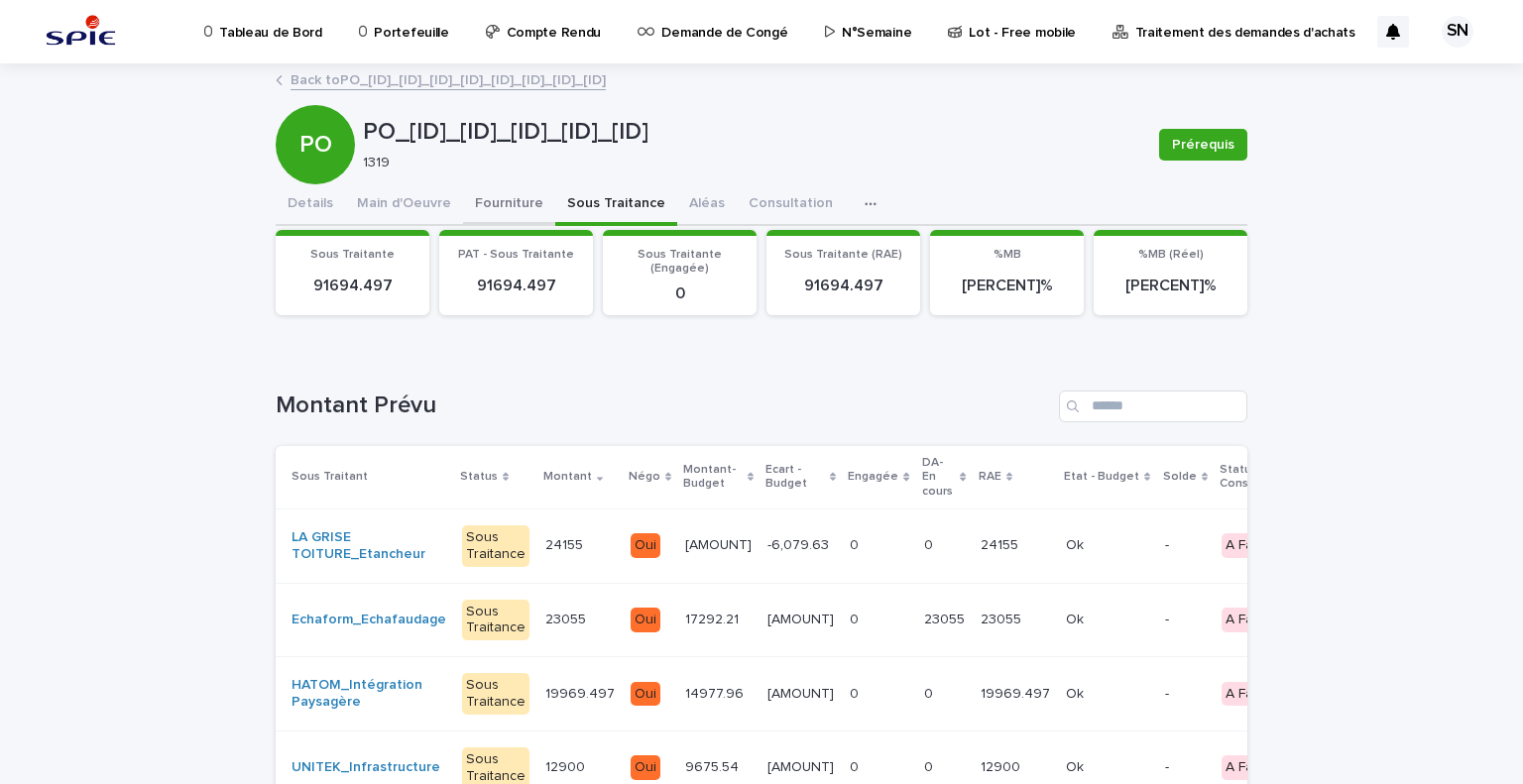 click on "Fourniture" at bounding box center (509, 205) 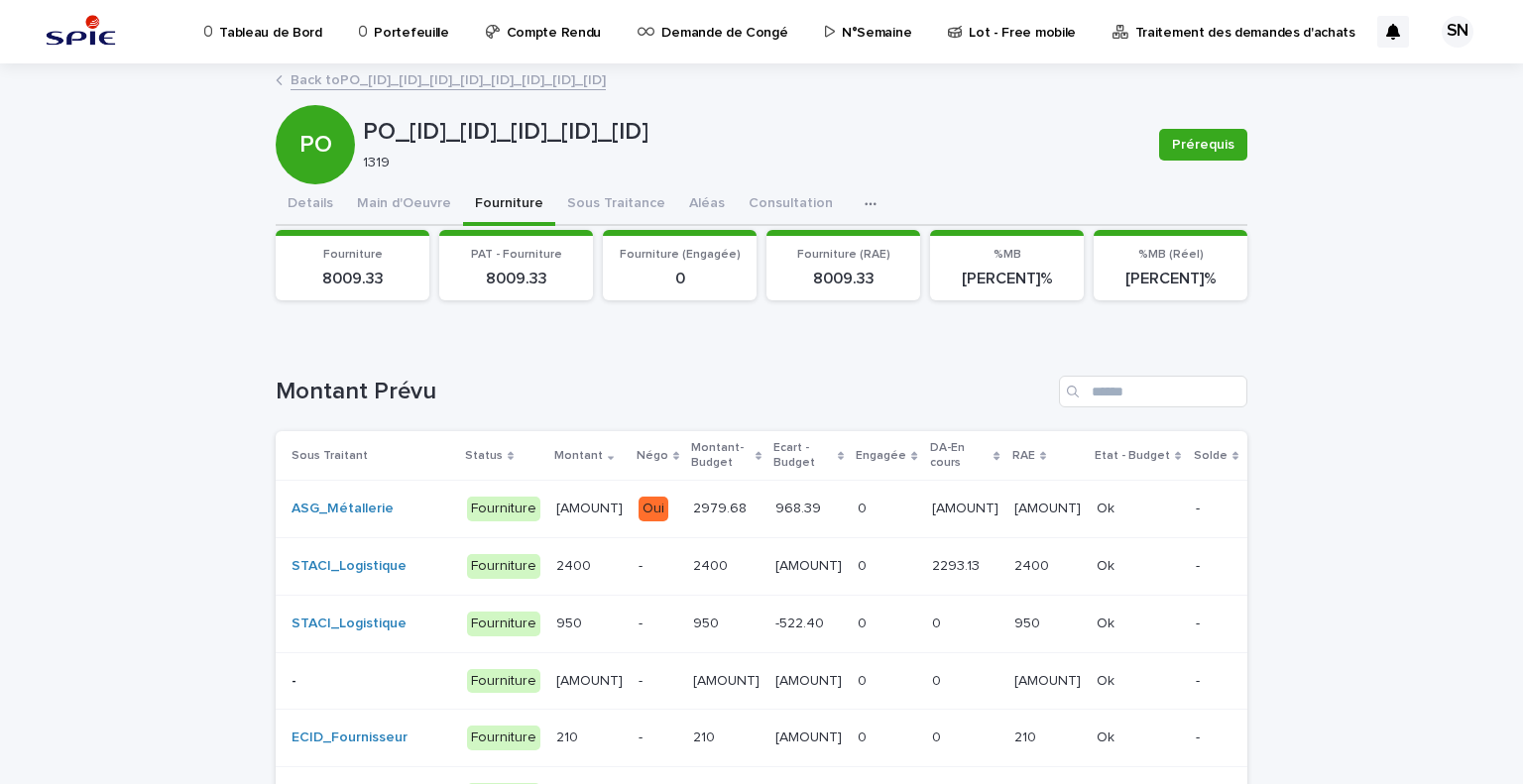 type 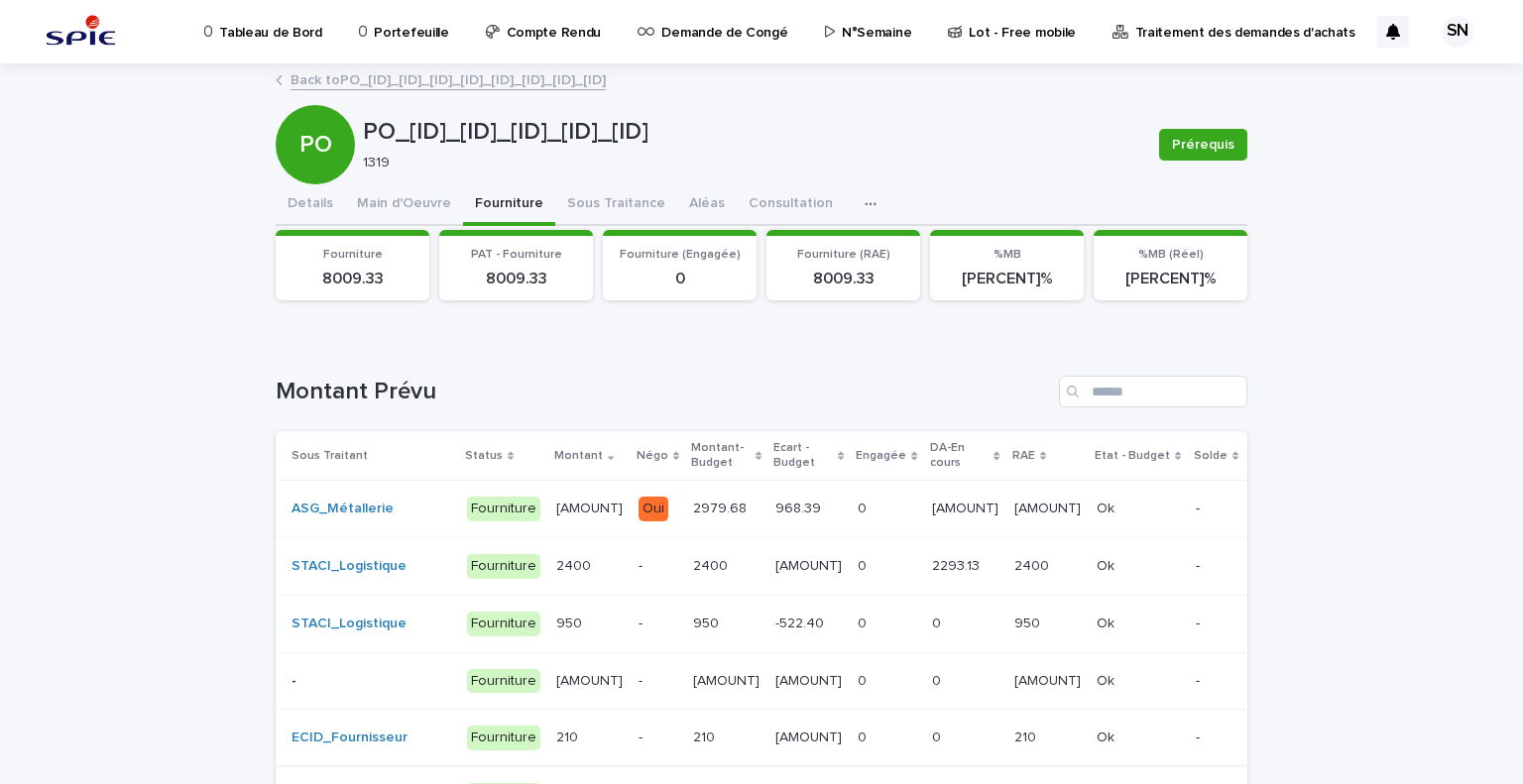 scroll, scrollTop: 287, scrollLeft: 0, axis: vertical 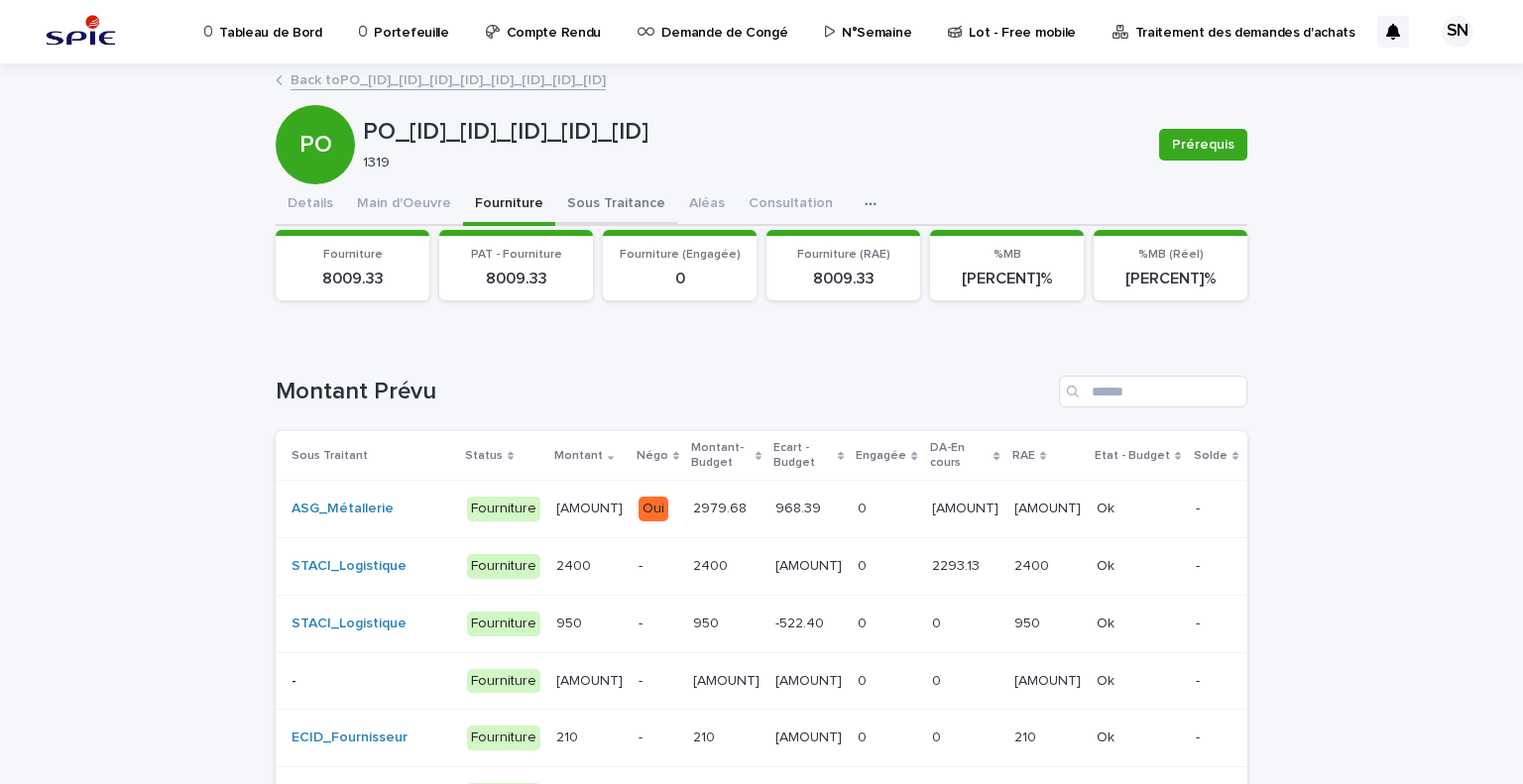 click on "Sous Traitance" at bounding box center [616, 205] 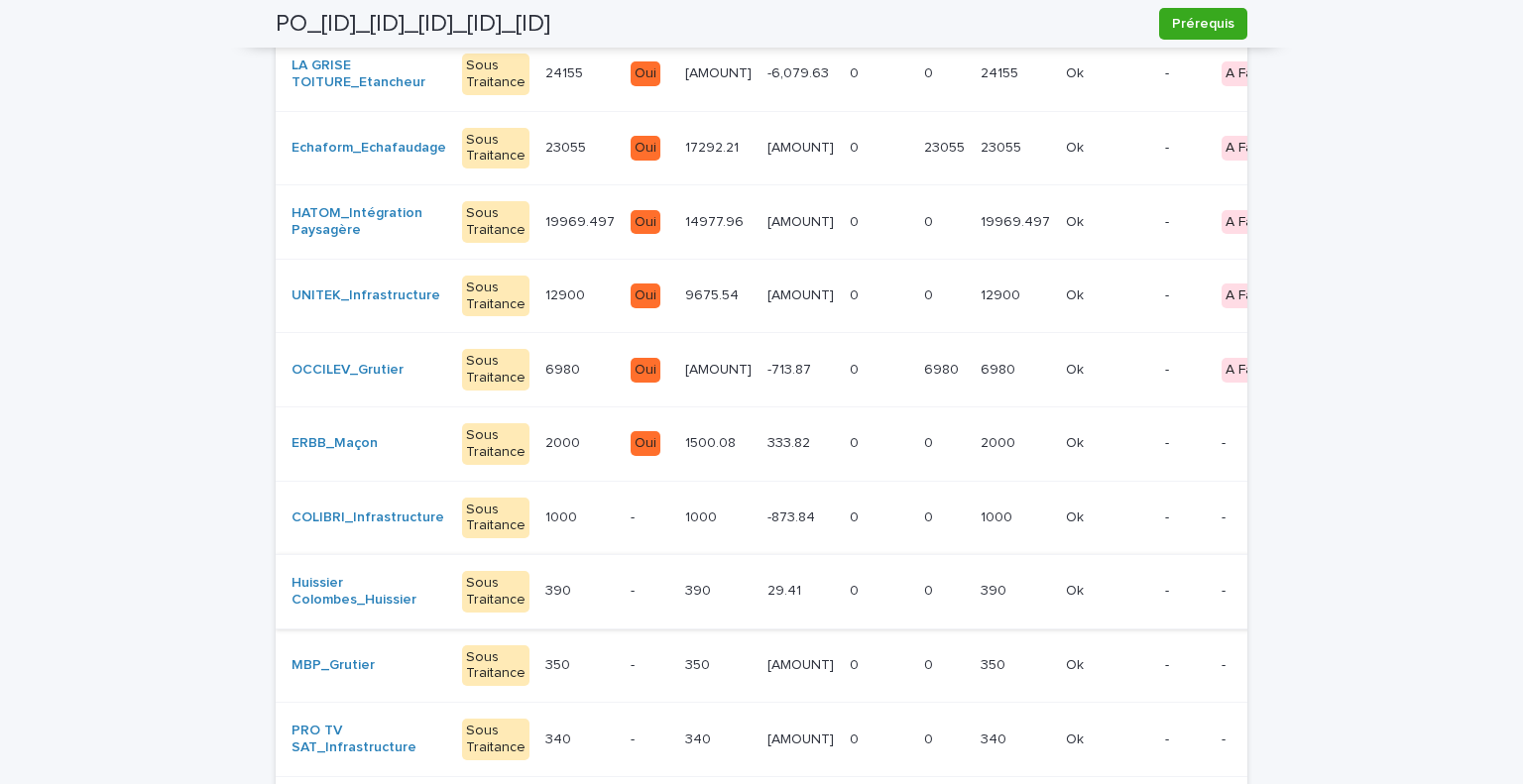 scroll, scrollTop: 478, scrollLeft: 0, axis: vertical 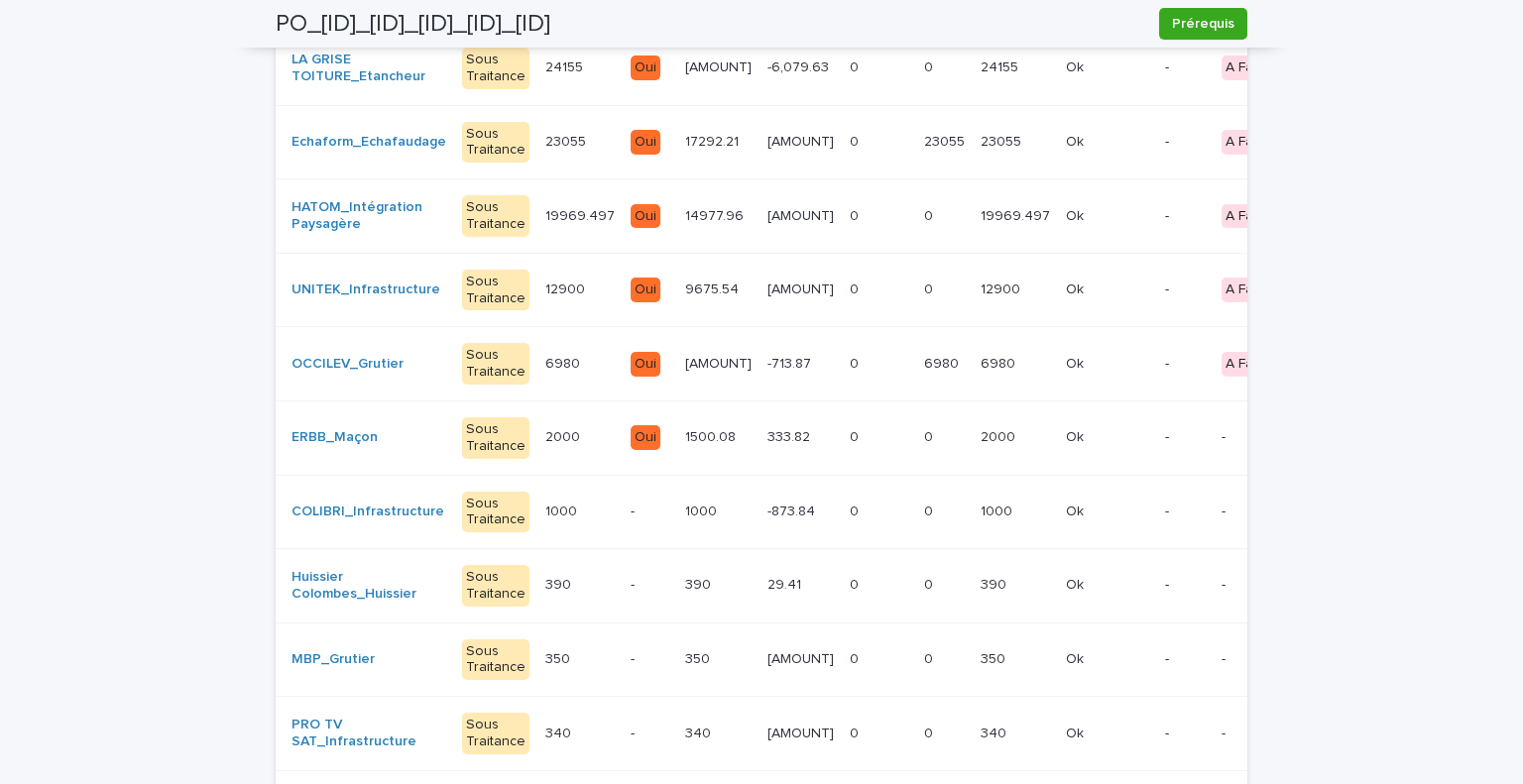 click at bounding box center (879, 733) 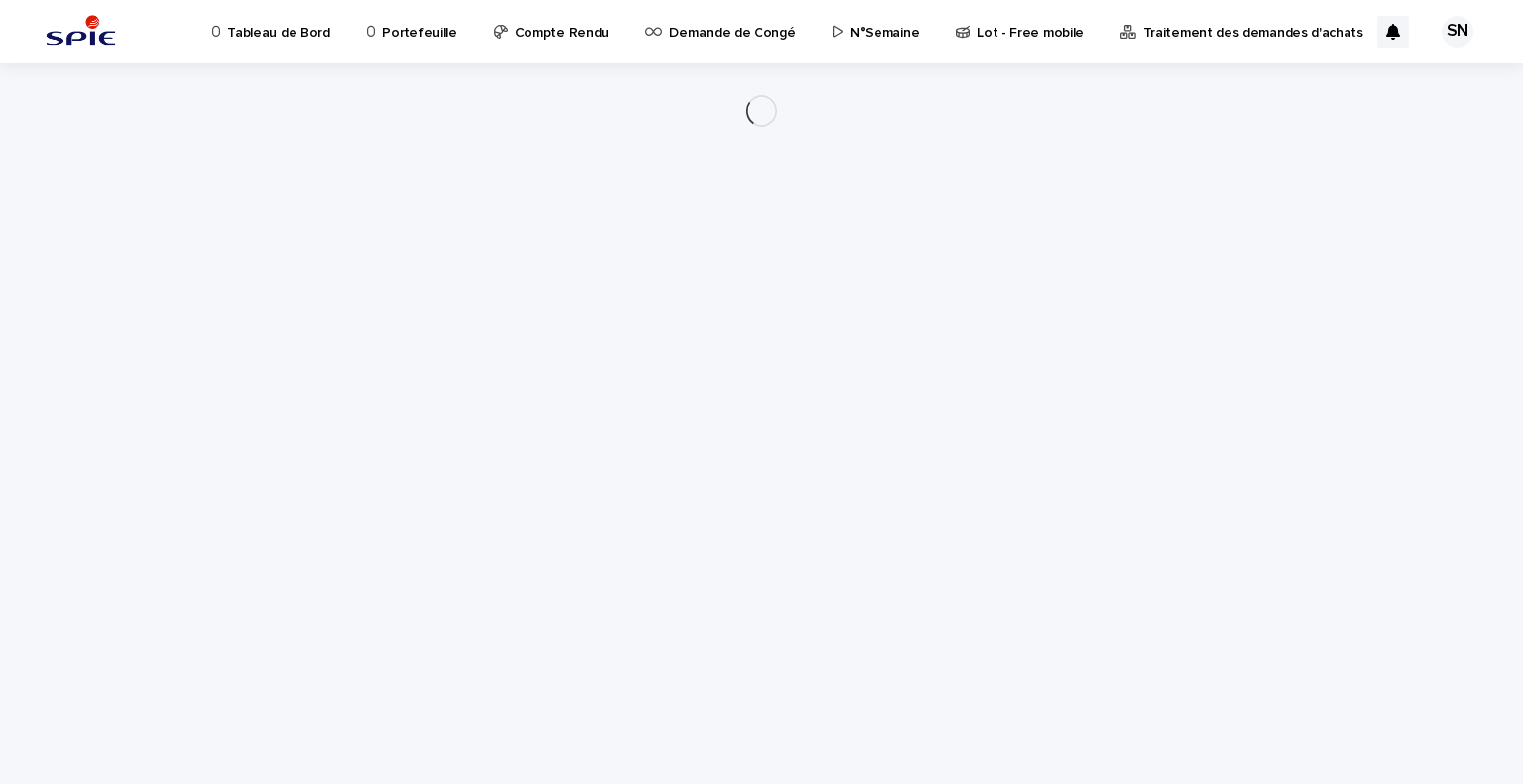 scroll, scrollTop: 0, scrollLeft: 0, axis: both 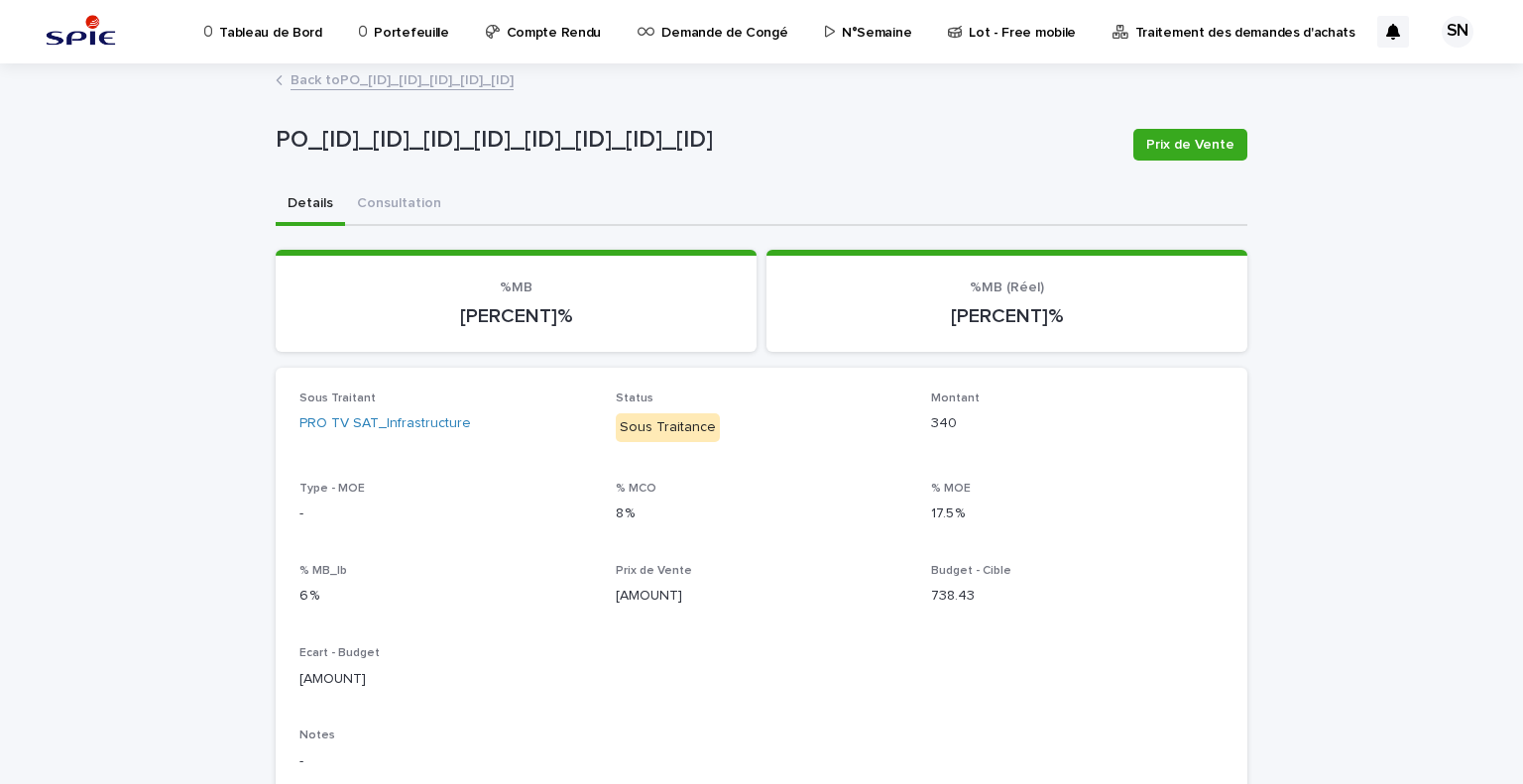 click on "Loading... Saving… Loading... Saving… PO_[ID]_[ID]_[ID]_[ID]_[ID]_[AMOUNT] Prix de Vente PO_[ID]_[ID]_[ID]_[ID]_[ID]_[AMOUNT] Prix de Vente Sorry, there was an error saving your record. Please try again. Please fill out the required fields below. Details Consultation Loading... Saving… Loading... Saving… Loading... Saving… %MB [PERCENT]% %MB (Réel) [PERCENT]% Loading... Saving… Sous Traitant PRO TV SAT_Infrastructure   Status Sous Traitance Montant [AMOUNT] Type - MOE - % MCO [PERCENT]% % MOE [PERCENT]% % MB_lb [PERCENT]% Prix de Vente [AMOUNT] Budget - Cible [AMOUNT] Ecart - Budget [AMOUNT] Notes - Fiche Travaux PO_[ID]_[ID]_[ID]_[ID]_[ID]   Compte [ID]   Statut Fiche Travaux Validée RAE [AMOUNT] %MB [PERCENT]% %MB (Réel) [PERCENT]% RAE (f) [AMOUNT] Go Prérequis - Loading... Saving… Gestion des devis & PPSPS Loading... Saving… Loading... Saving… Ligne - DA Add New No records Loading... Saving… Loading... Saving… Loading... Saving… Can't display tree at index  1" at bounding box center [762, 795] 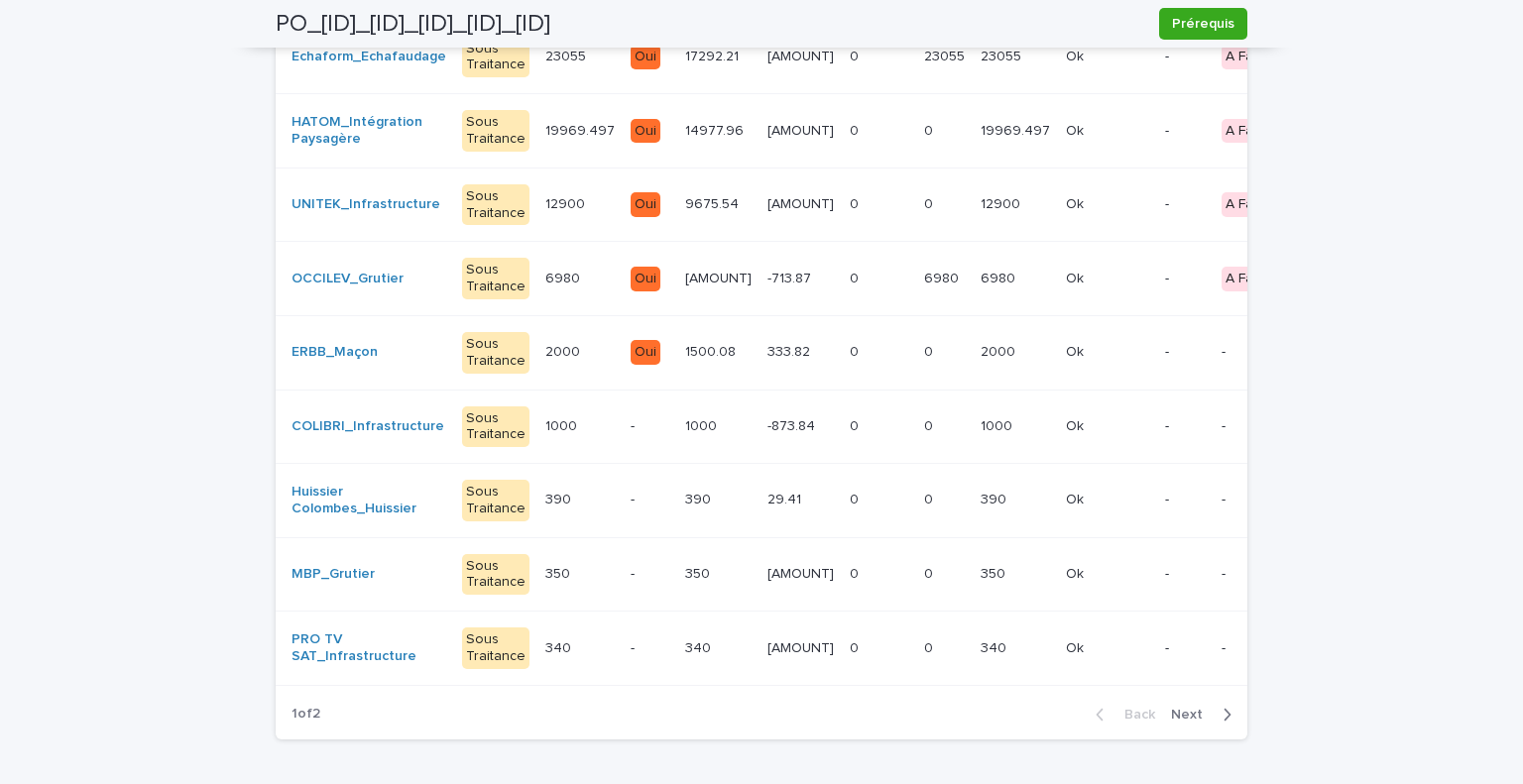 scroll, scrollTop: 567, scrollLeft: 0, axis: vertical 